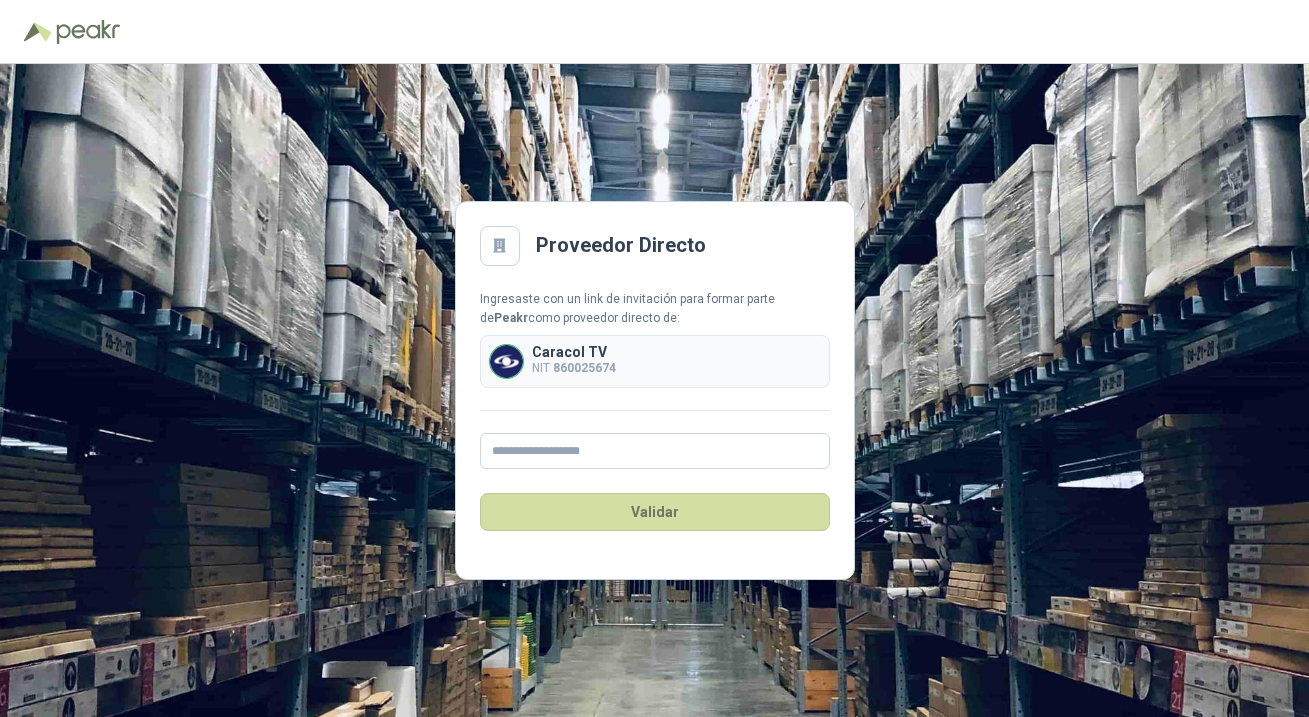 scroll, scrollTop: 0, scrollLeft: 0, axis: both 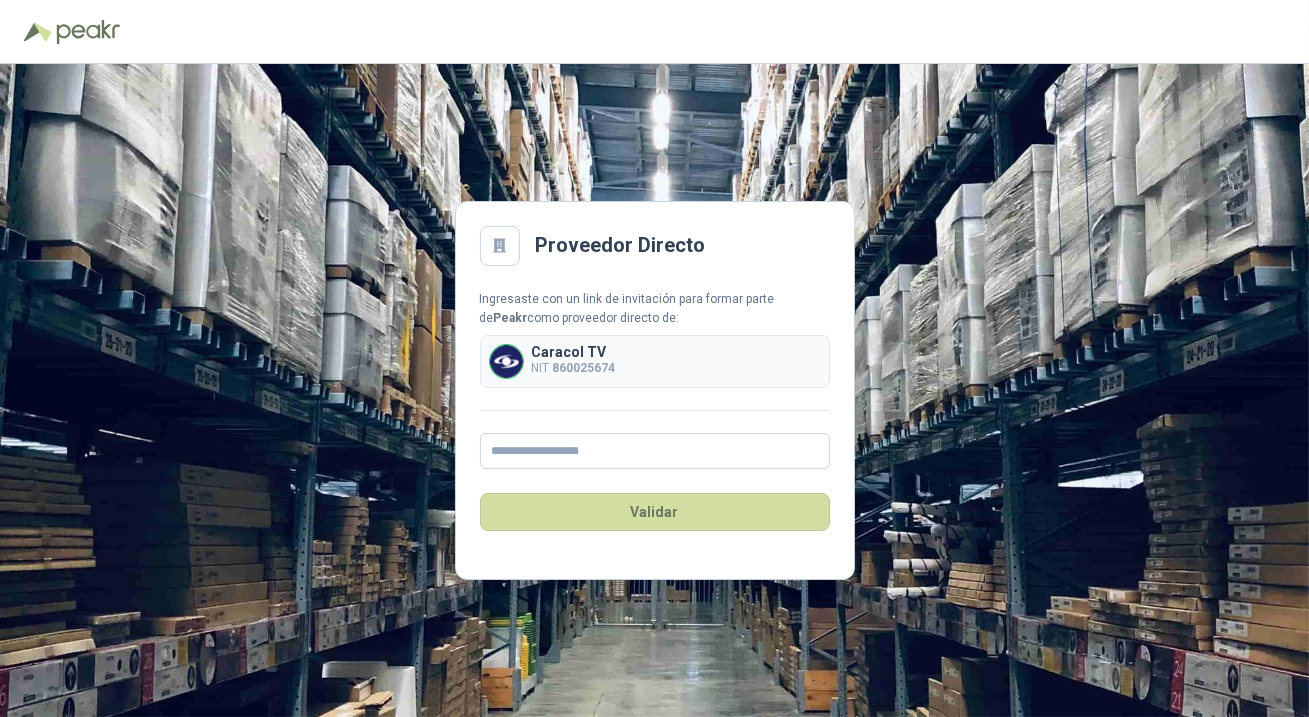 click on "860025674" at bounding box center (584, 368) 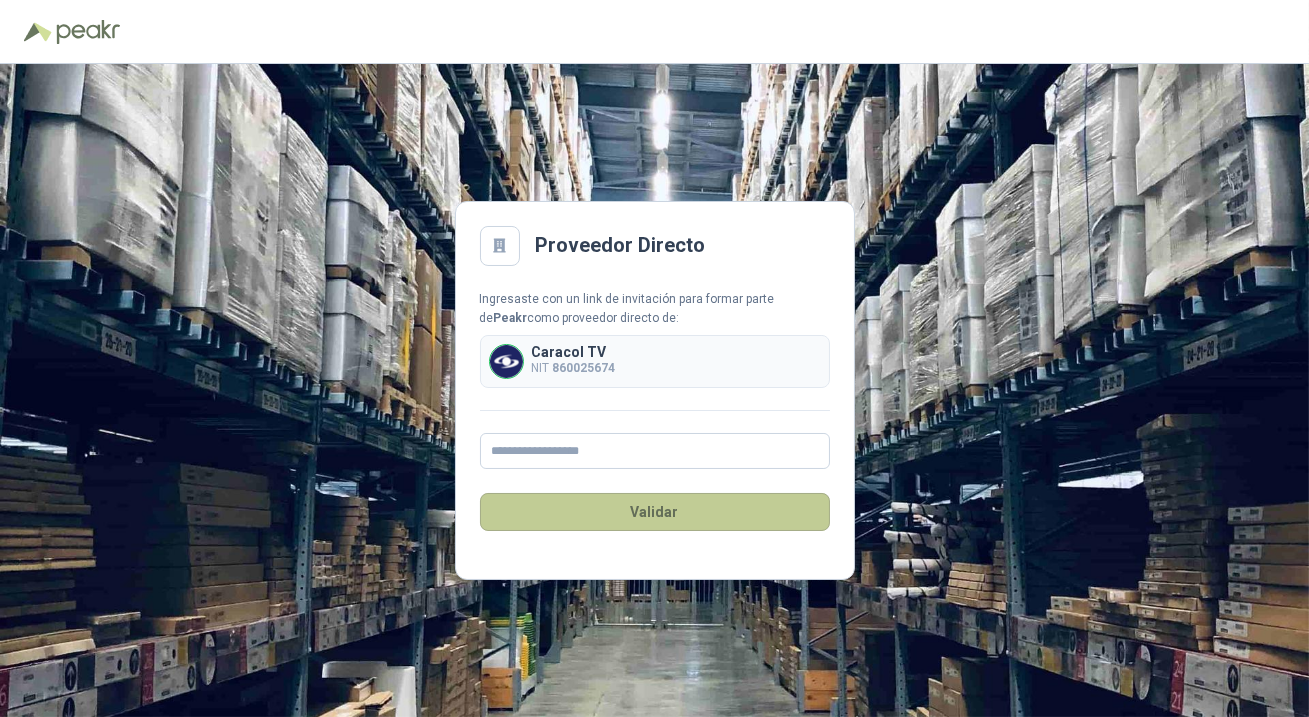 click on "Validar" at bounding box center [655, 512] 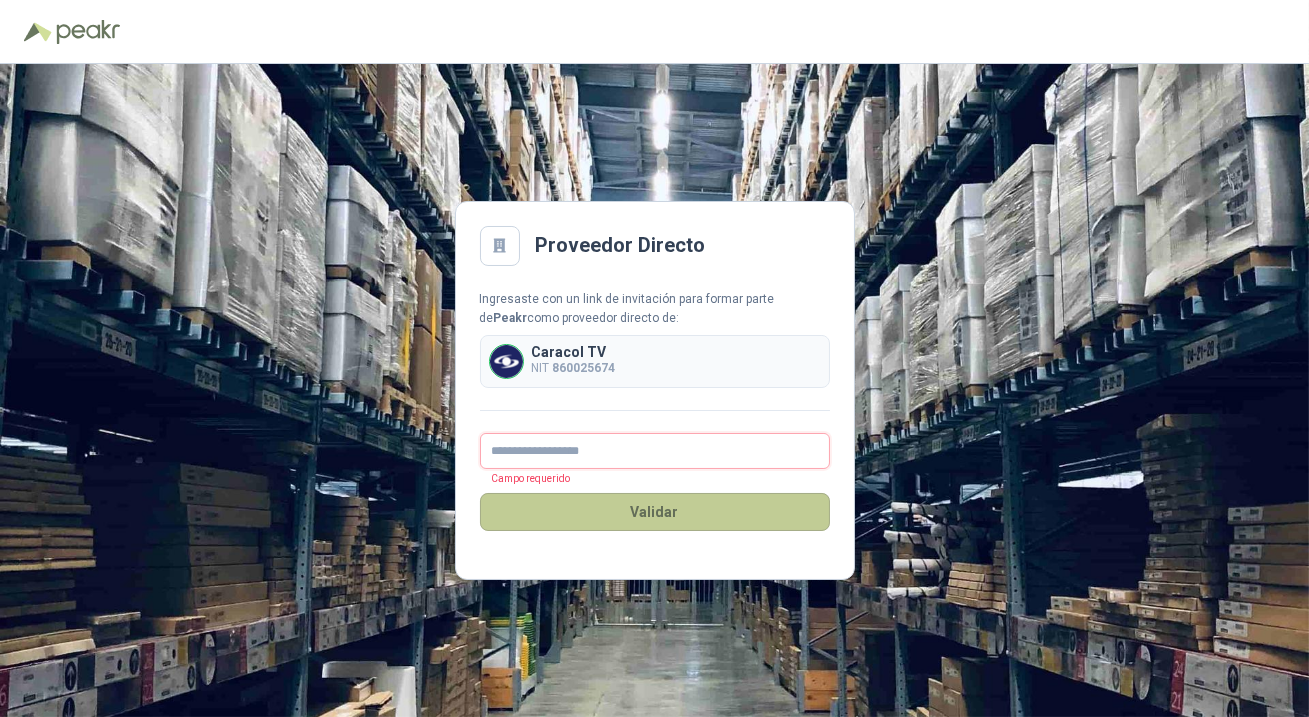 type on "*" 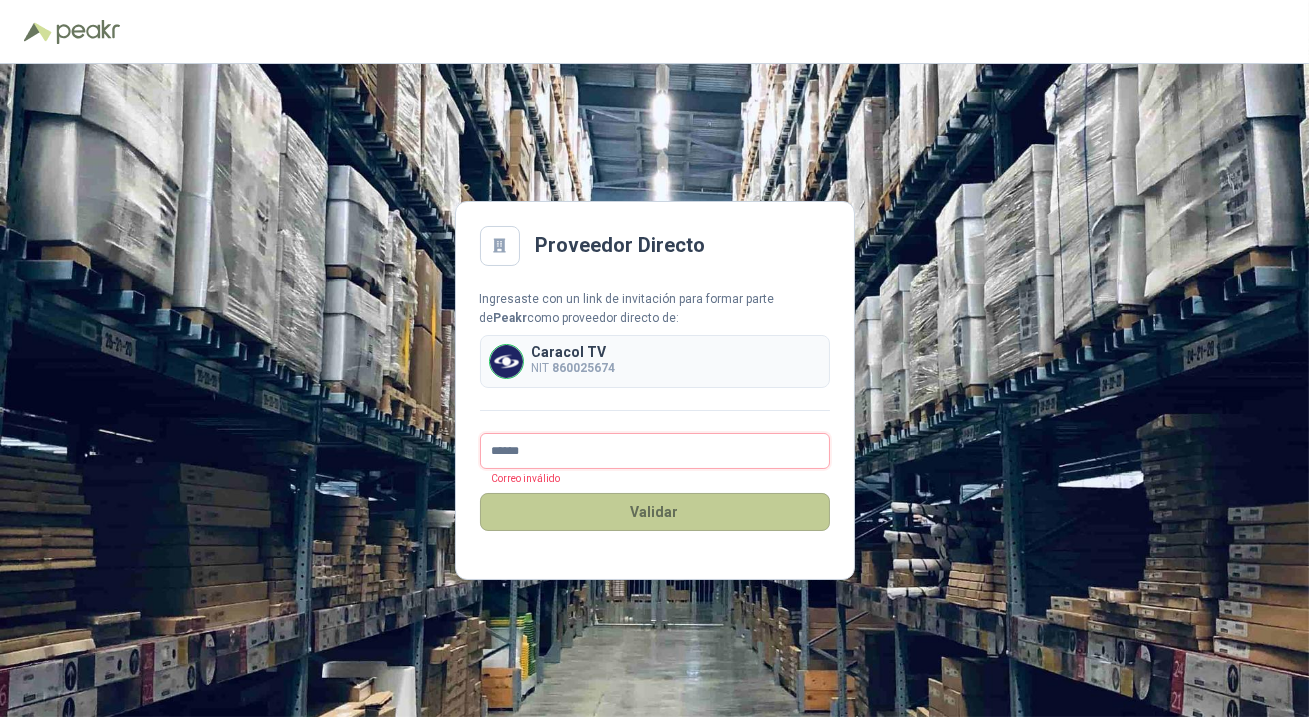 type on "**********" 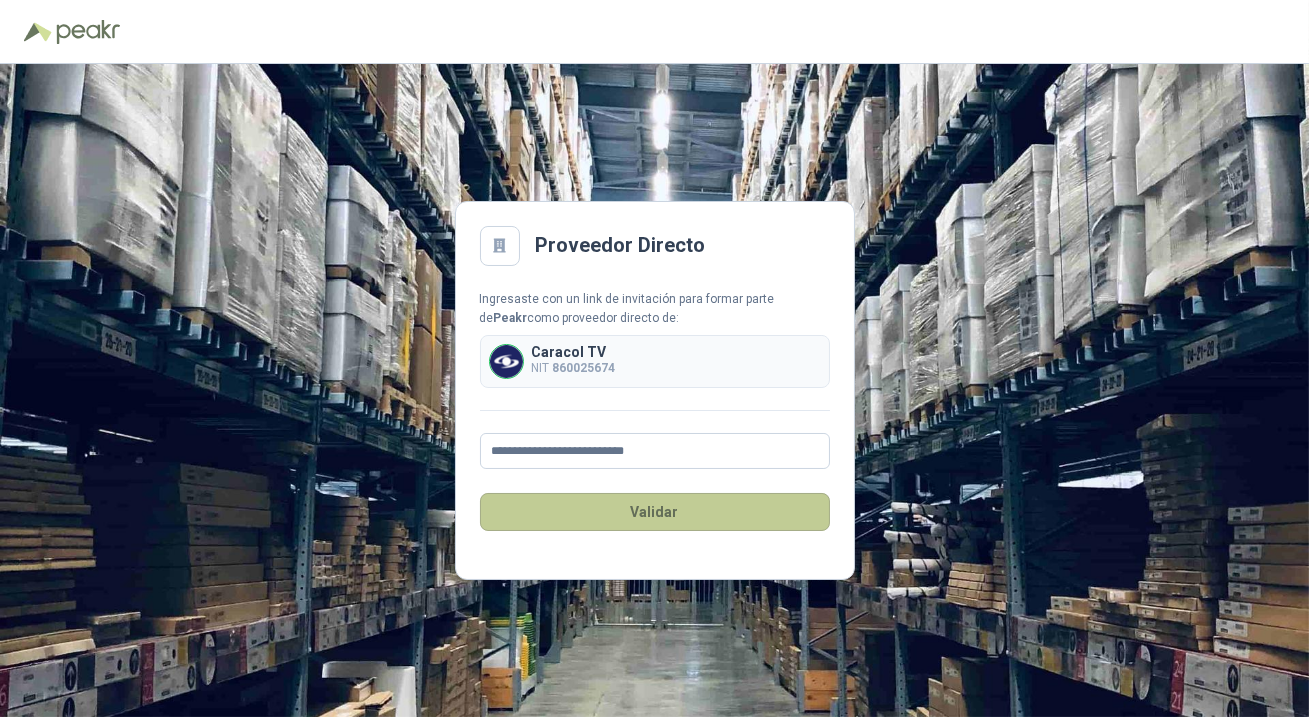 click on "Validar" at bounding box center (655, 512) 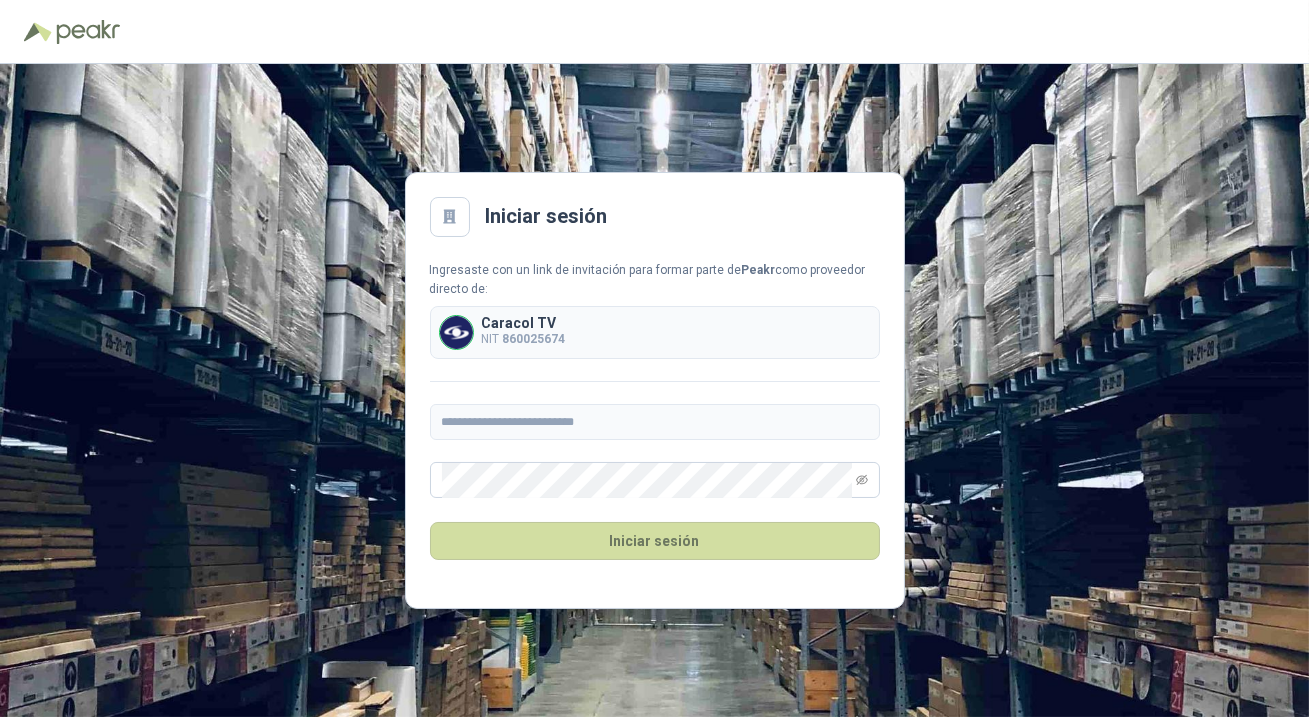 click on "**********" at bounding box center (654, 390) 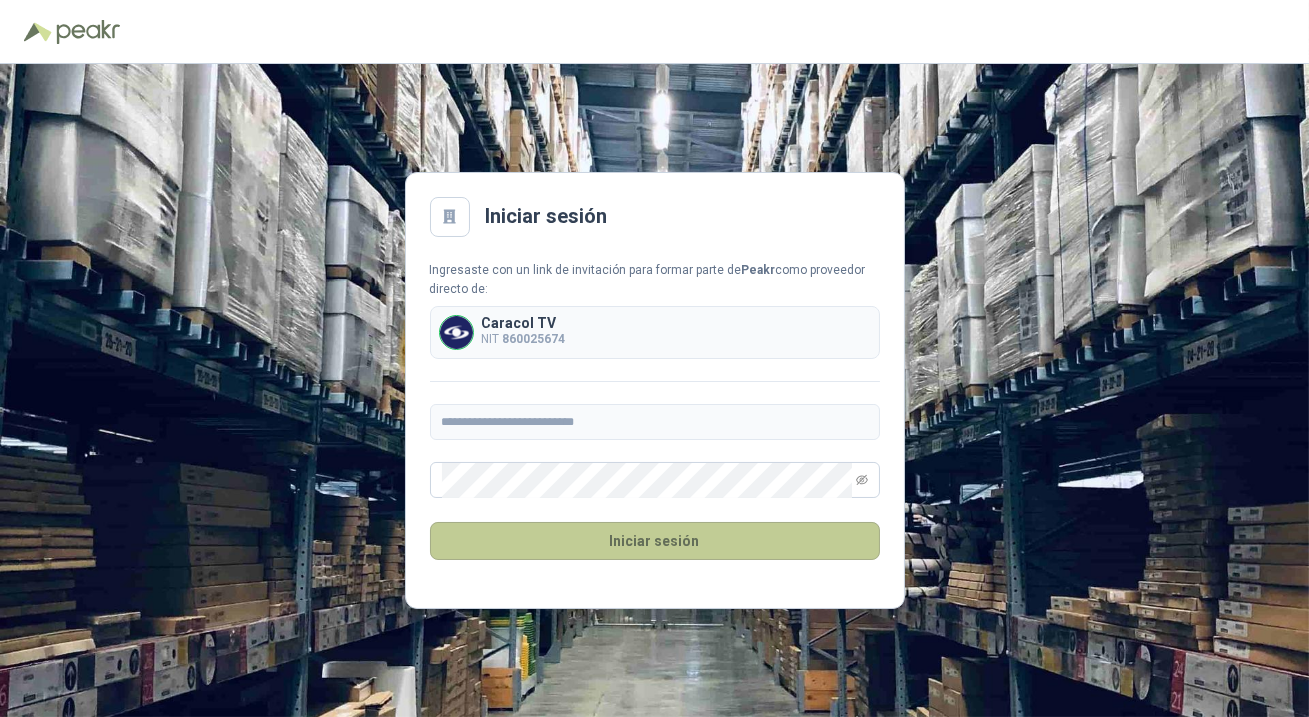 click on "Iniciar sesión" at bounding box center (655, 541) 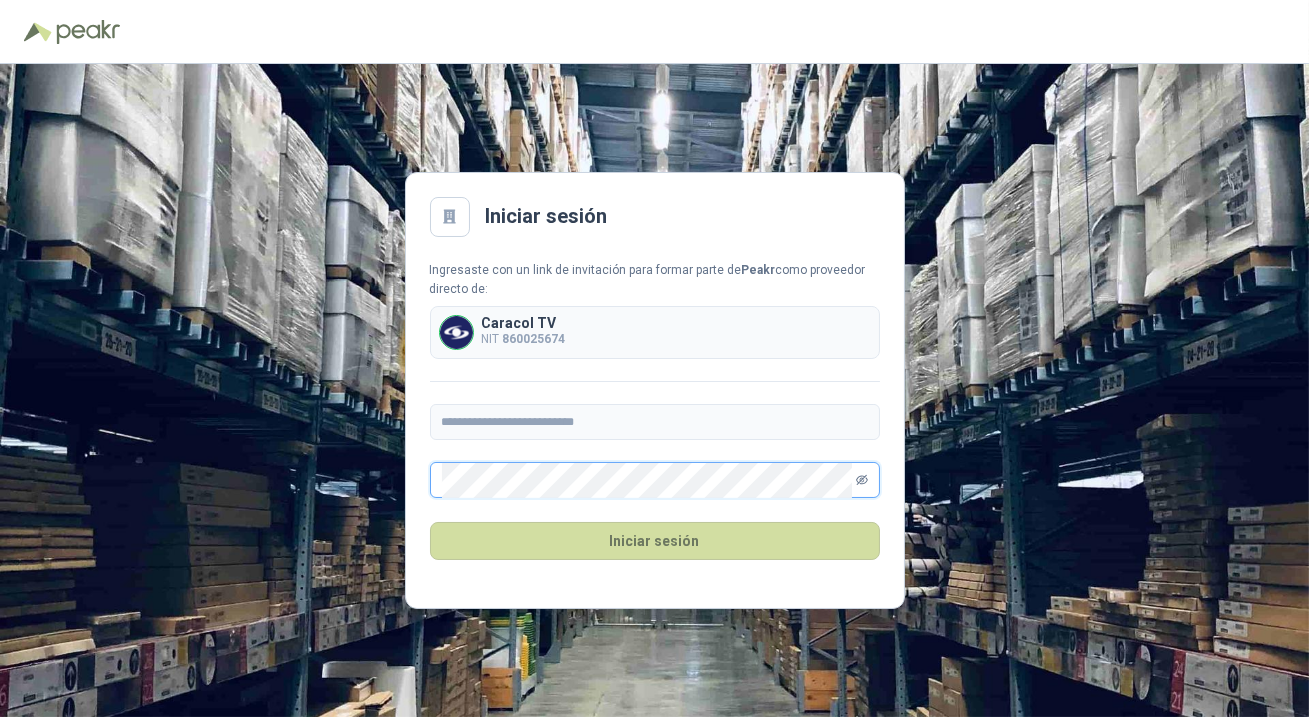 click 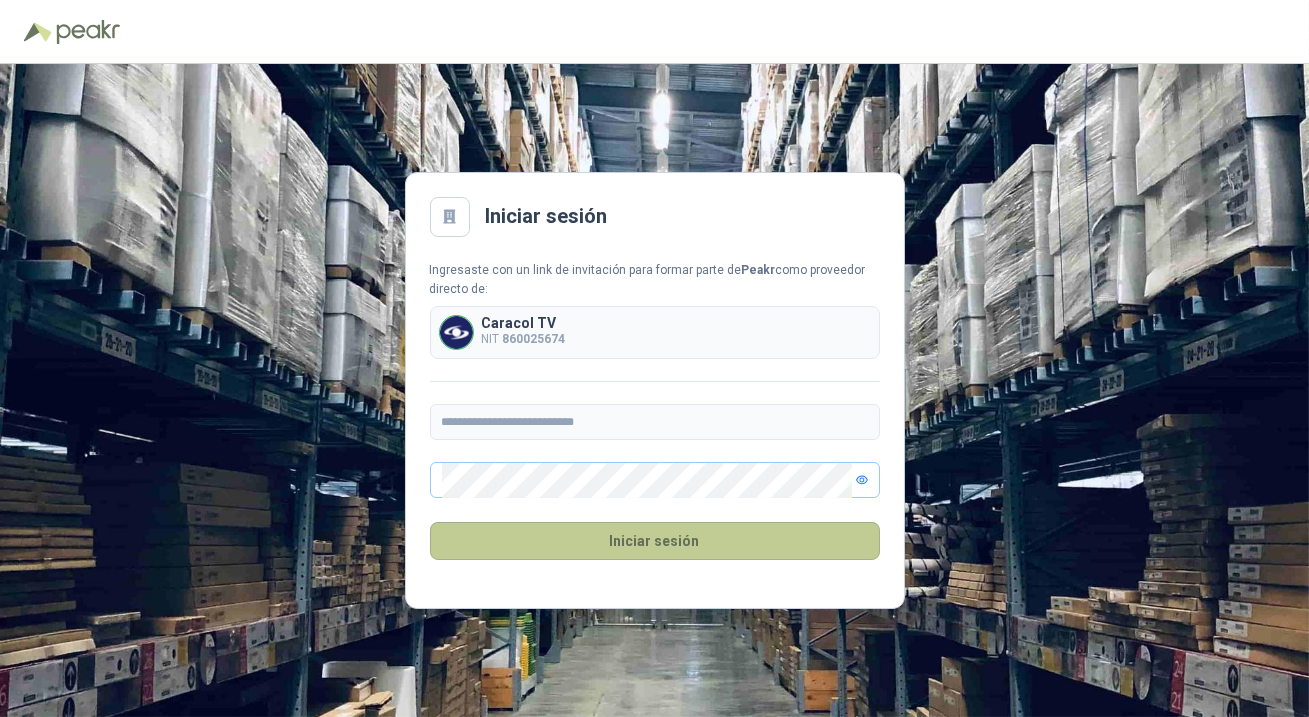 click on "Iniciar sesión" at bounding box center [655, 541] 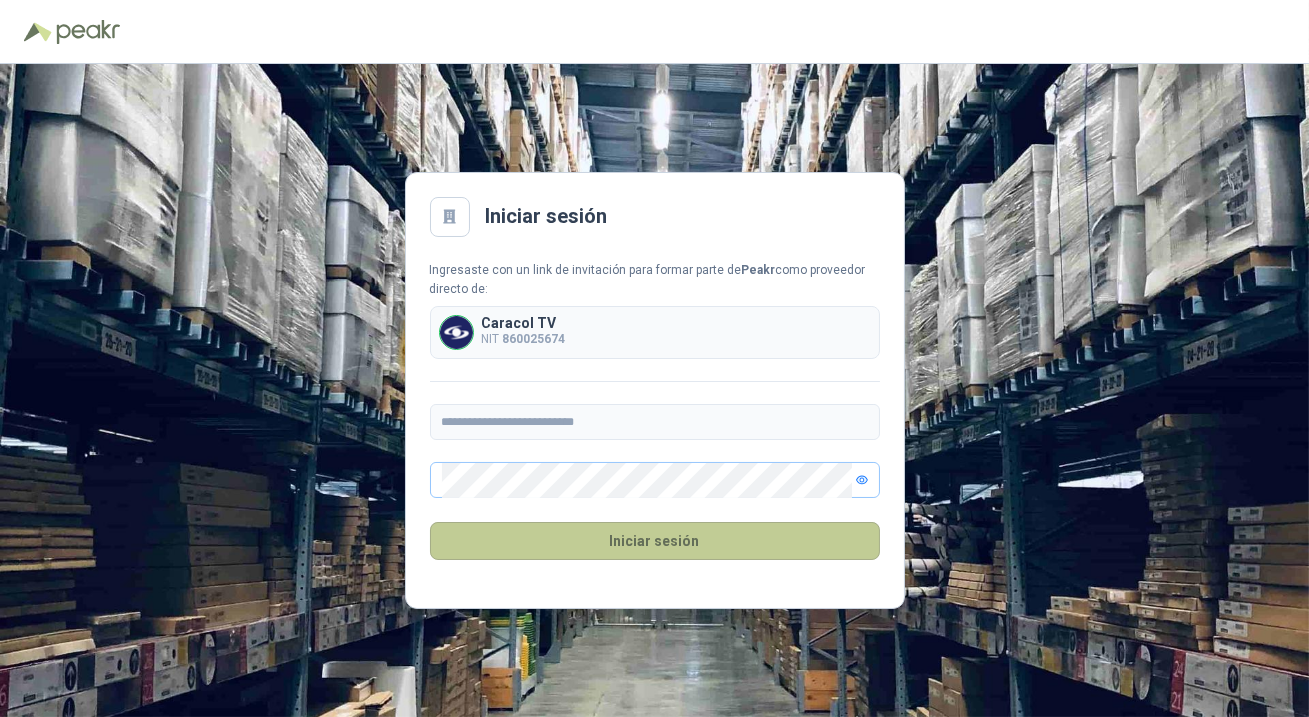 click on "Iniciar sesión" at bounding box center [655, 541] 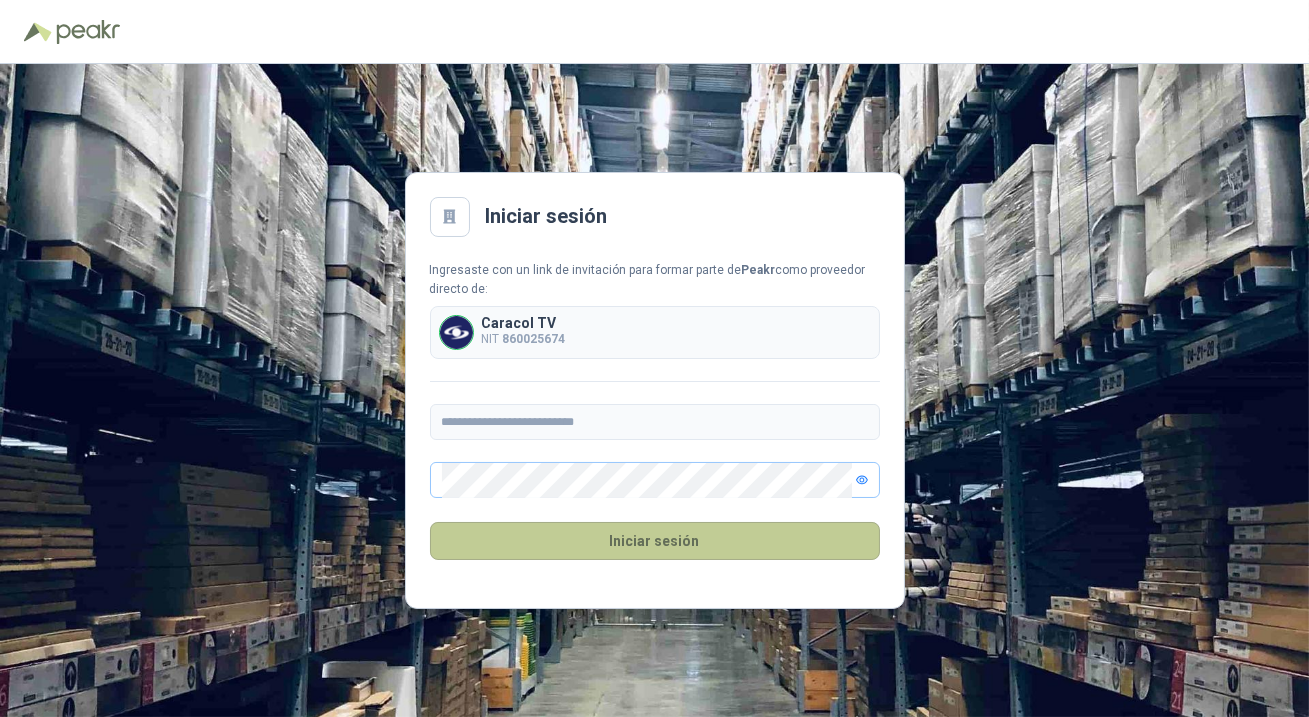 click on "Iniciar sesión" at bounding box center [655, 541] 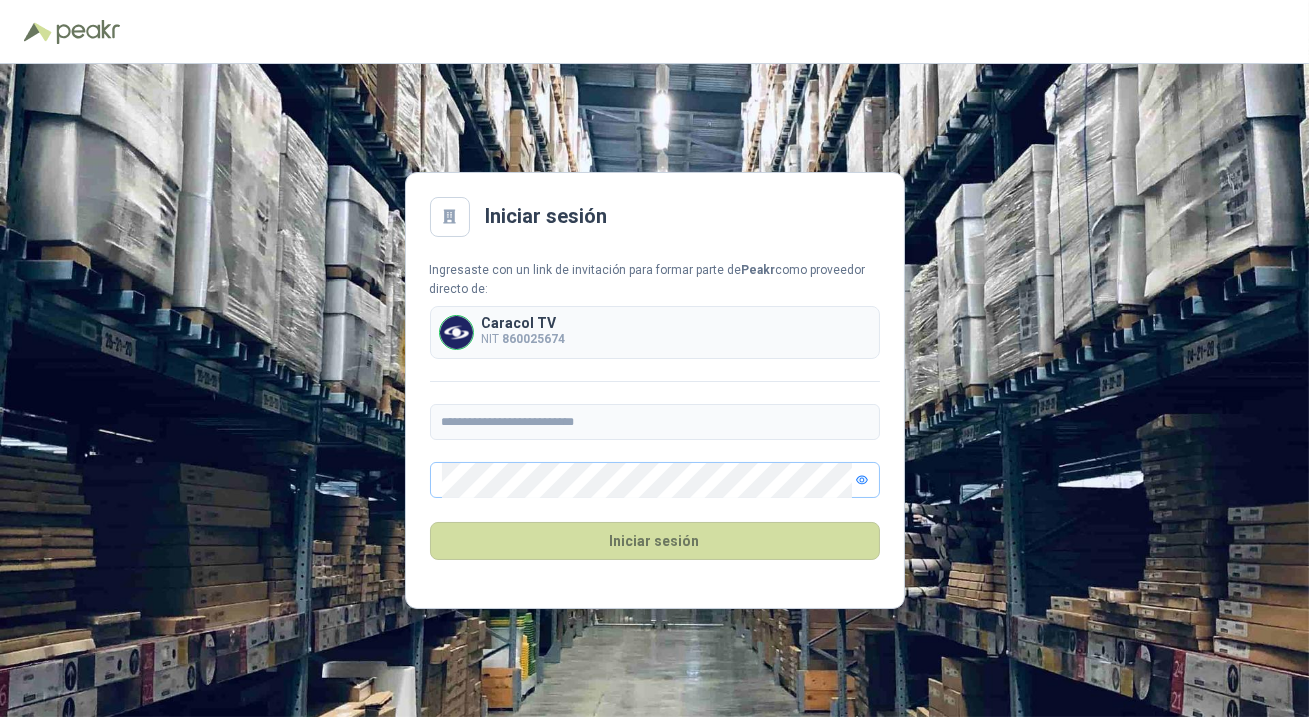 click on "**********" at bounding box center [655, 422] 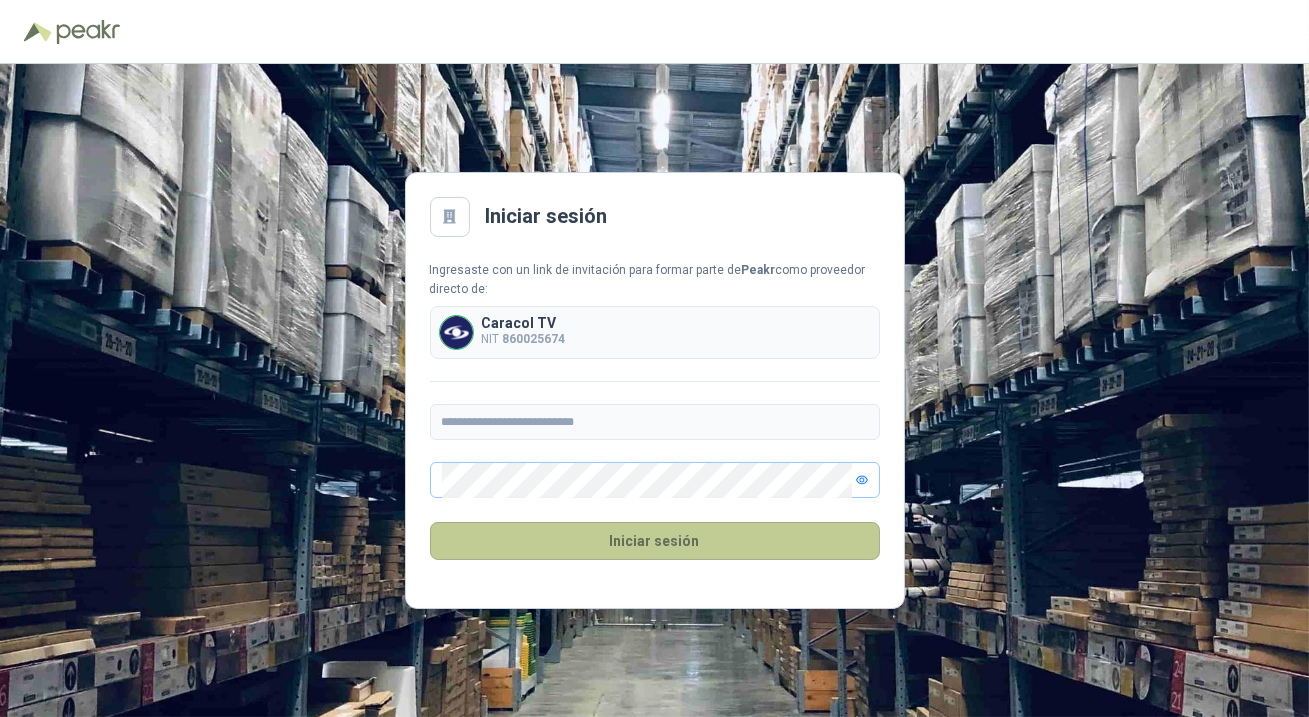 click on "Iniciar sesión" at bounding box center [655, 541] 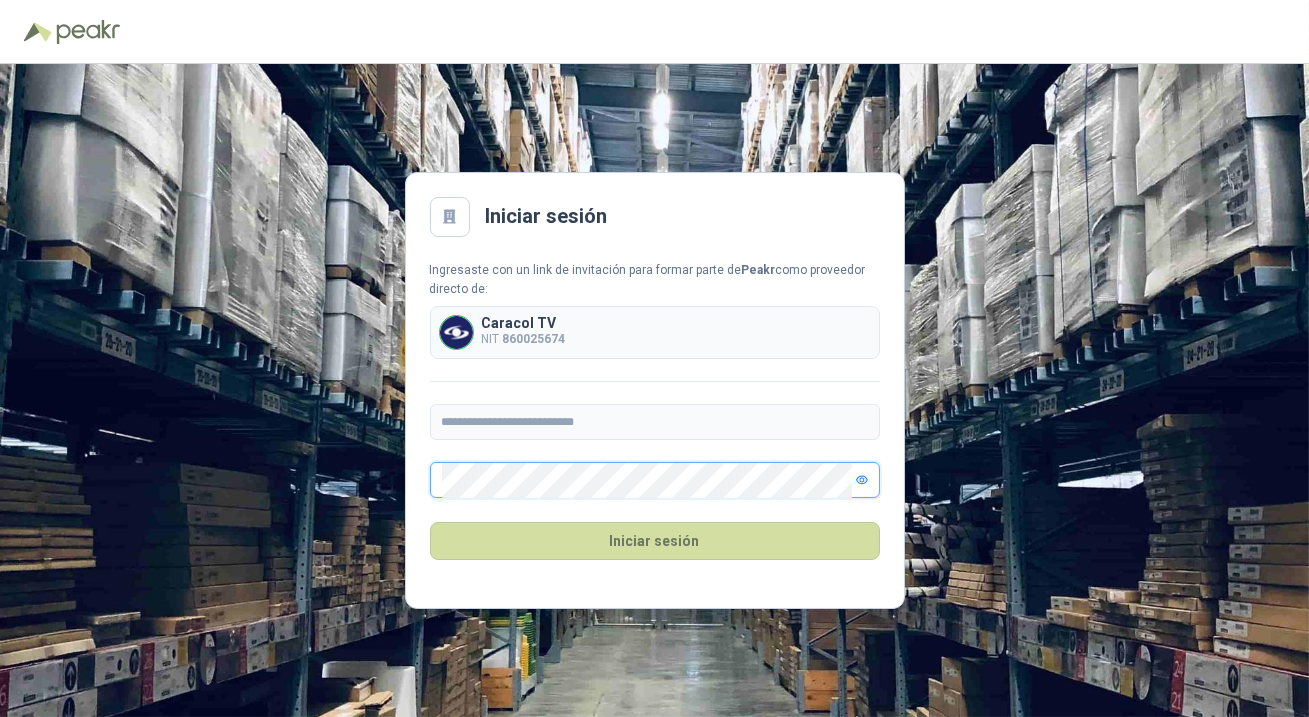 click on "**********" at bounding box center (655, 391) 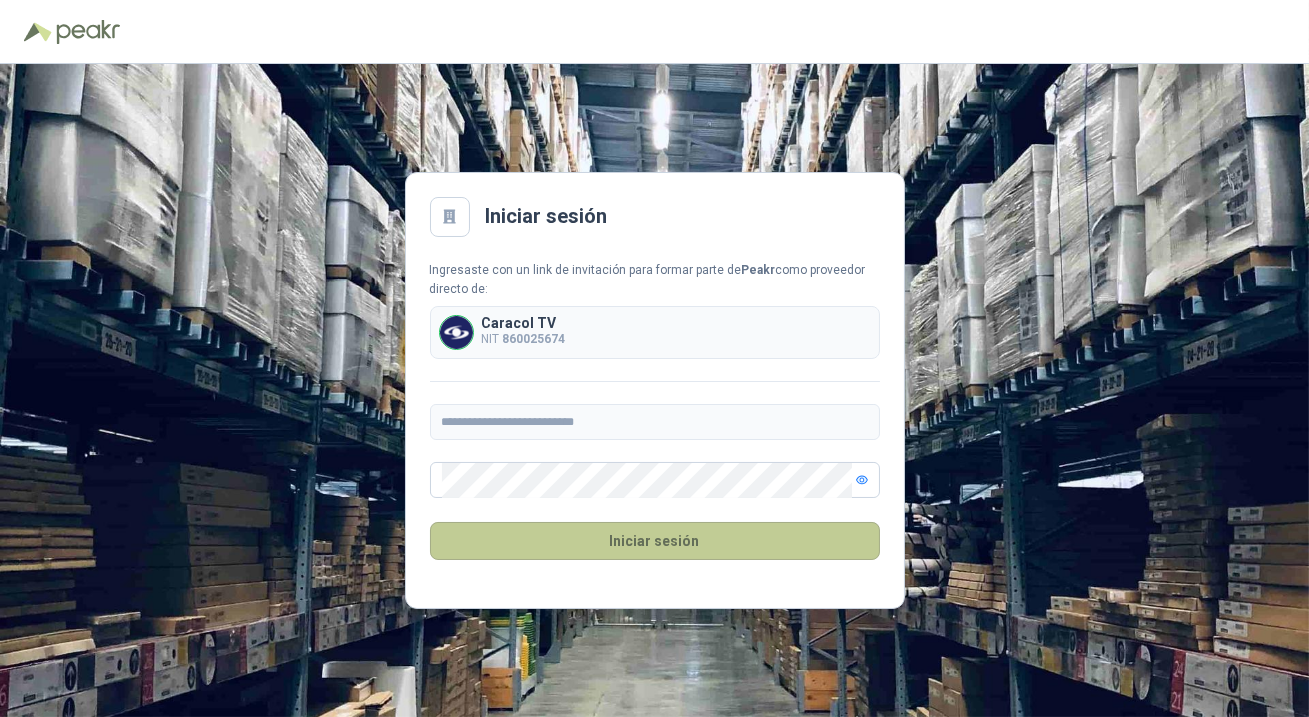 click on "Iniciar sesión" at bounding box center [655, 541] 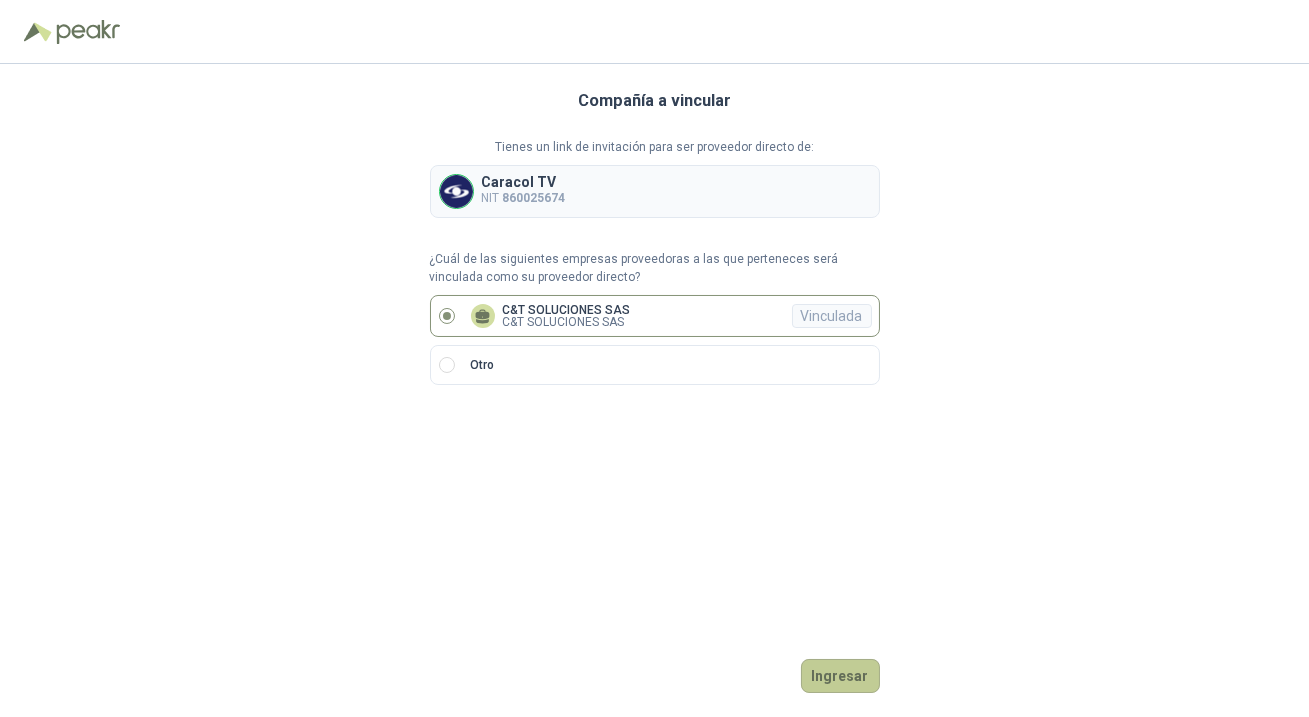 click on "Ingresar" at bounding box center [840, 676] 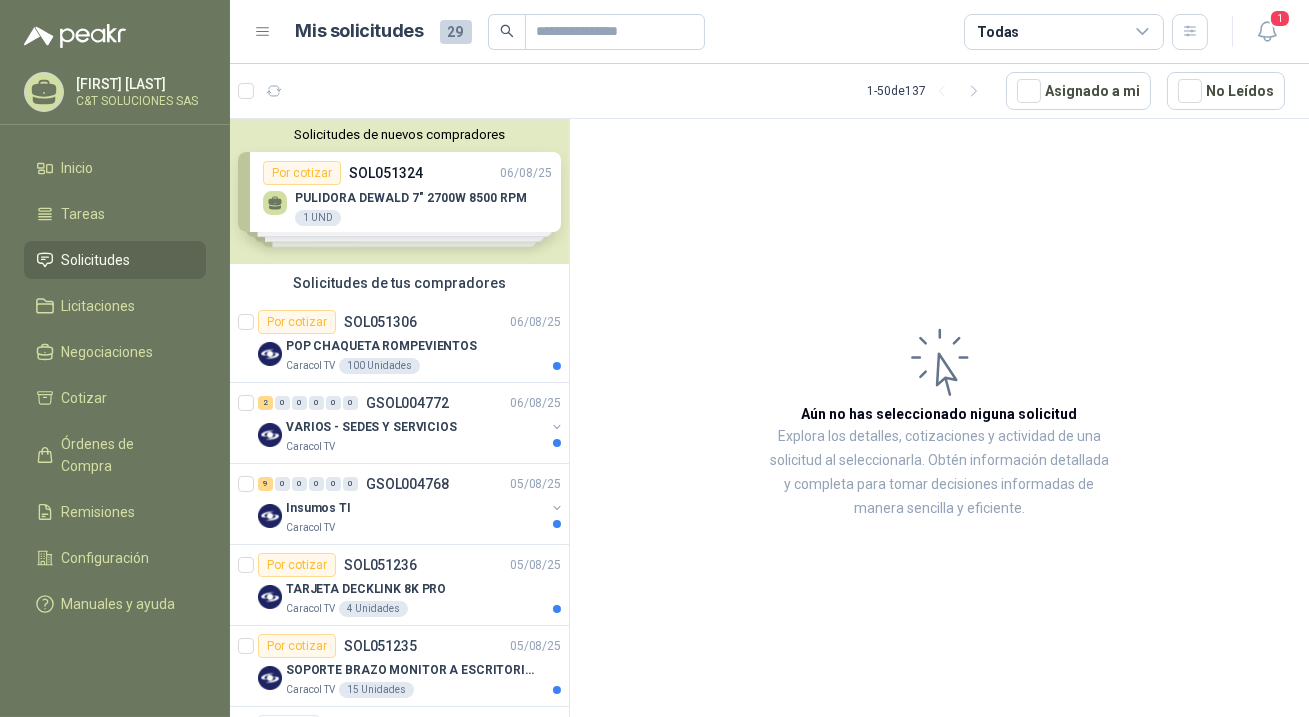 click on "Solicitudes" at bounding box center (96, 260) 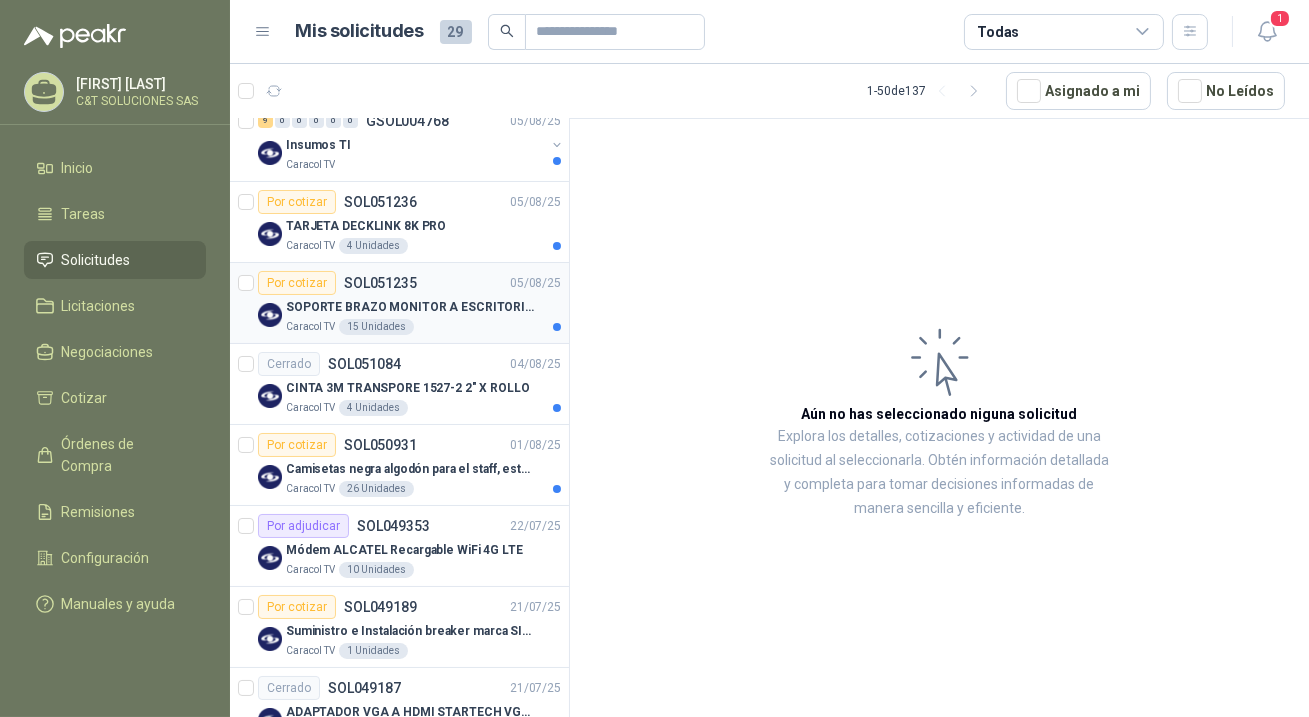 scroll, scrollTop: 454, scrollLeft: 0, axis: vertical 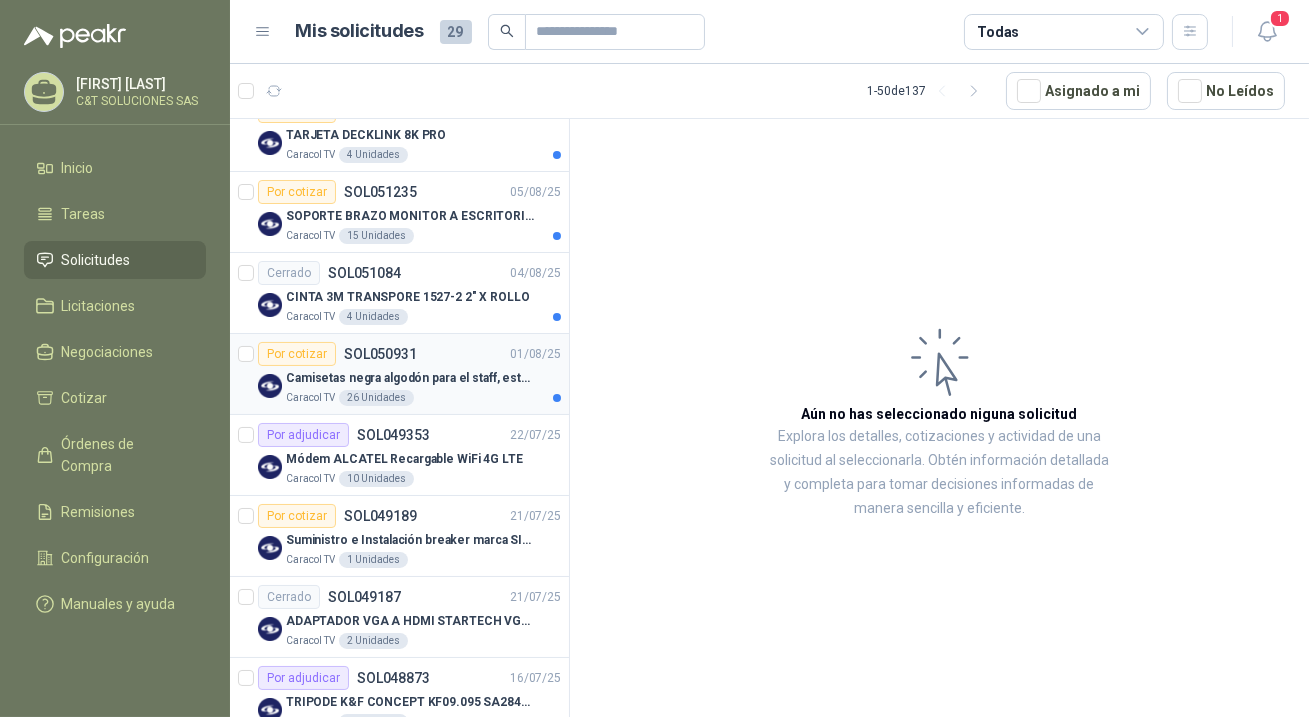 click on "Por cotizar" at bounding box center (297, 354) 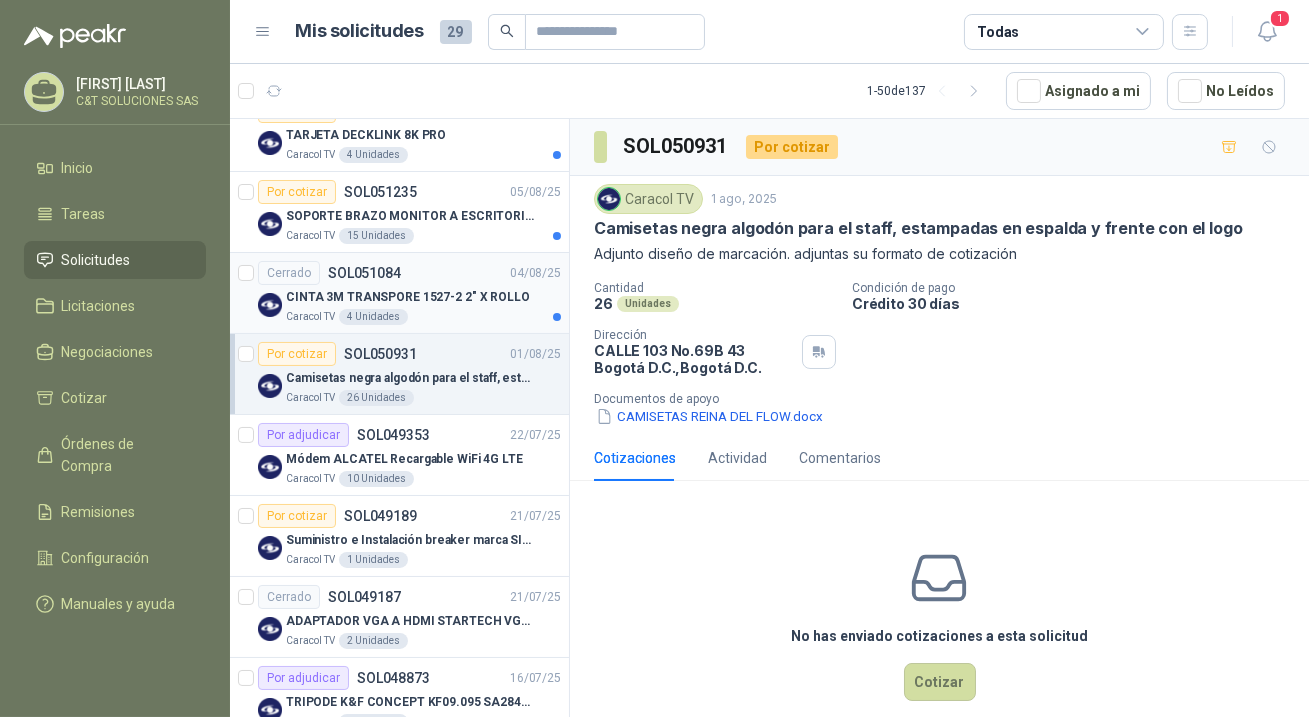 click on "Cerrado" at bounding box center (289, 273) 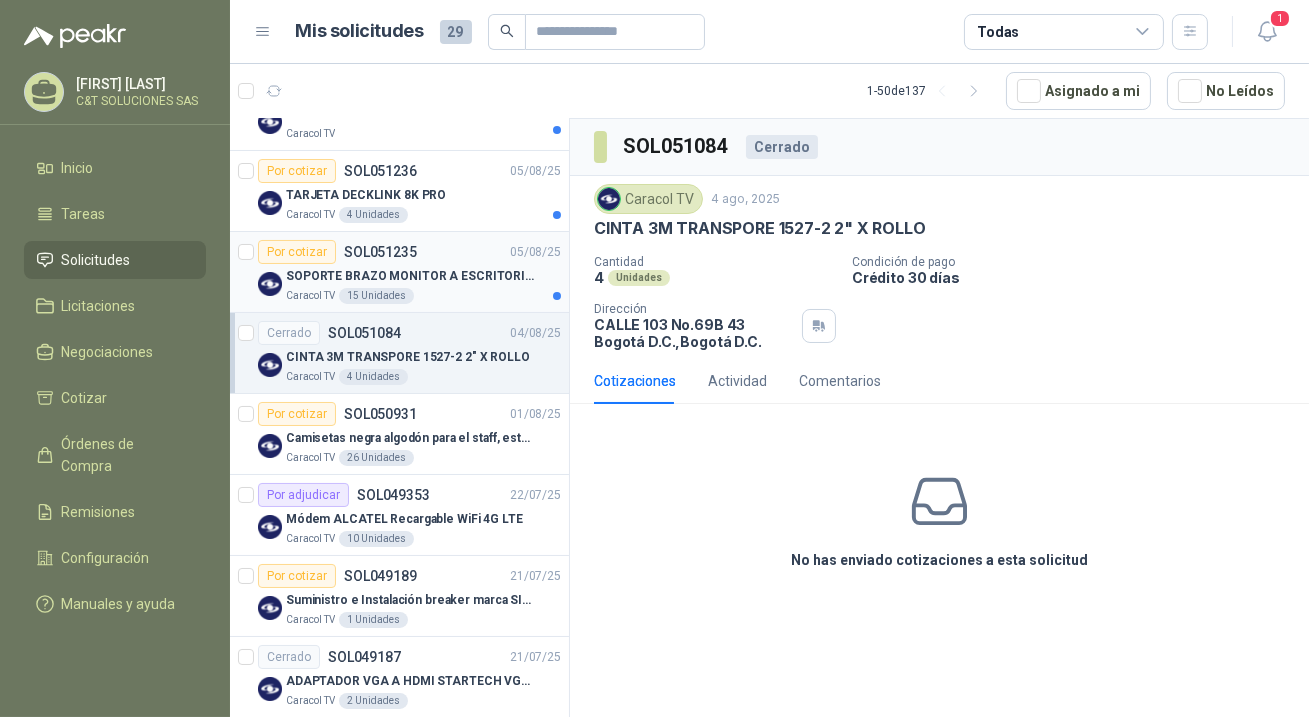 scroll, scrollTop: 363, scrollLeft: 0, axis: vertical 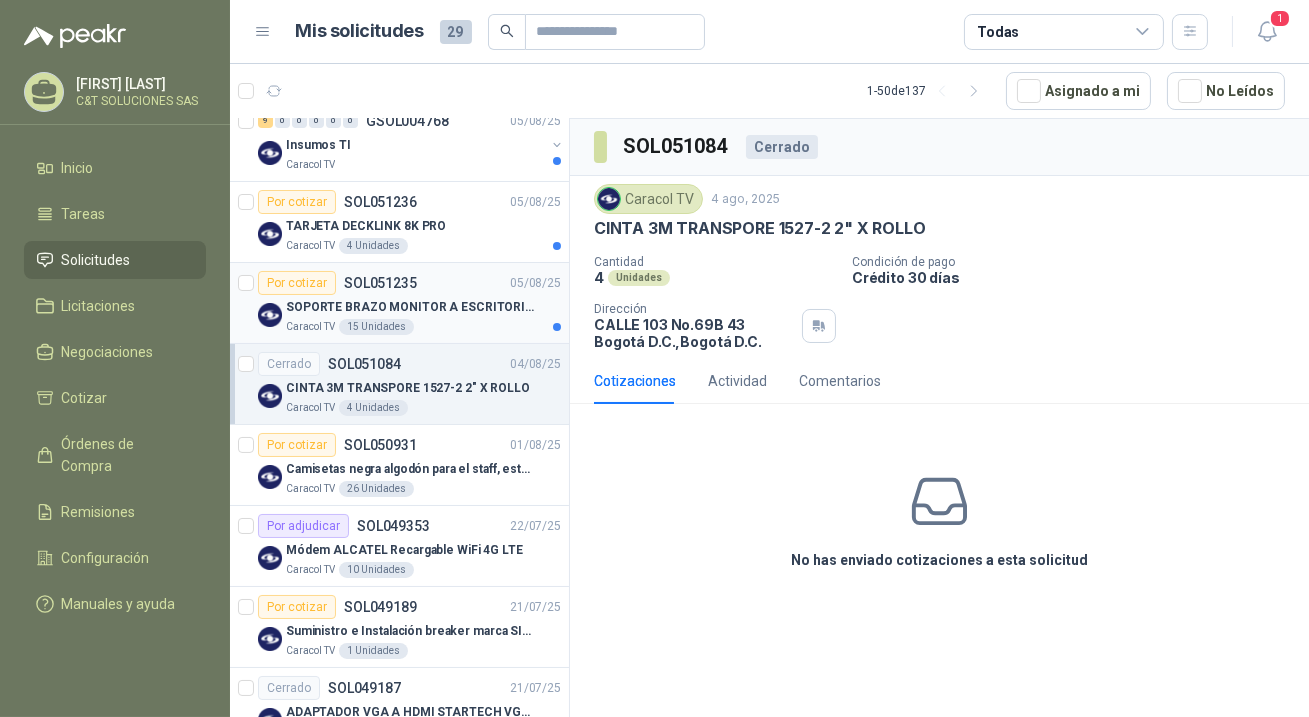 click on "Por cotizar" at bounding box center (297, 283) 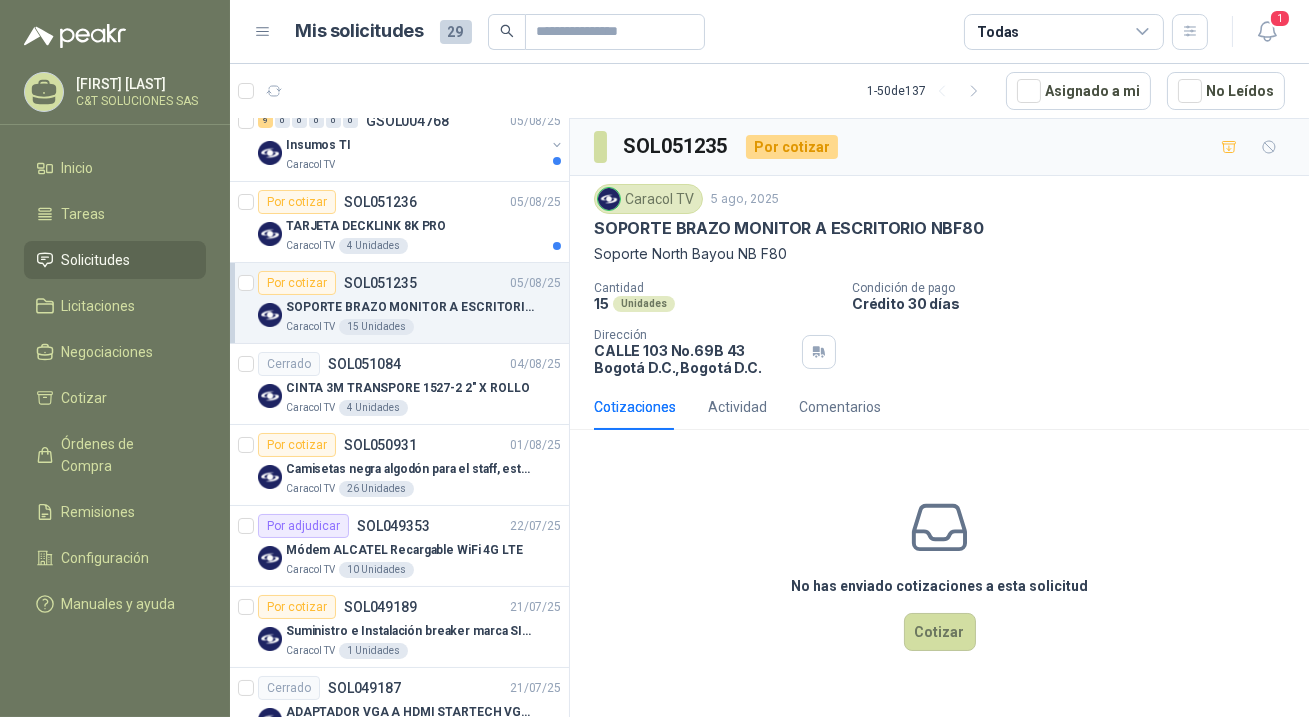 scroll, scrollTop: 272, scrollLeft: 0, axis: vertical 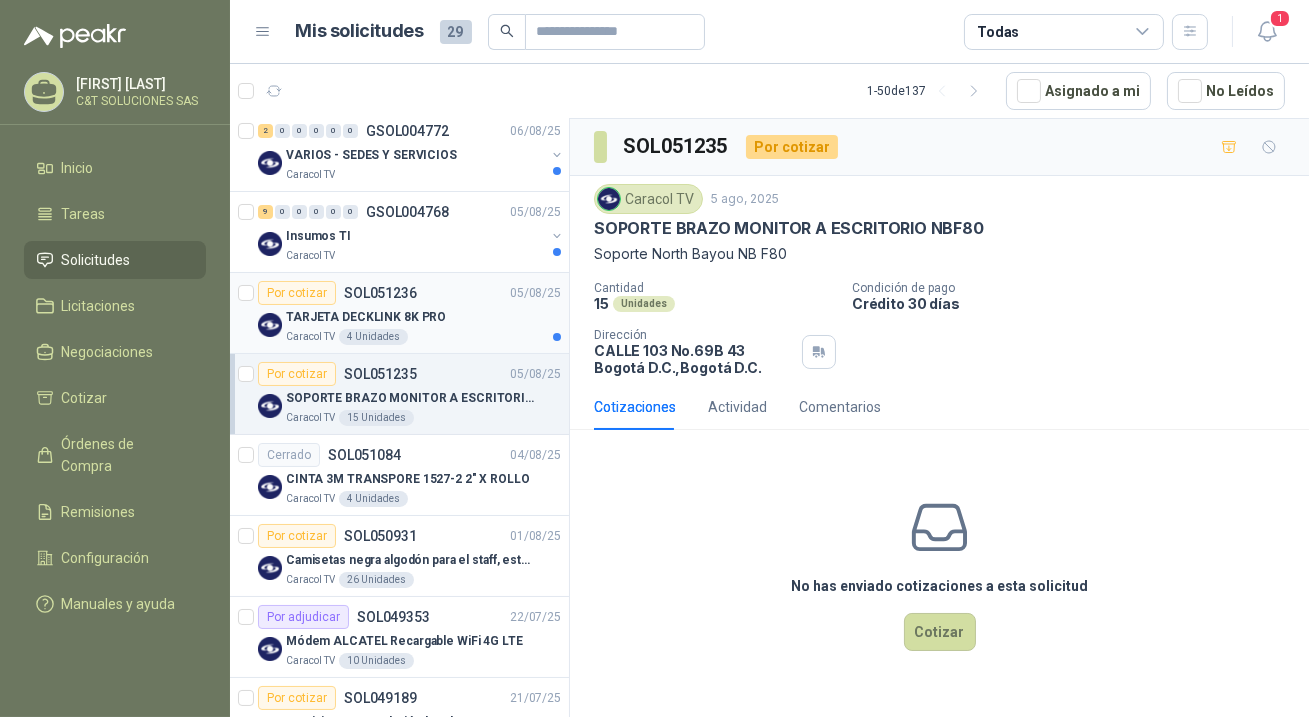 click on "Por cotizar" at bounding box center (297, 293) 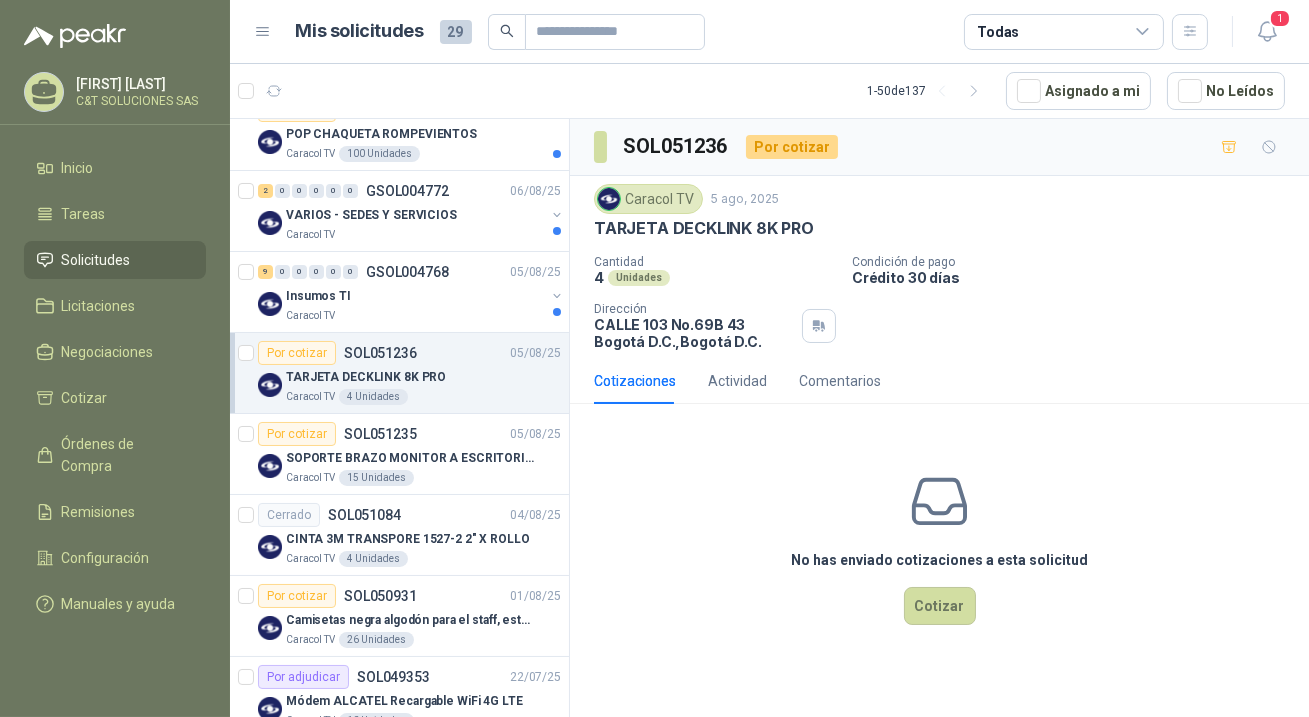 scroll, scrollTop: 181, scrollLeft: 0, axis: vertical 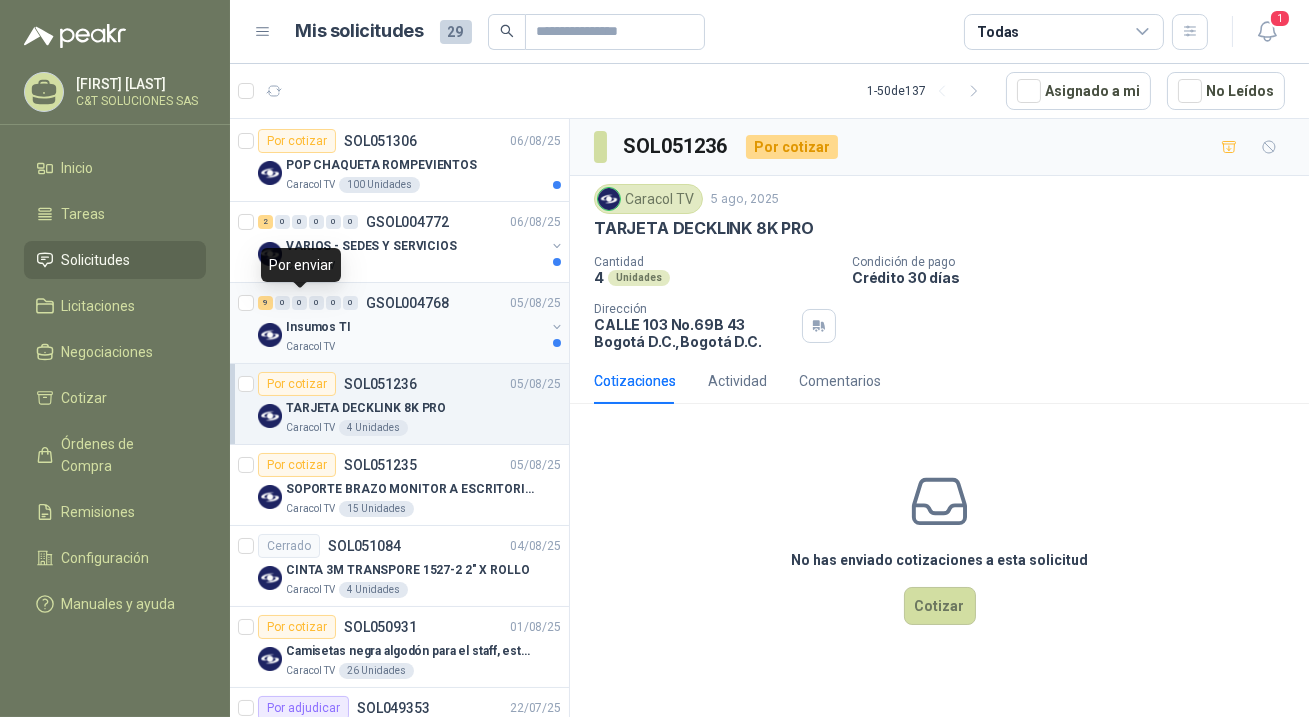 click on "0" at bounding box center (299, 303) 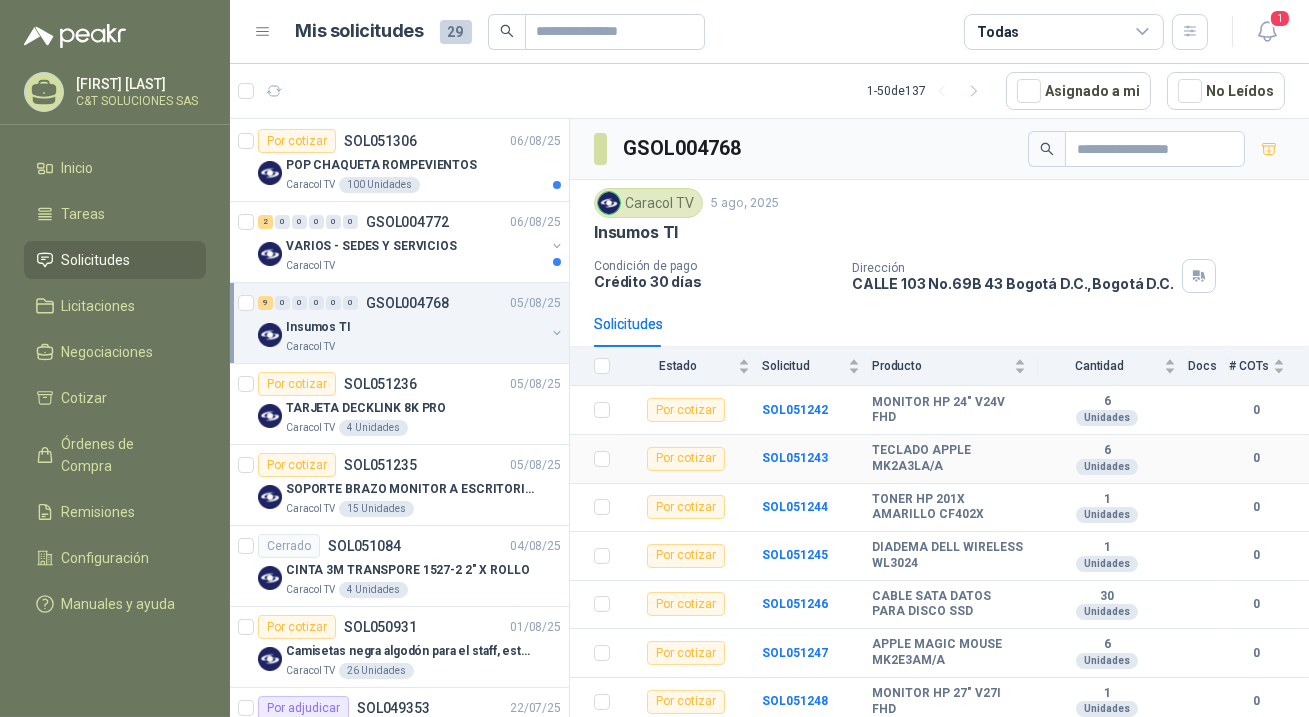scroll, scrollTop: 103, scrollLeft: 0, axis: vertical 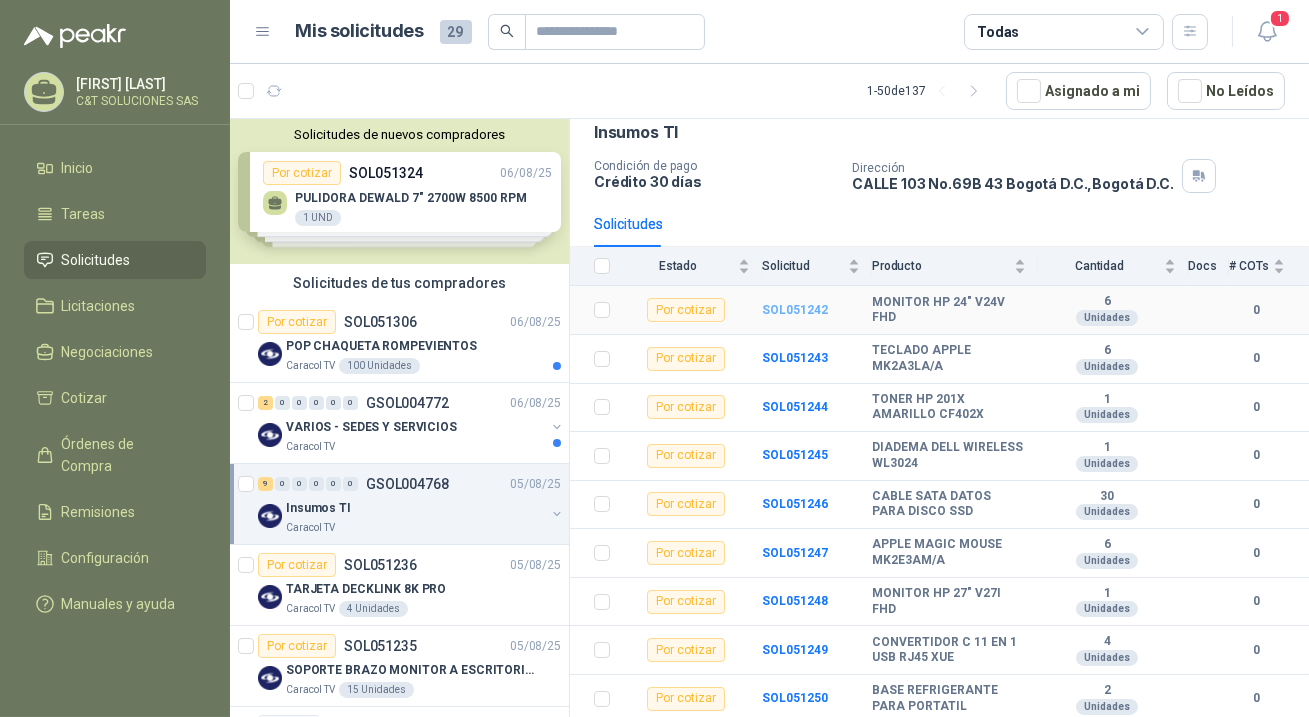 click on "SOL051242" at bounding box center (795, 310) 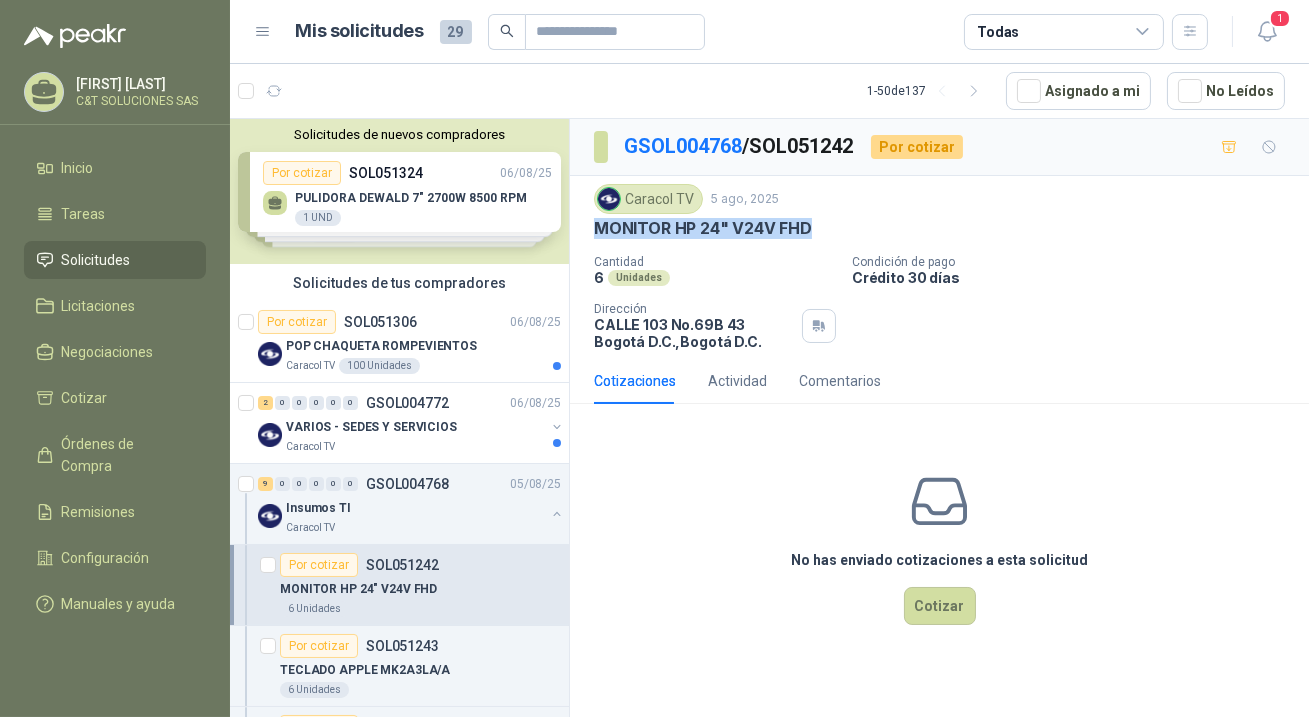 drag, startPoint x: 596, startPoint y: 229, endPoint x: 804, endPoint y: 231, distance: 208.00961 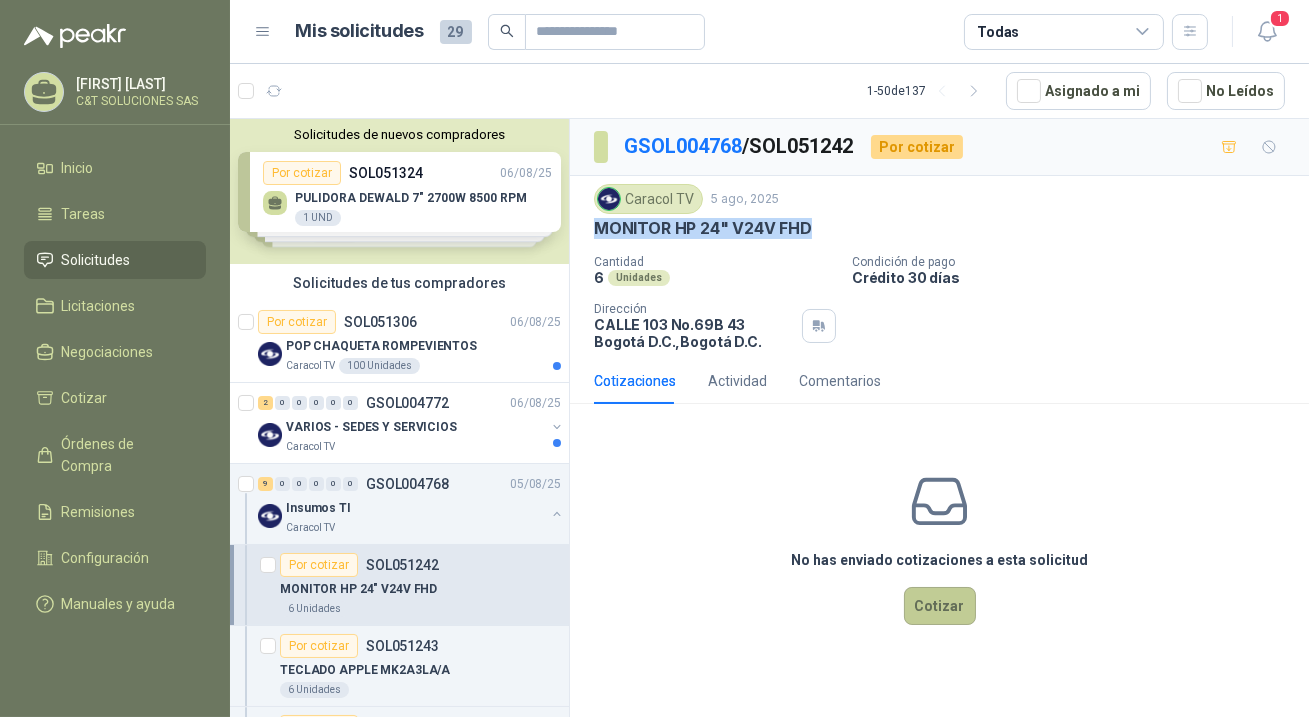 click on "Cotizar" at bounding box center (940, 606) 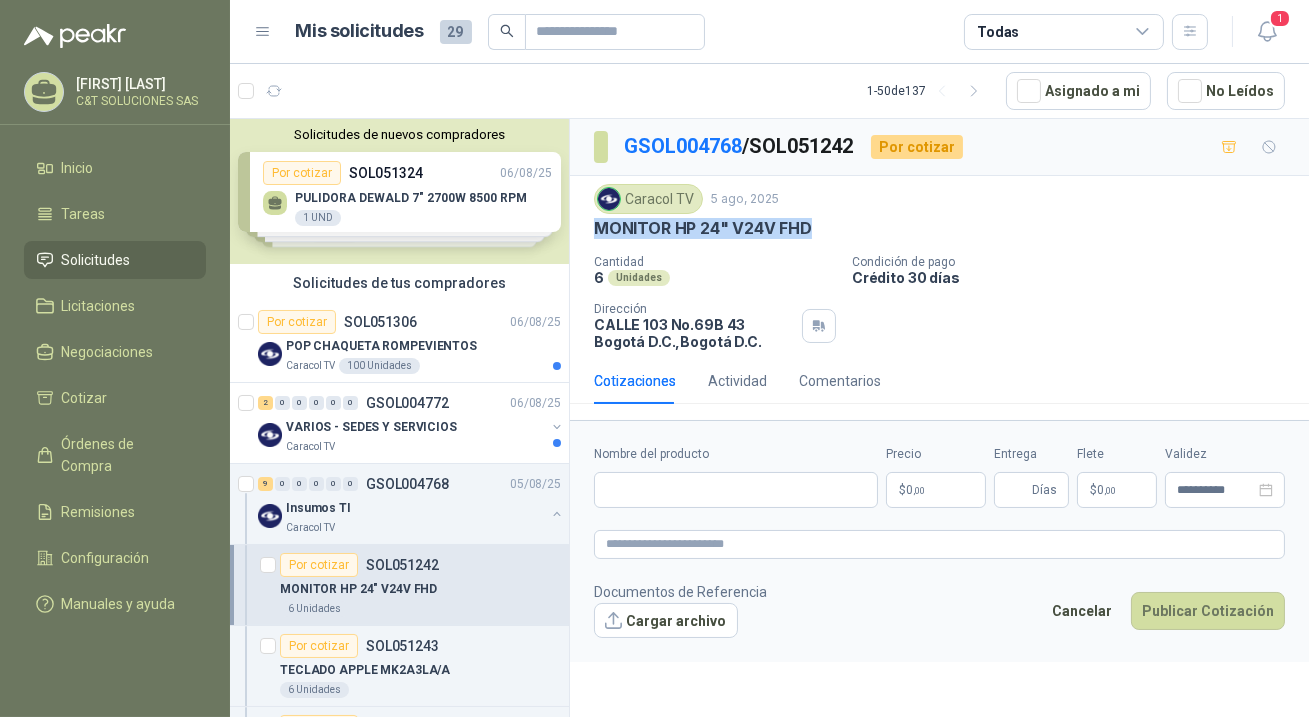 type 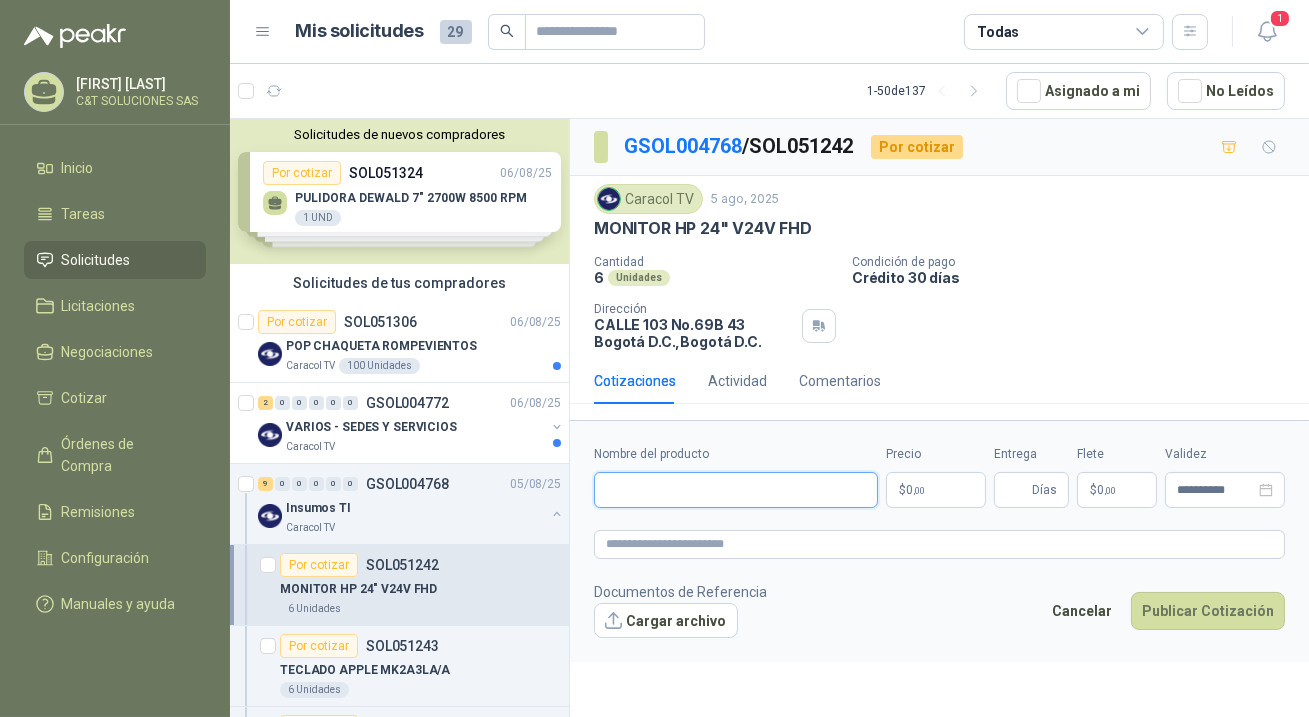 click on "Nombre del producto" at bounding box center (736, 490) 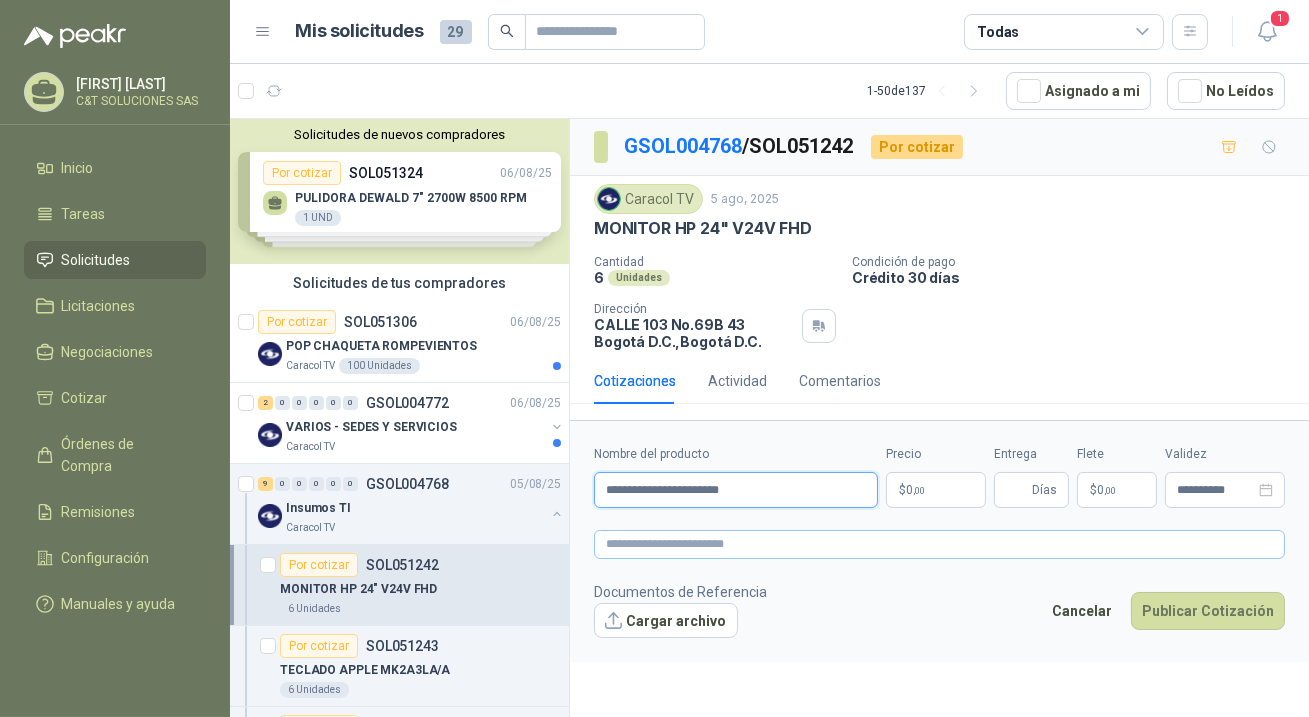 type on "**********" 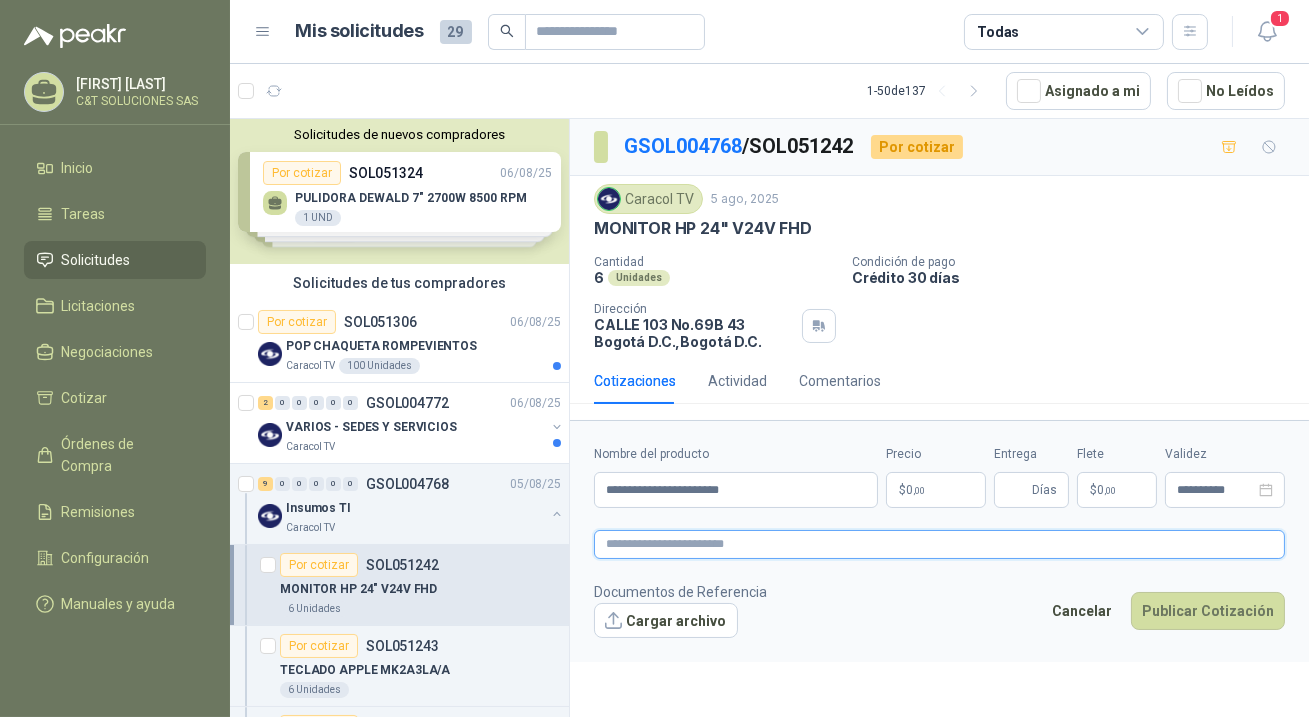 click at bounding box center [939, 544] 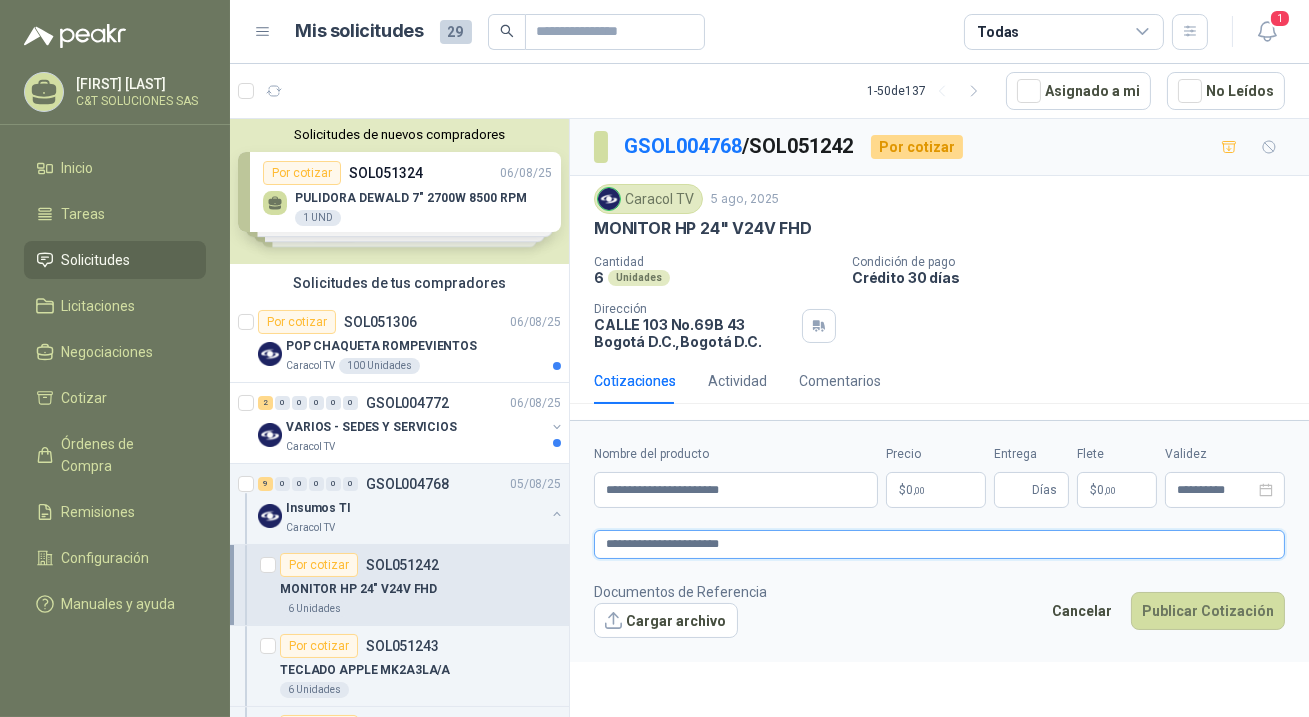 type on "**********" 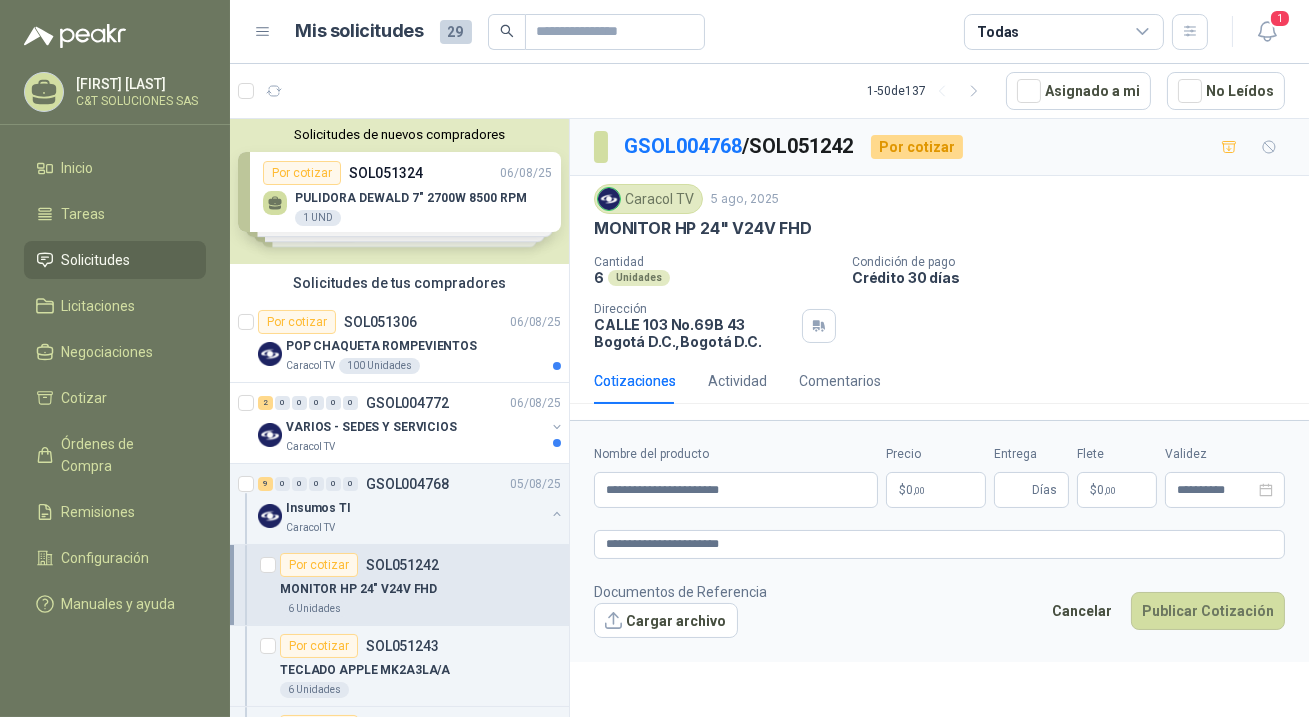 click on ",00" at bounding box center [919, 490] 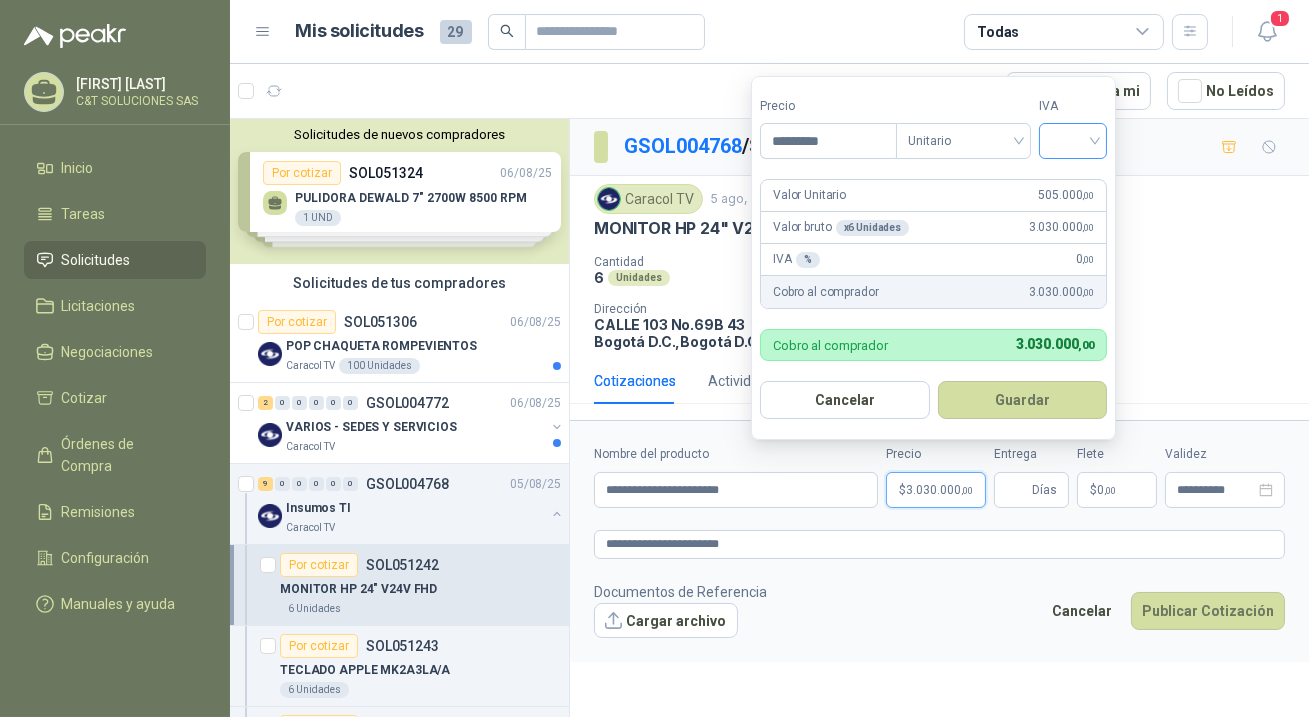 type on "*********" 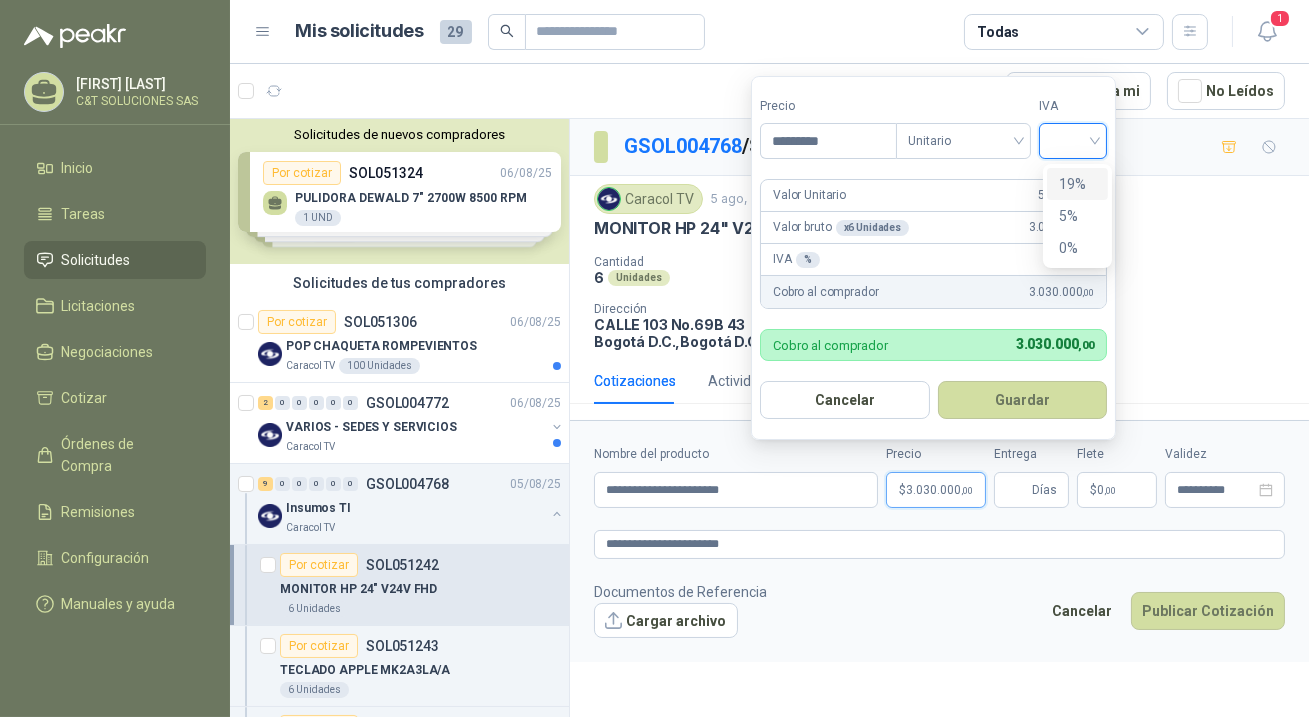 click at bounding box center (1073, 139) 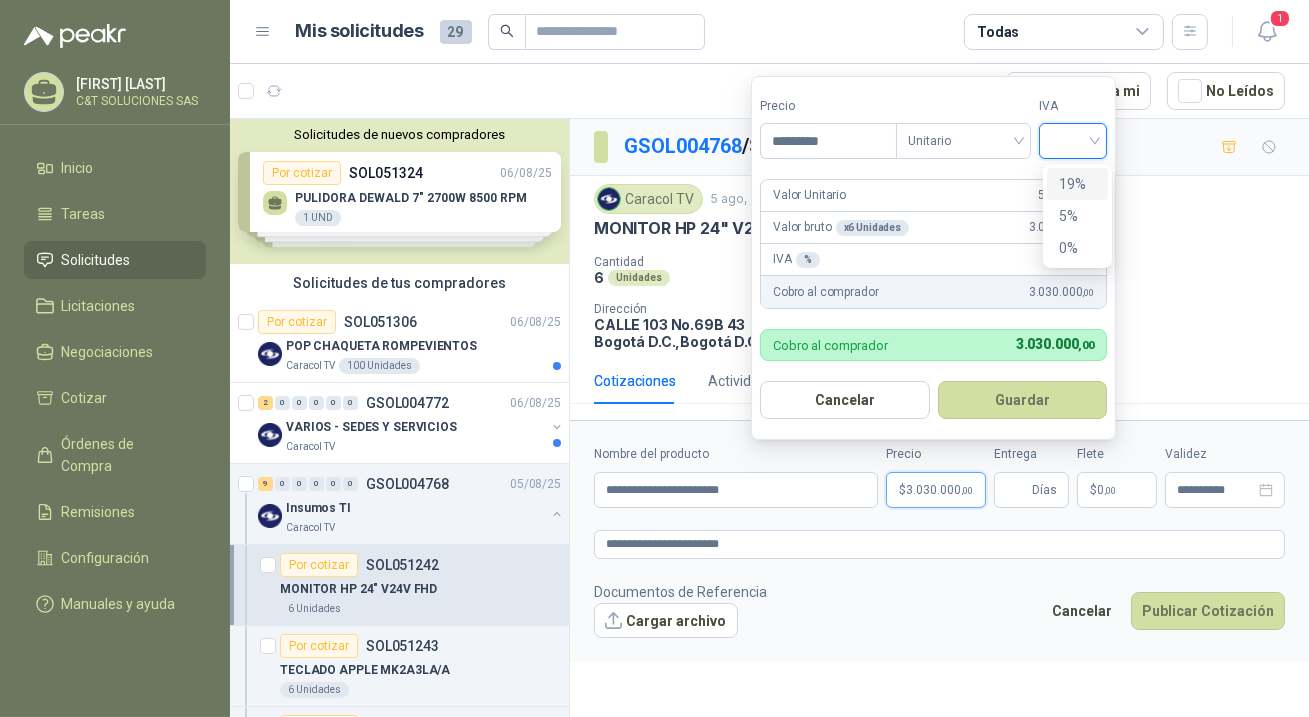 click on "19%" at bounding box center (1077, 184) 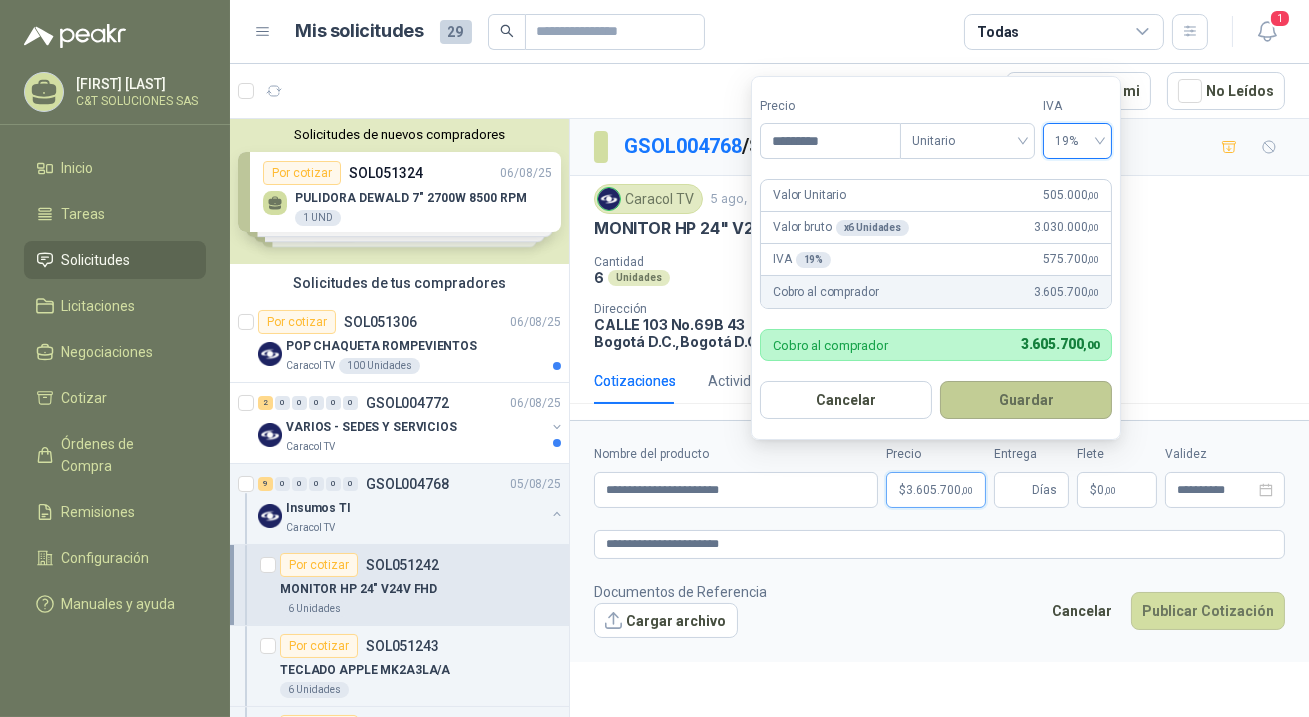 click on "Guardar" at bounding box center [1026, 400] 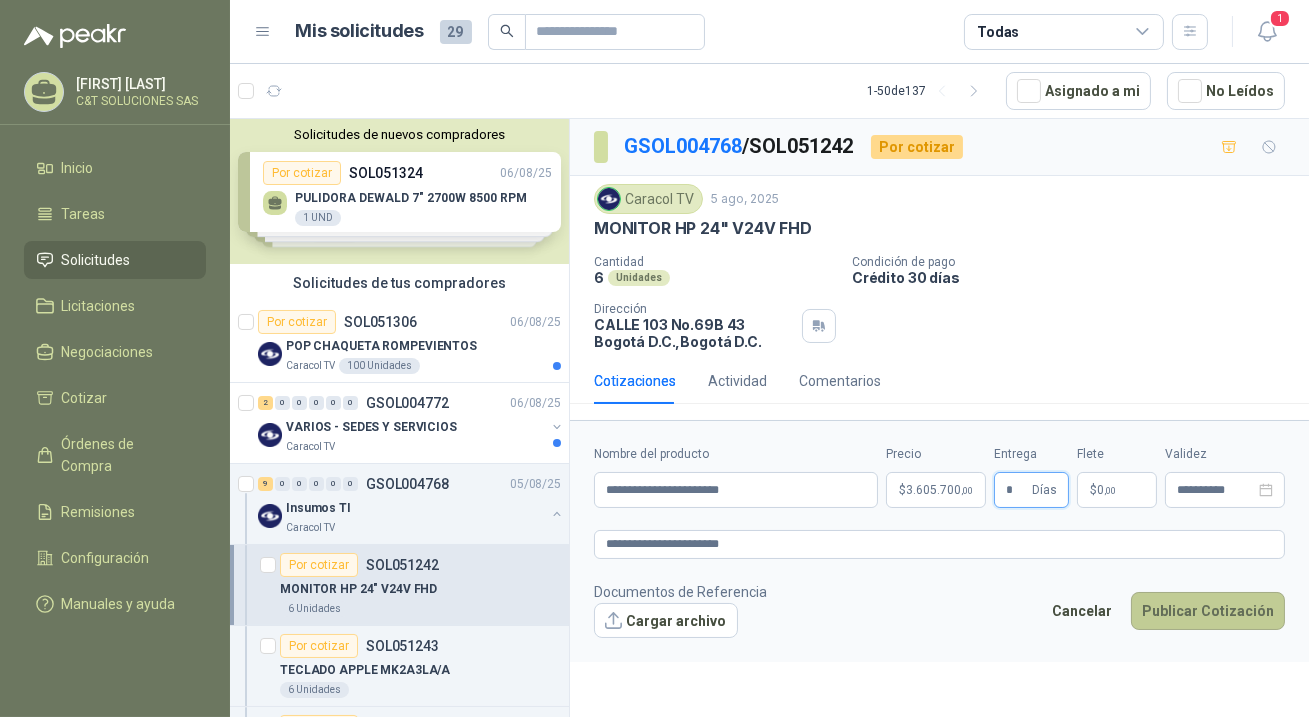 type on "*" 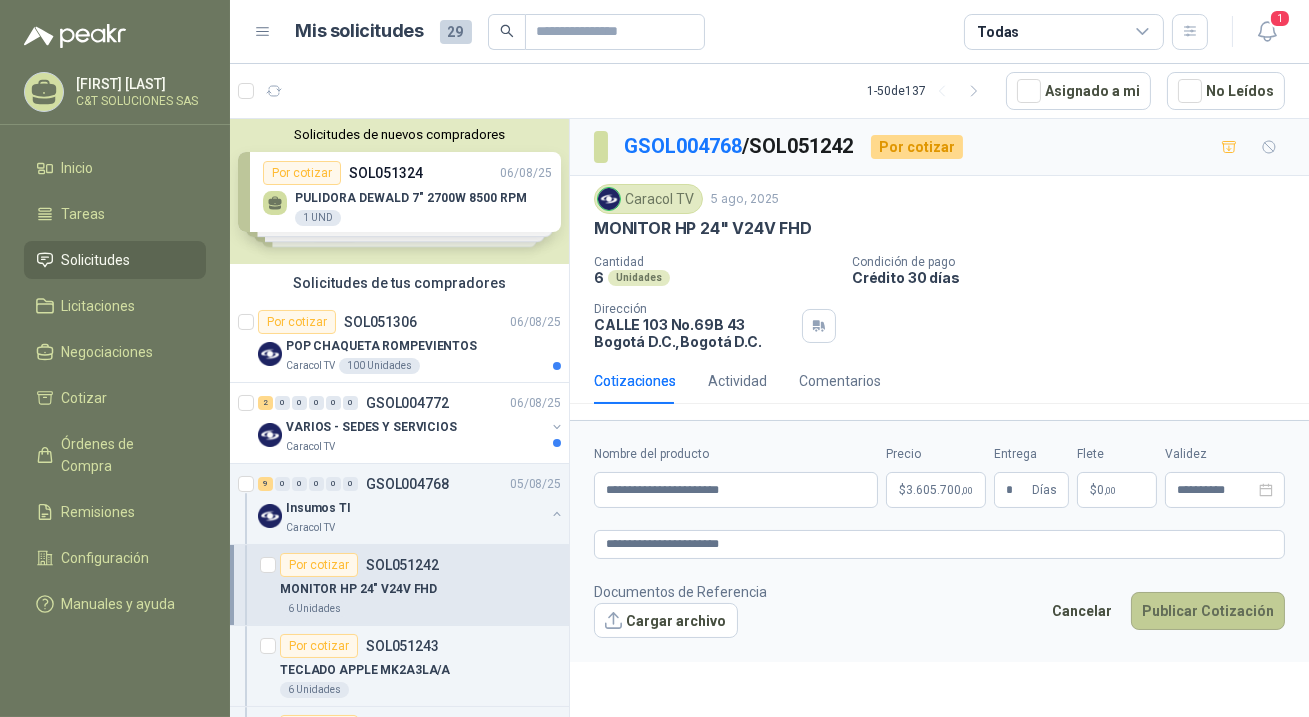 click on "Publicar Cotización" at bounding box center [1208, 611] 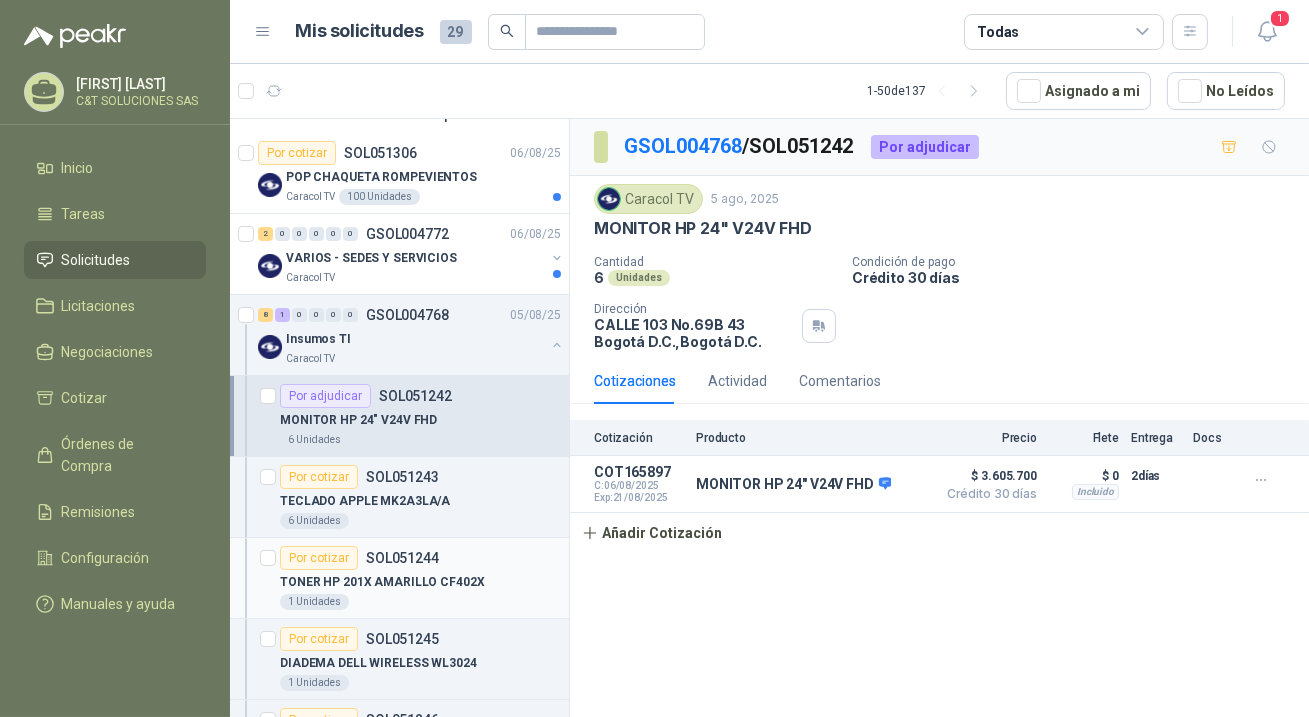 scroll, scrollTop: 181, scrollLeft: 0, axis: vertical 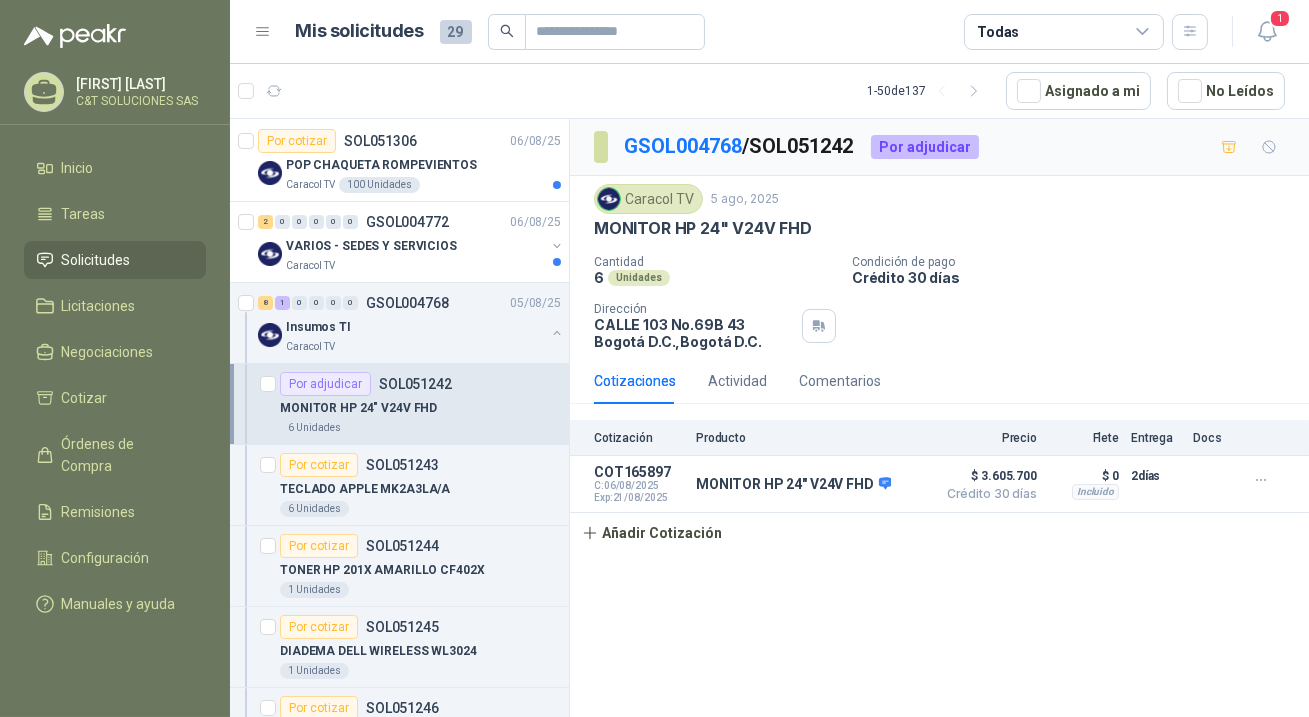 click on "Por adjudicar" at bounding box center [325, 384] 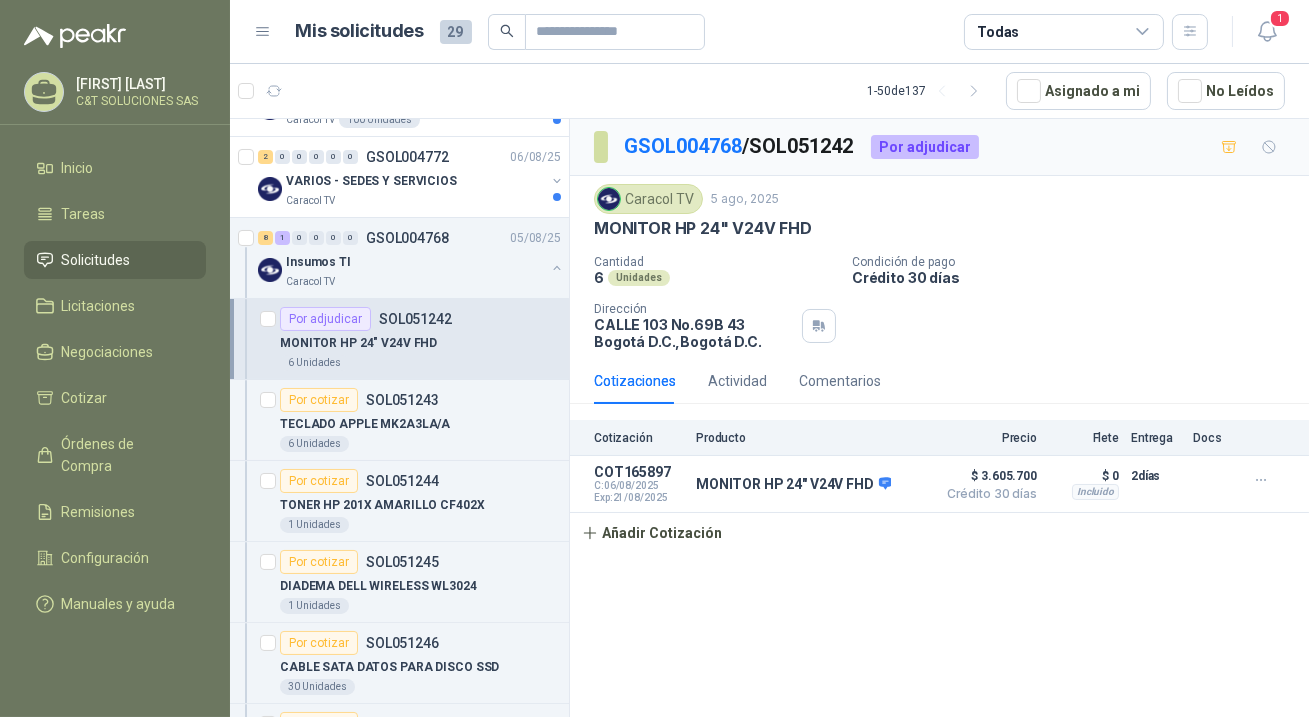 scroll, scrollTop: 363, scrollLeft: 0, axis: vertical 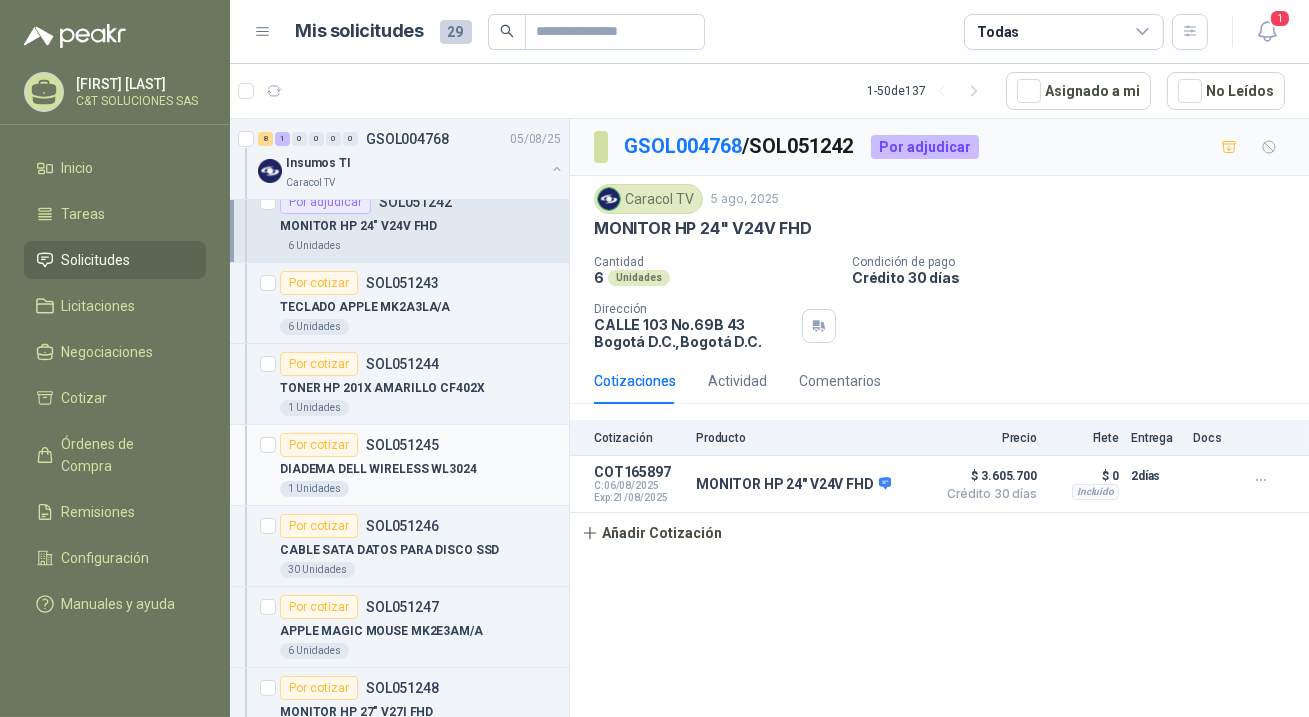 click on "Por cotizar" at bounding box center [319, 445] 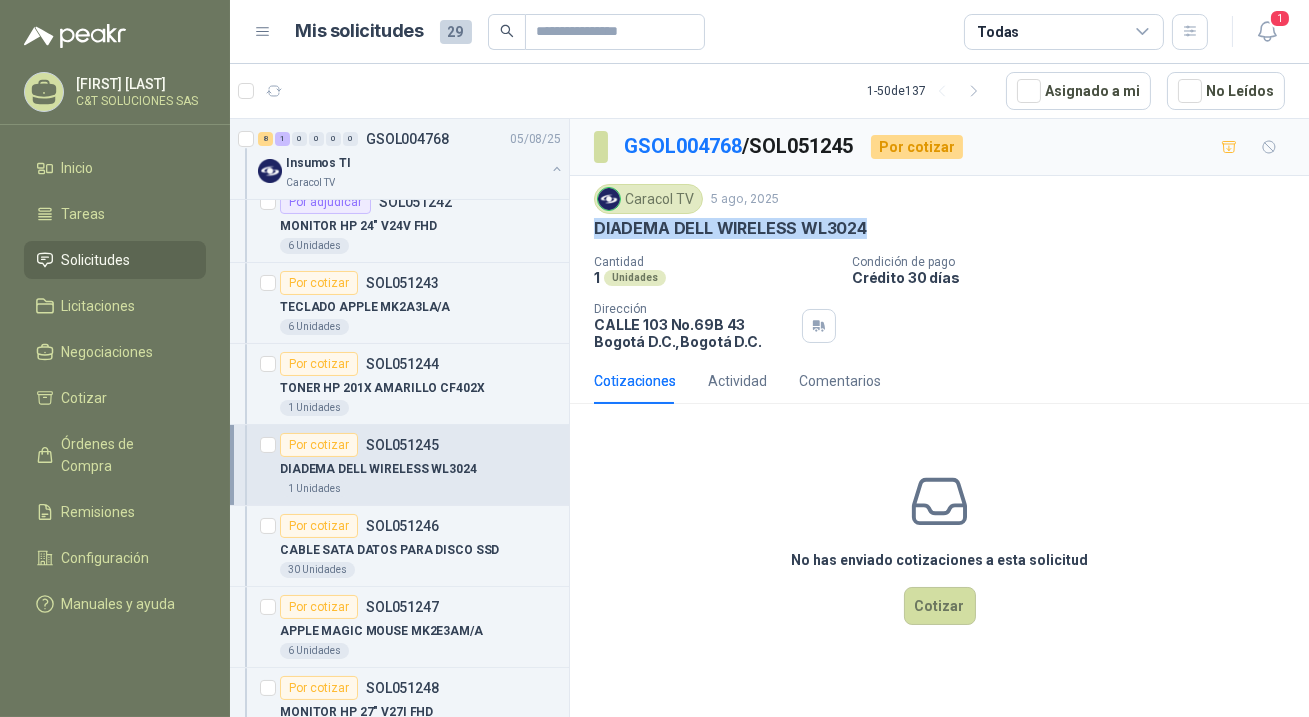 drag, startPoint x: 857, startPoint y: 224, endPoint x: 595, endPoint y: 229, distance: 262.0477 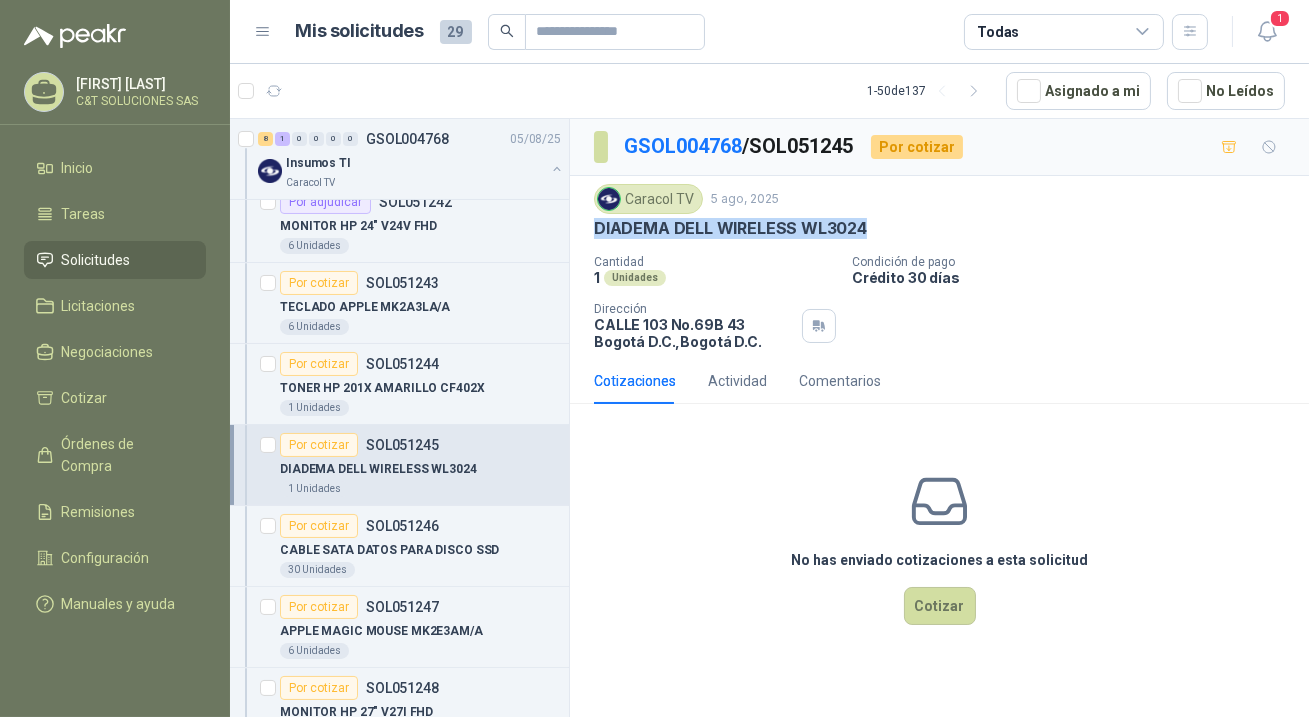 copy on "DIADEMA DELL WIRELESS WL3024" 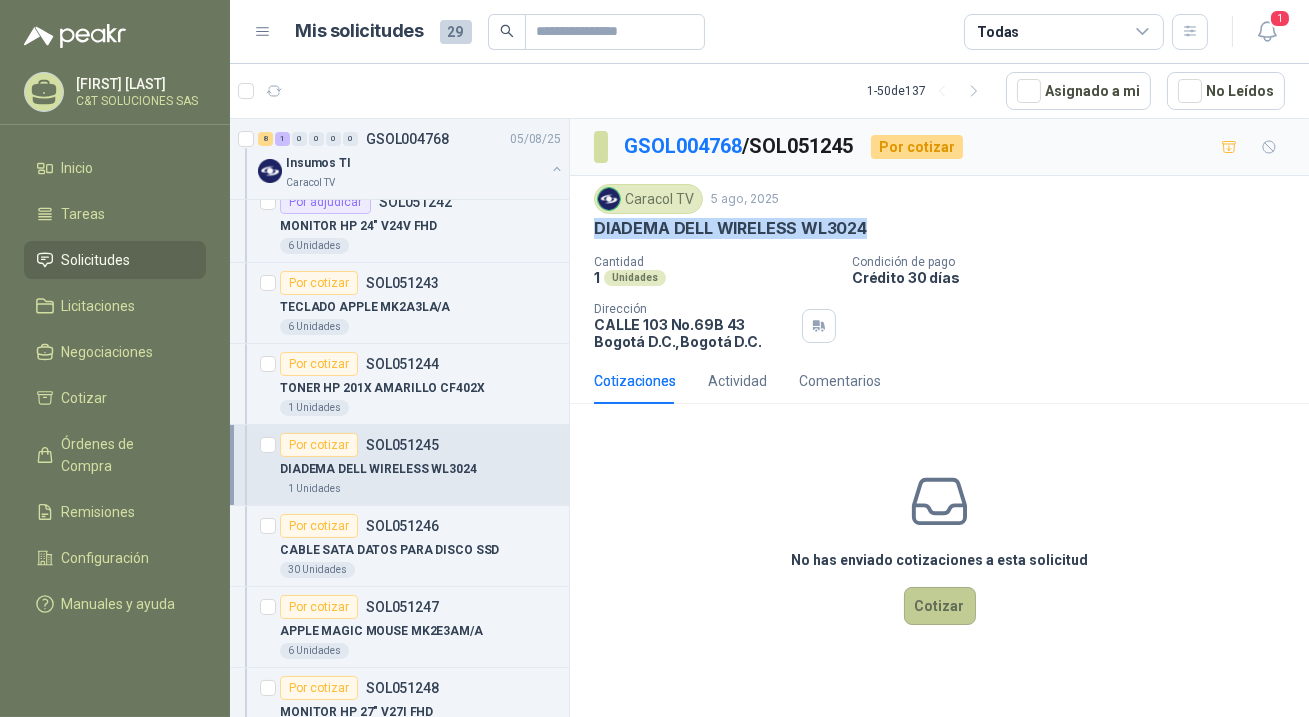 click on "Cotizar" at bounding box center [940, 606] 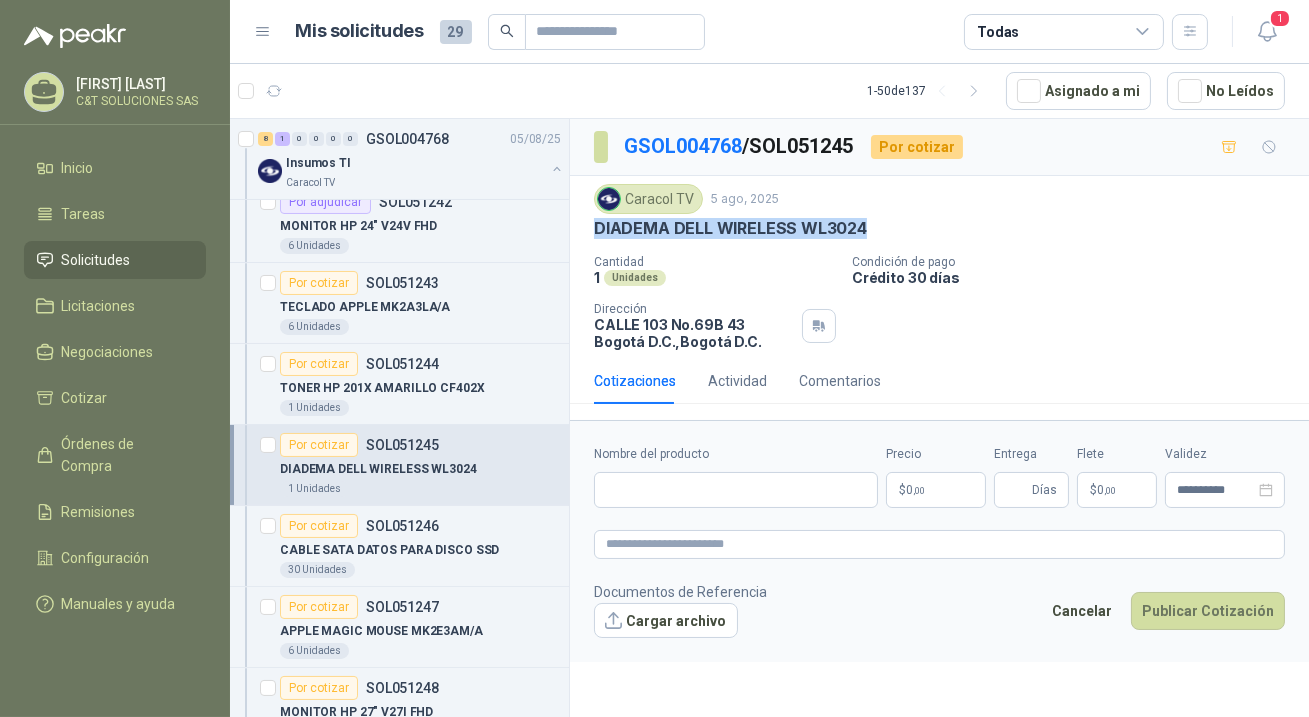 type 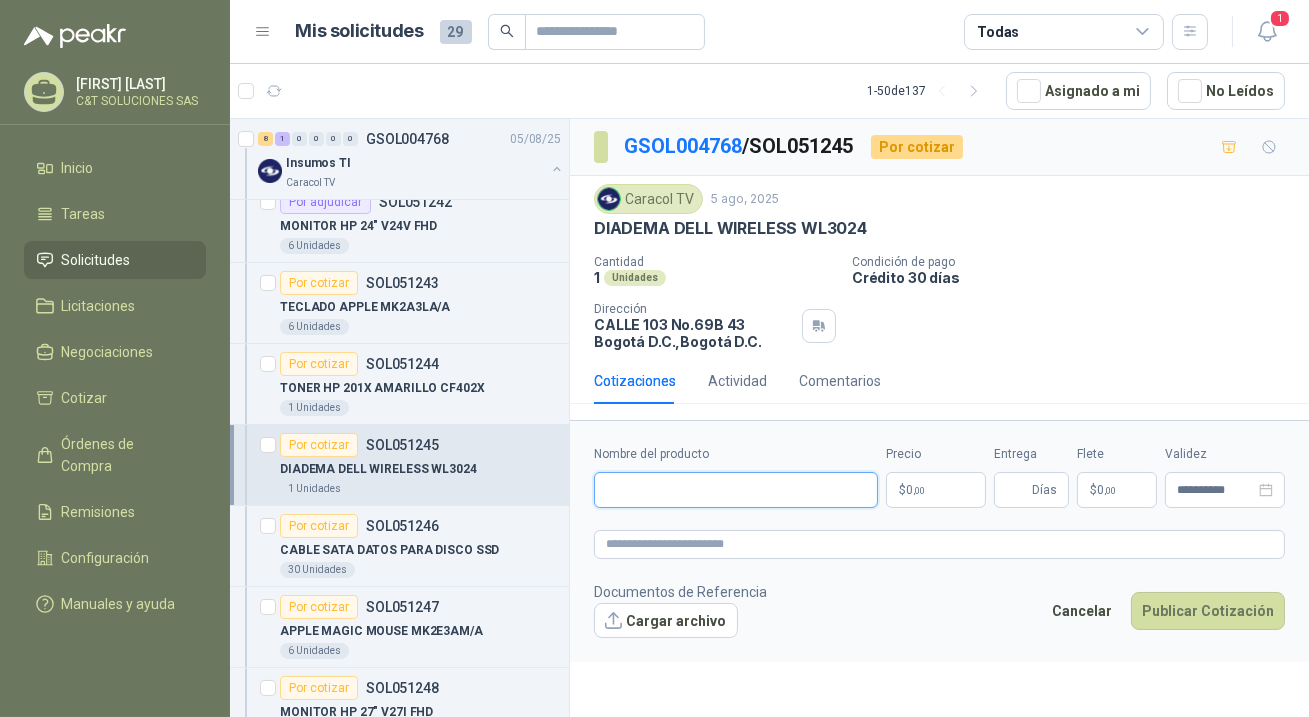 click on "Nombre del producto" at bounding box center [736, 490] 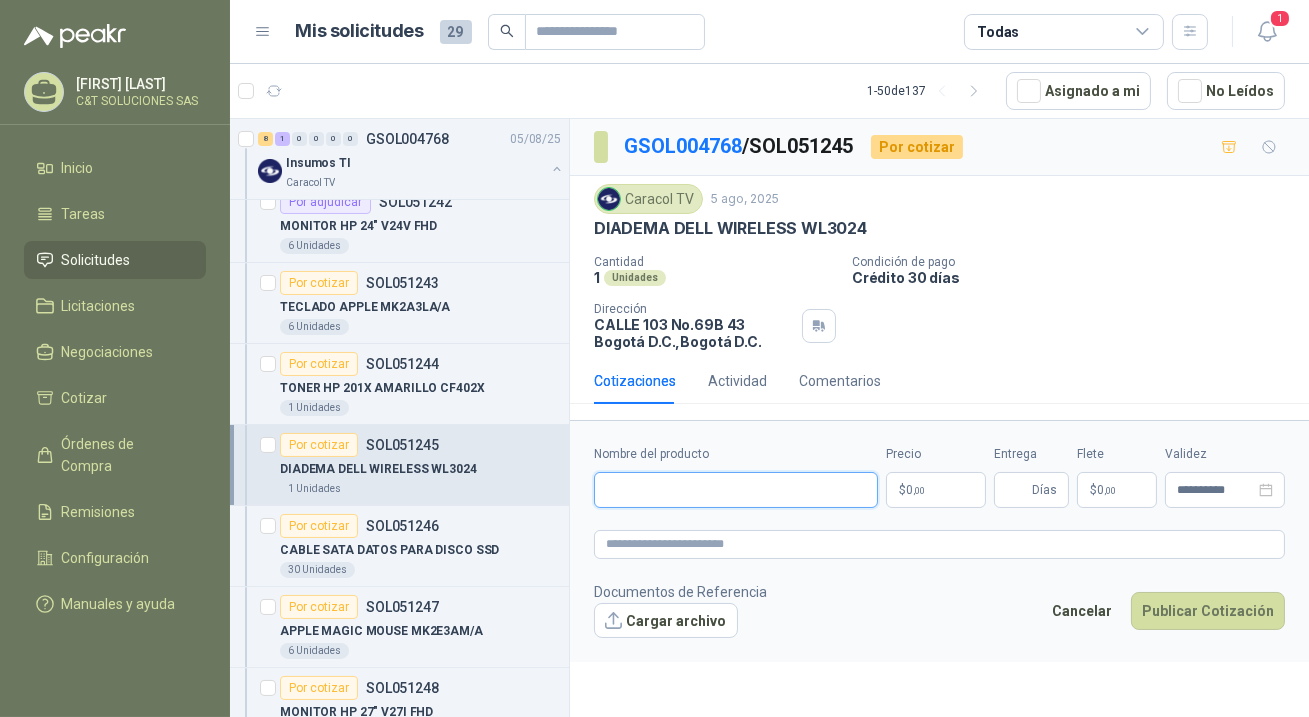 paste on "**********" 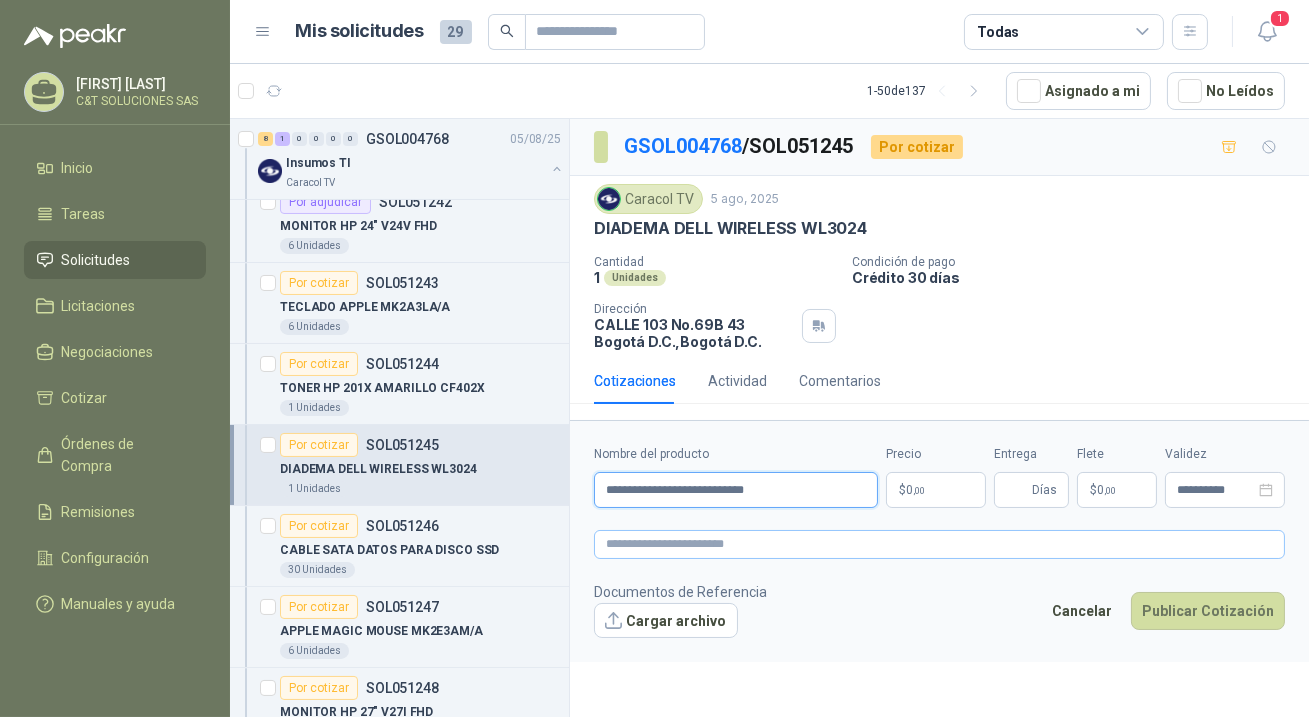 type on "**********" 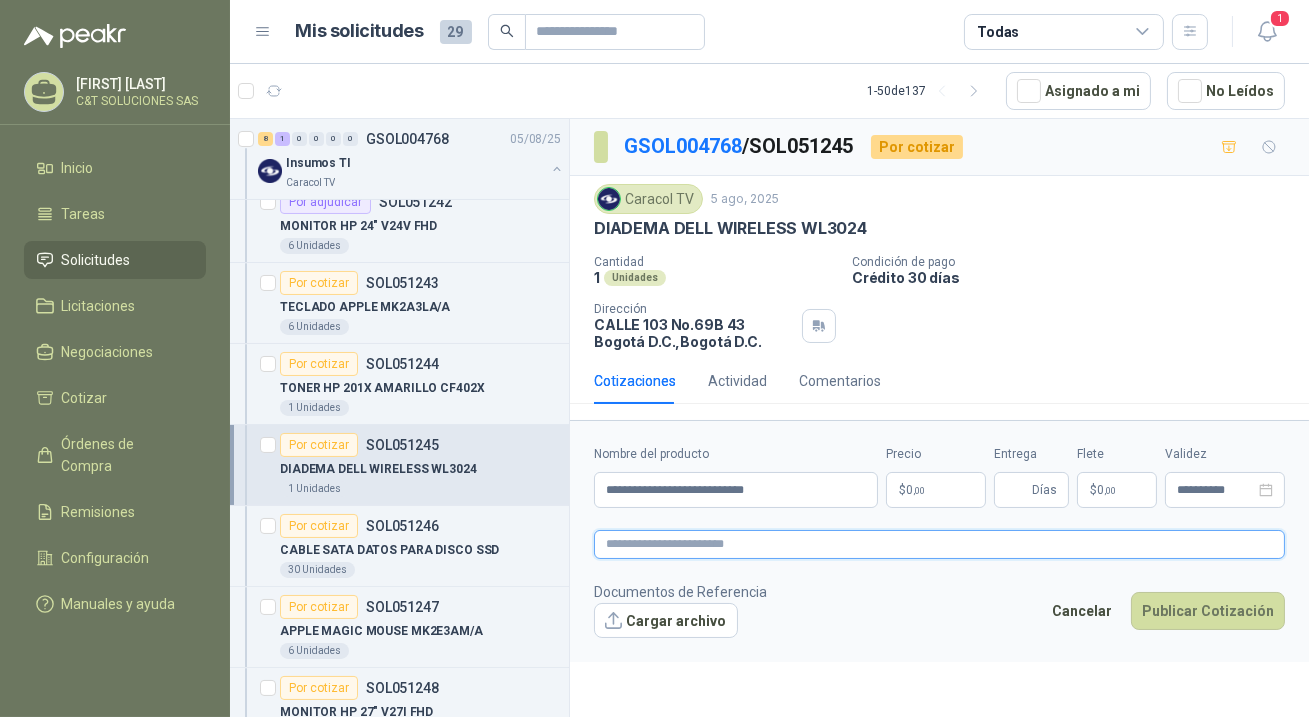 click at bounding box center (939, 544) 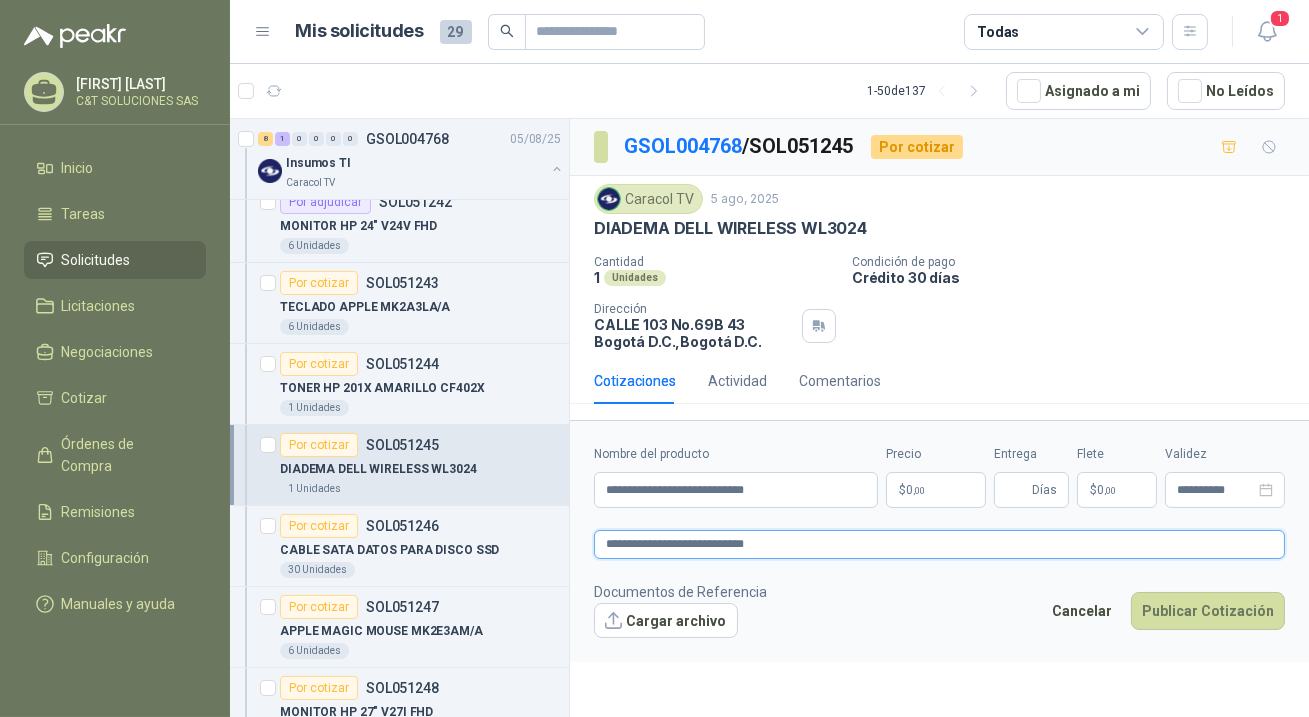 type on "**********" 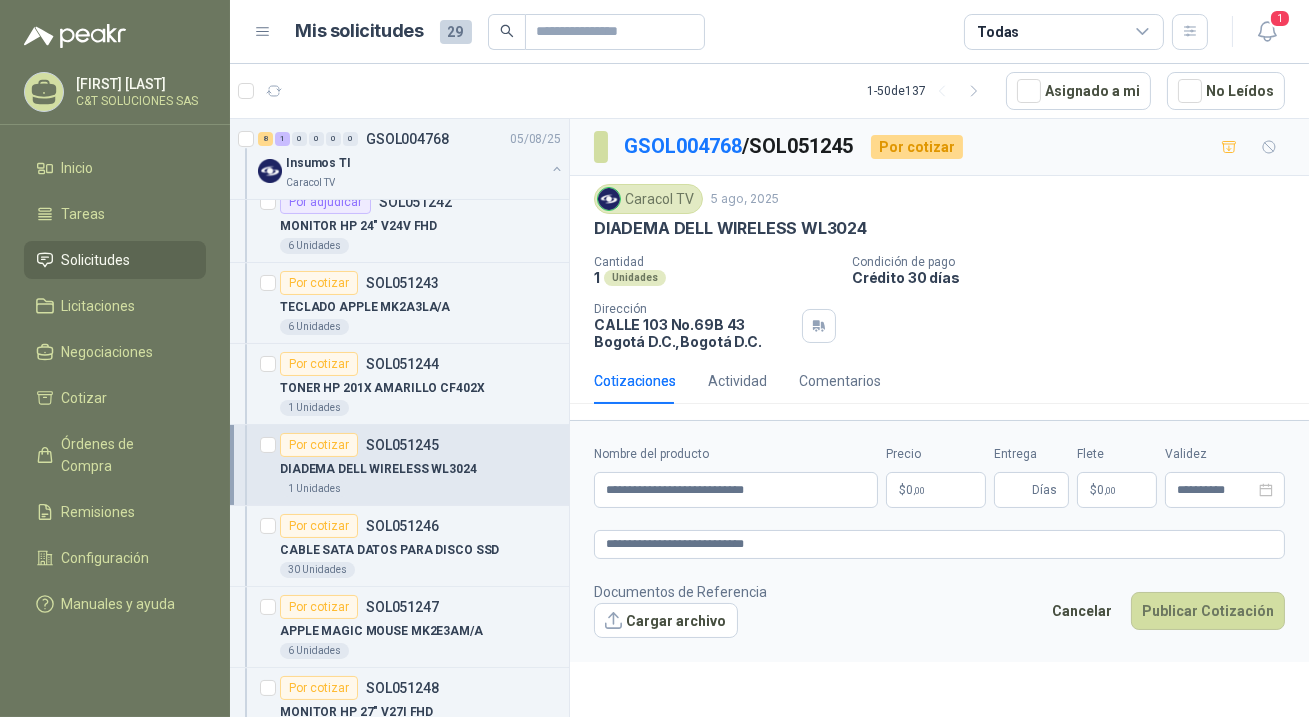 click on "$  0 ,00" at bounding box center (936, 490) 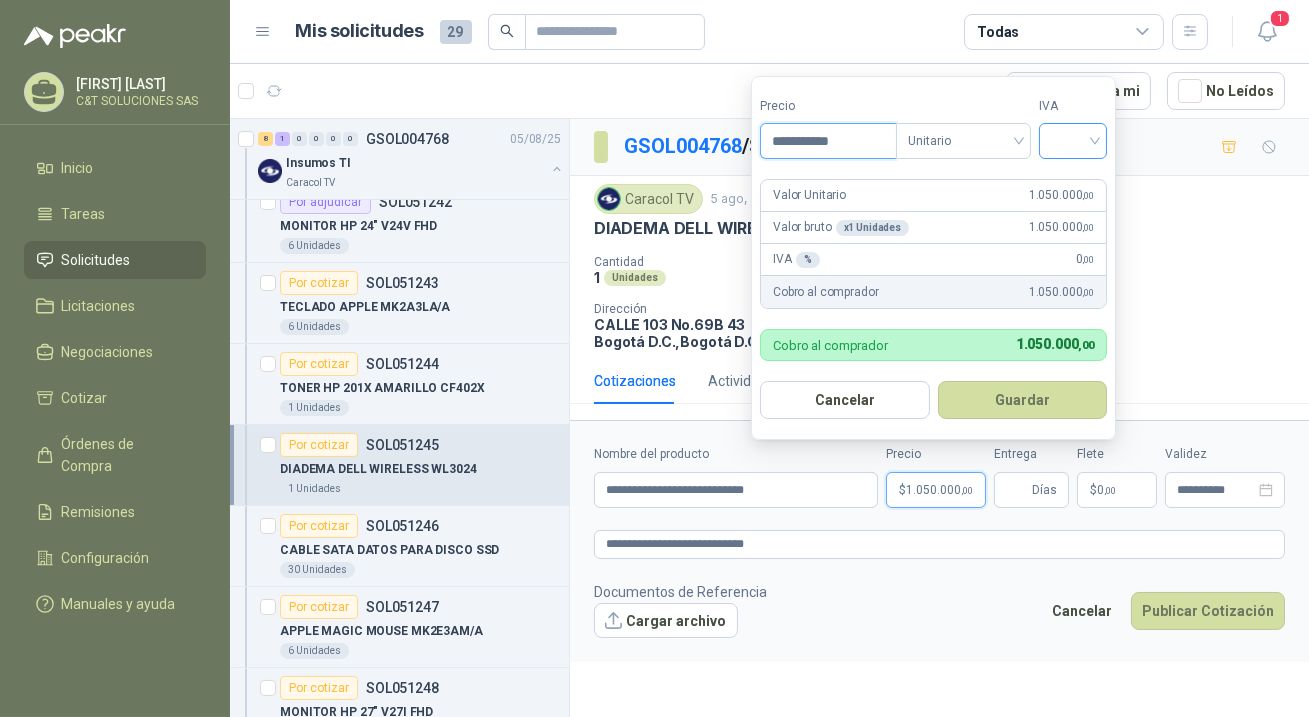 type on "**********" 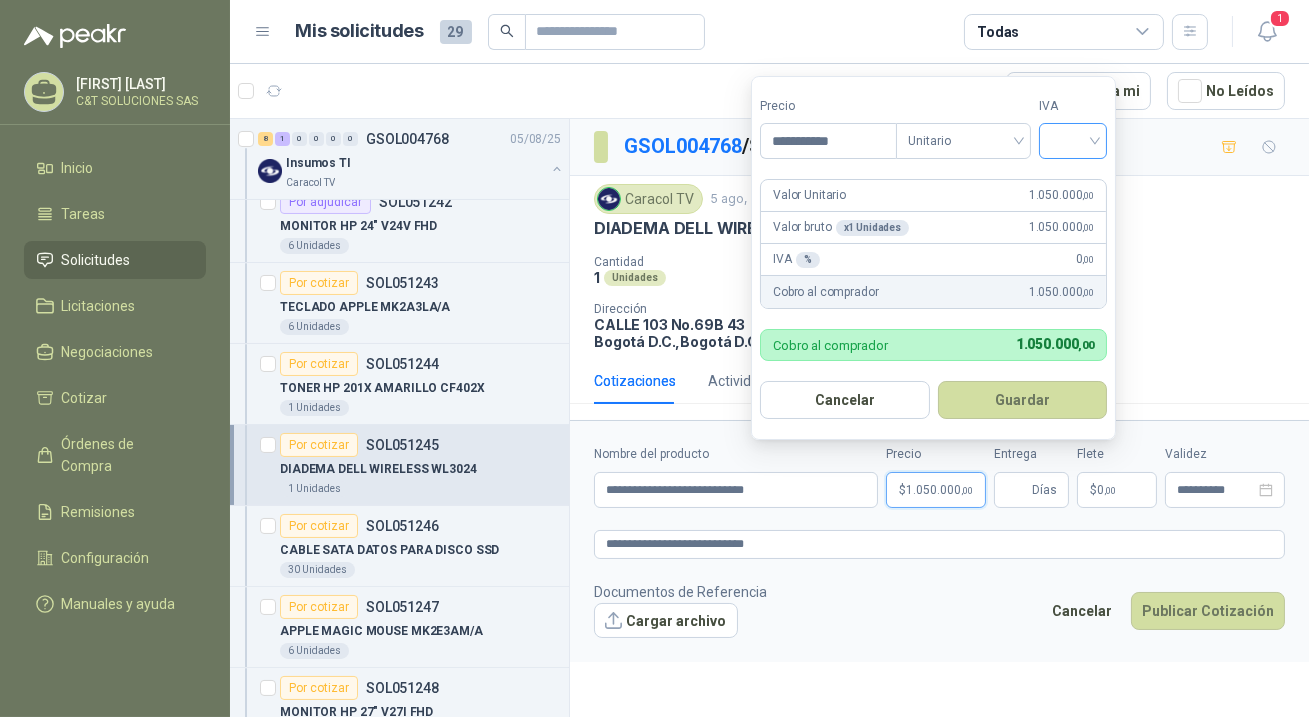 click at bounding box center [1073, 139] 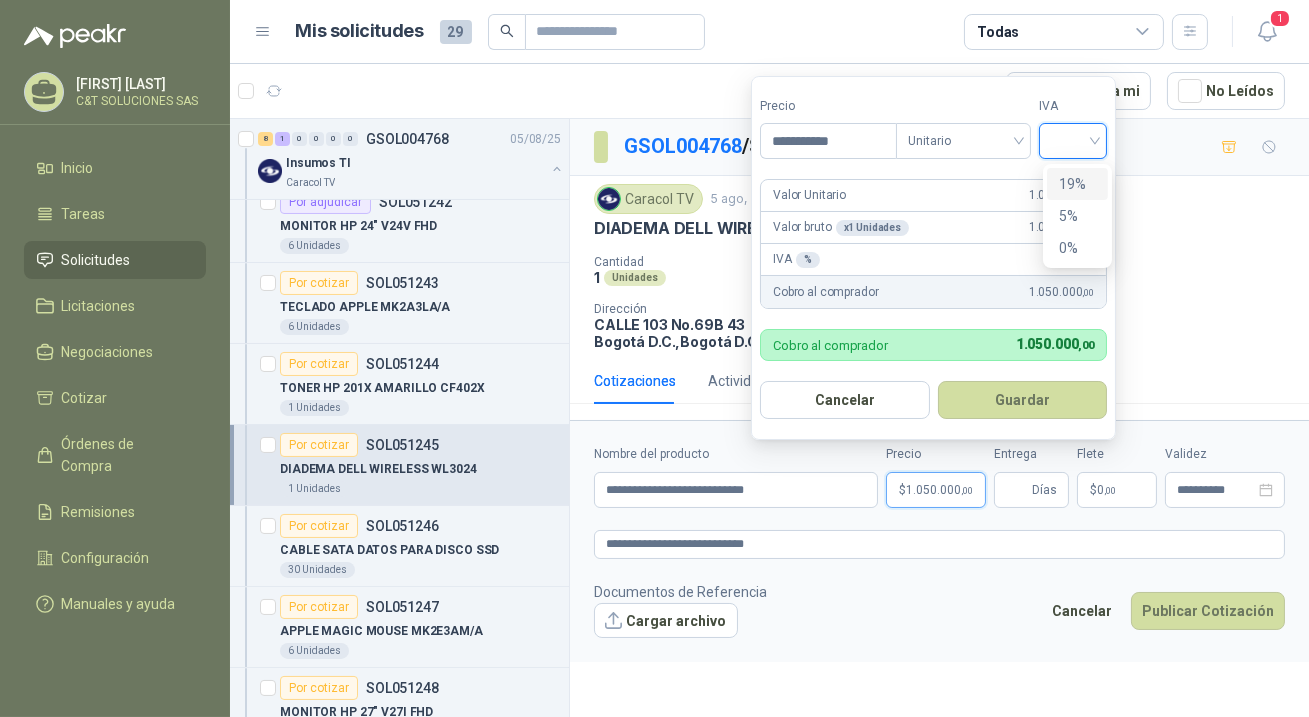 click on "19%" at bounding box center [1077, 184] 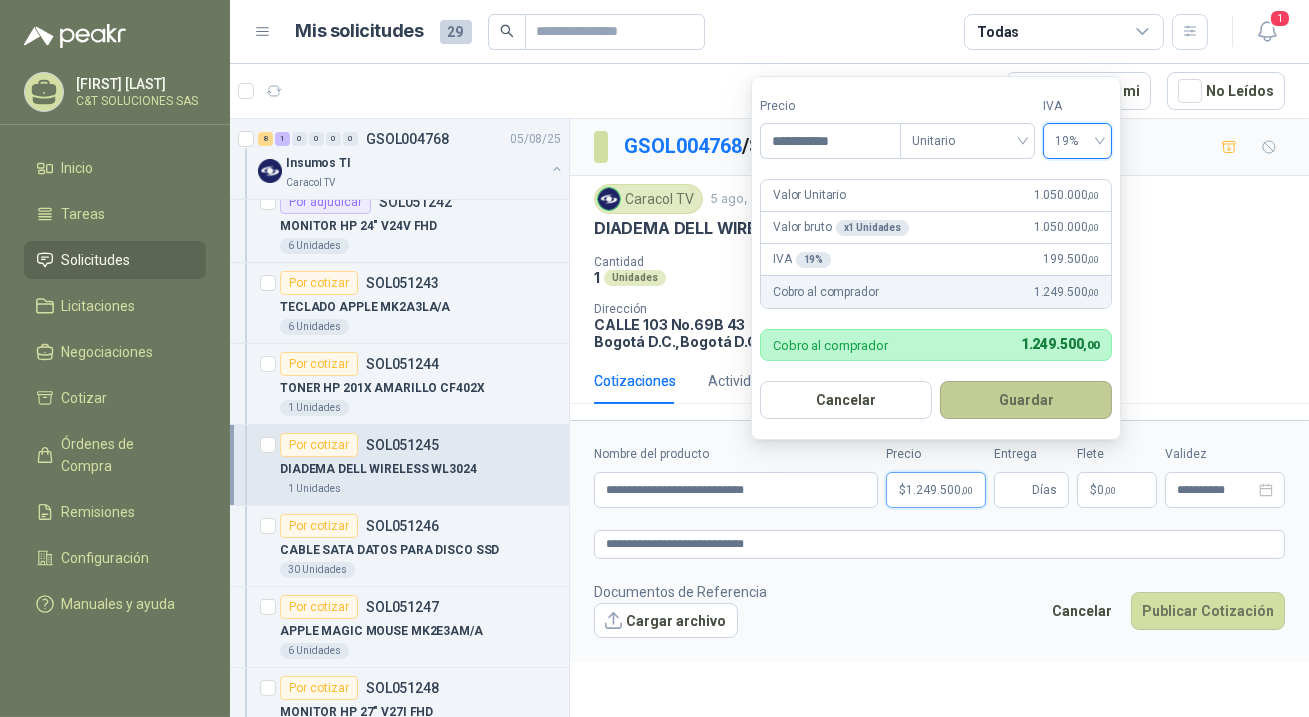 click on "Guardar" at bounding box center [1026, 400] 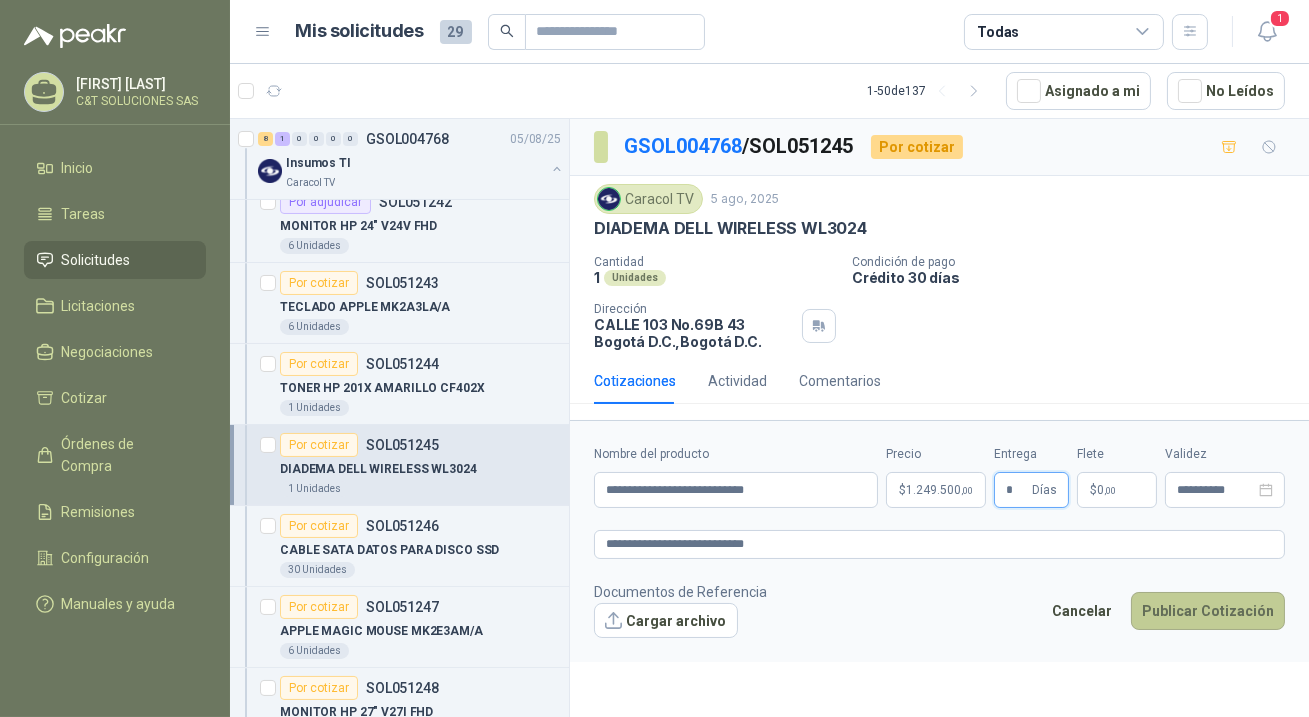 type on "*" 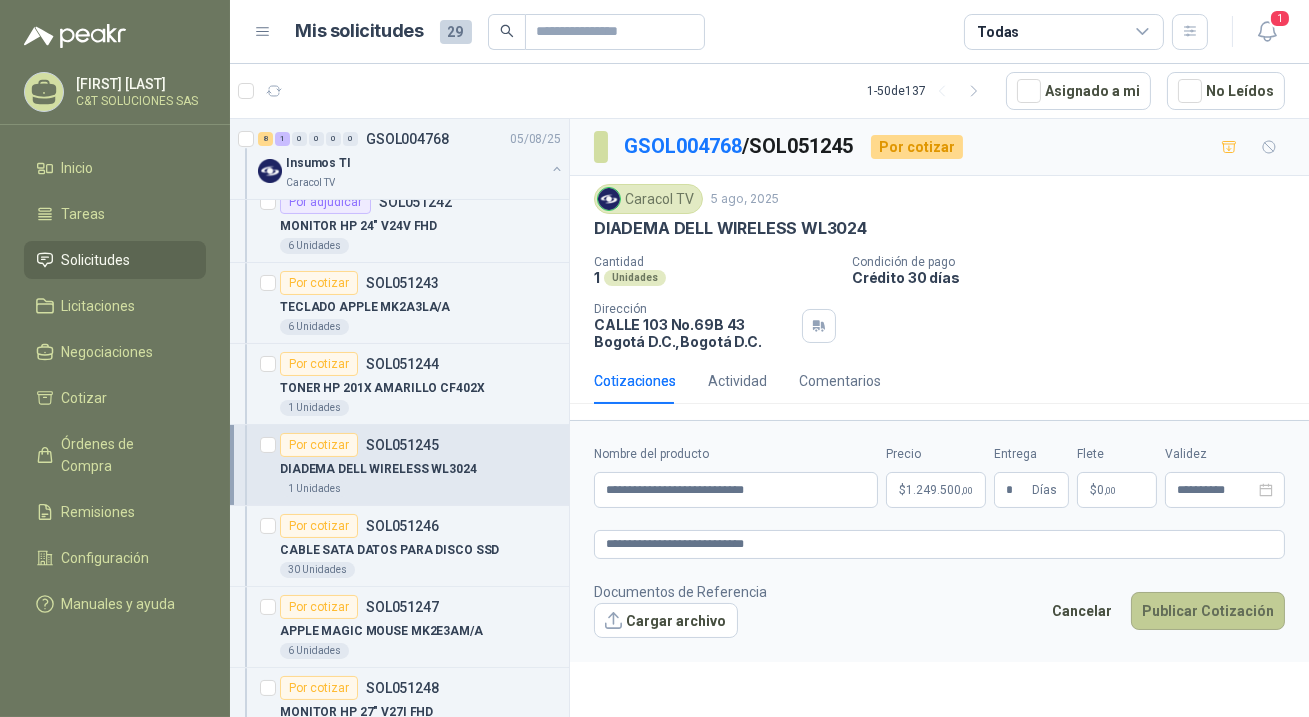 click on "Publicar Cotización" at bounding box center (1208, 611) 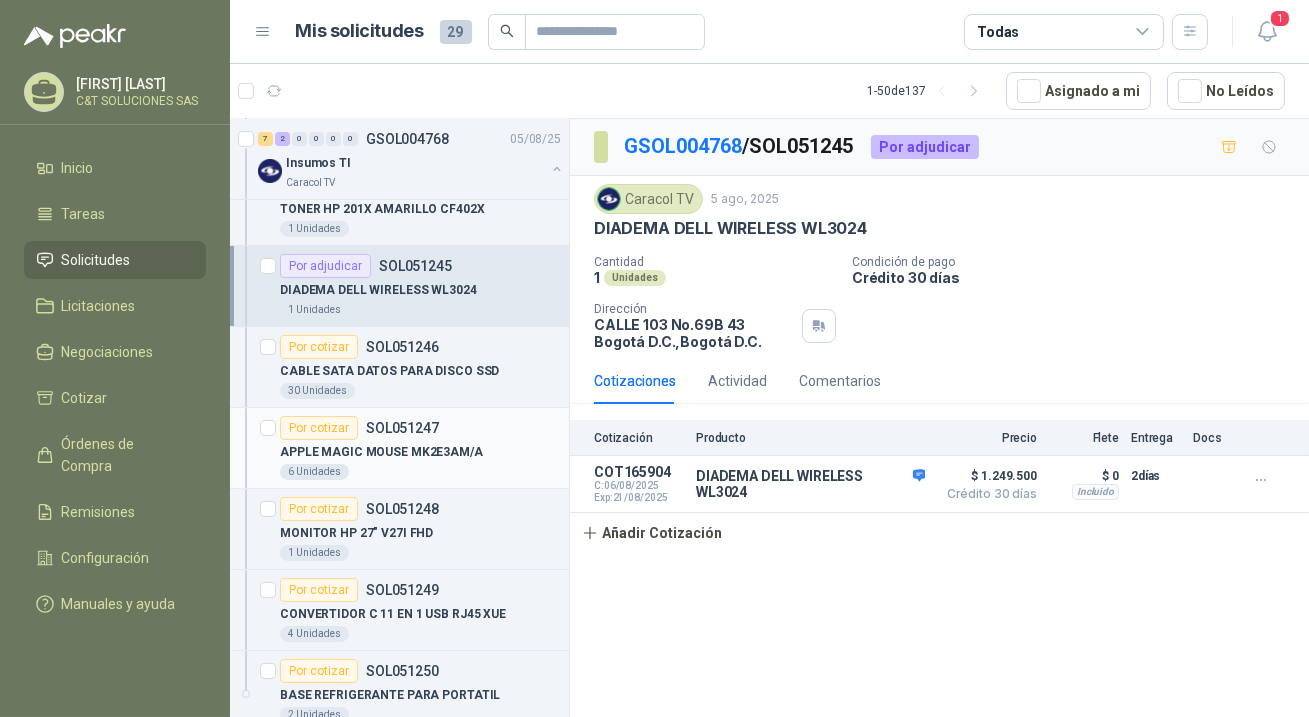 scroll, scrollTop: 545, scrollLeft: 0, axis: vertical 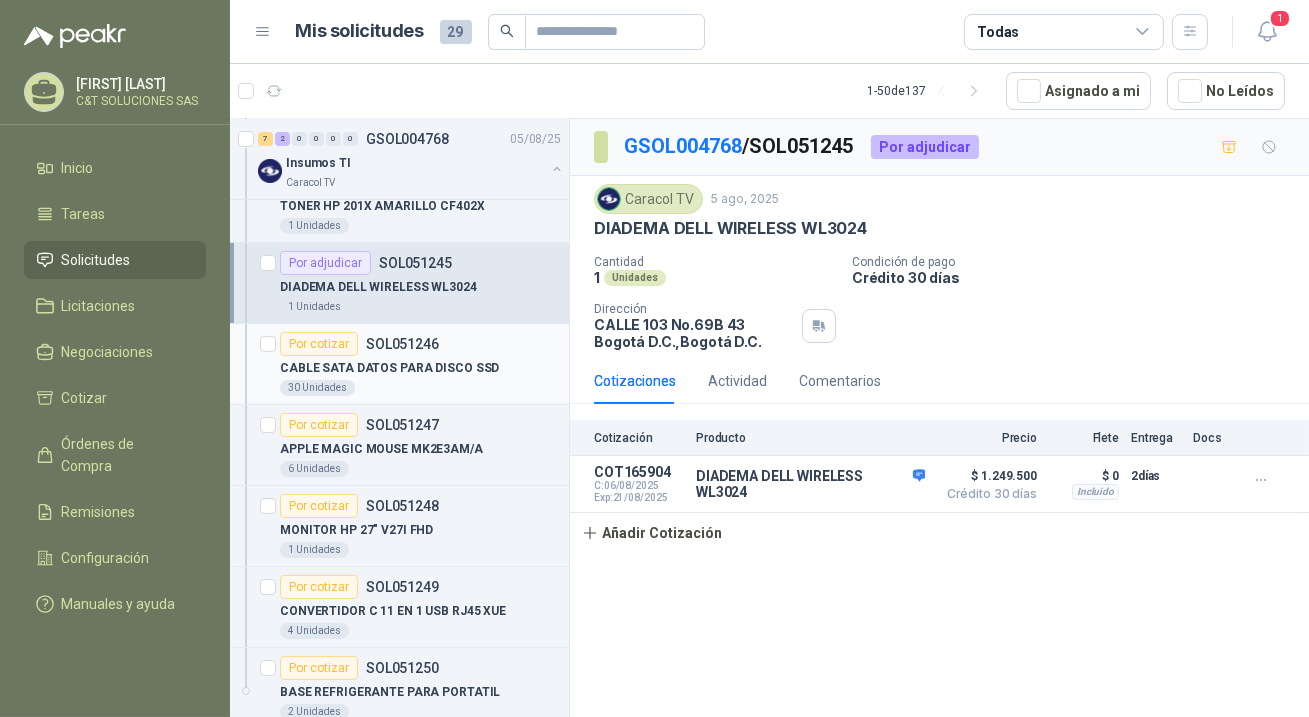 click on "Por cotizar" at bounding box center (319, 344) 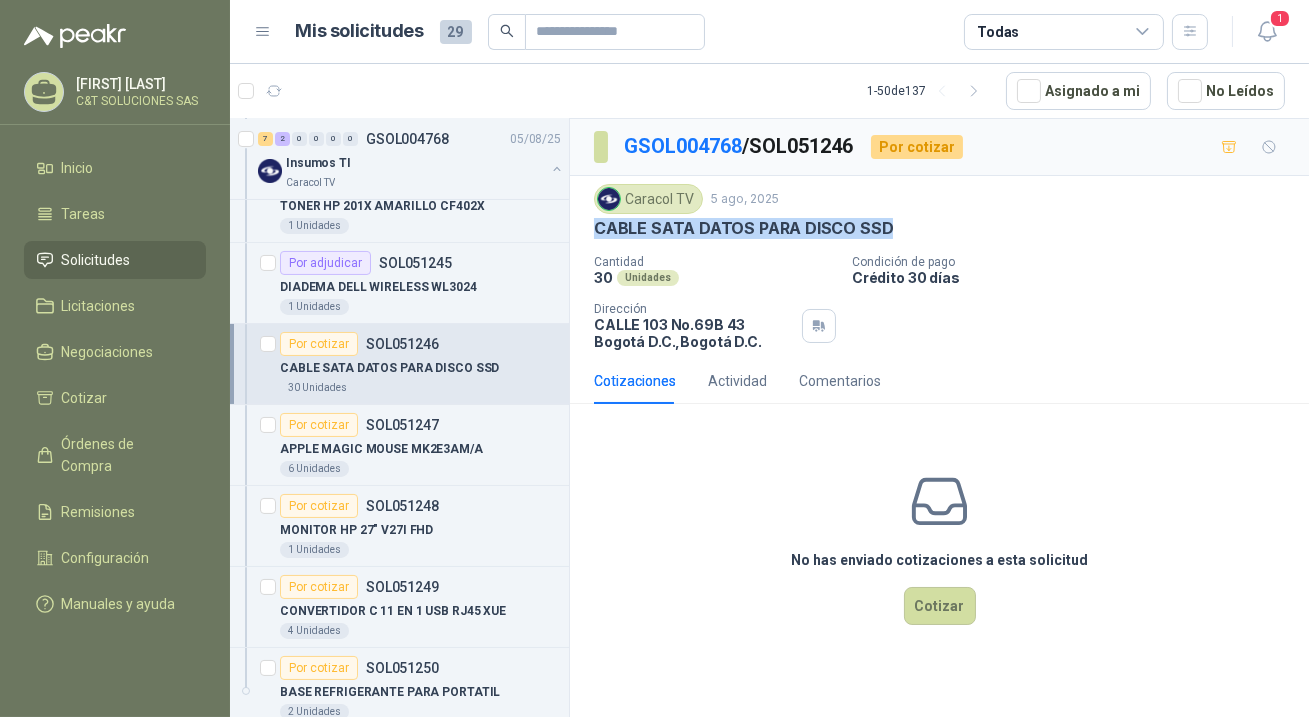 drag, startPoint x: 595, startPoint y: 226, endPoint x: 884, endPoint y: 244, distance: 289.56 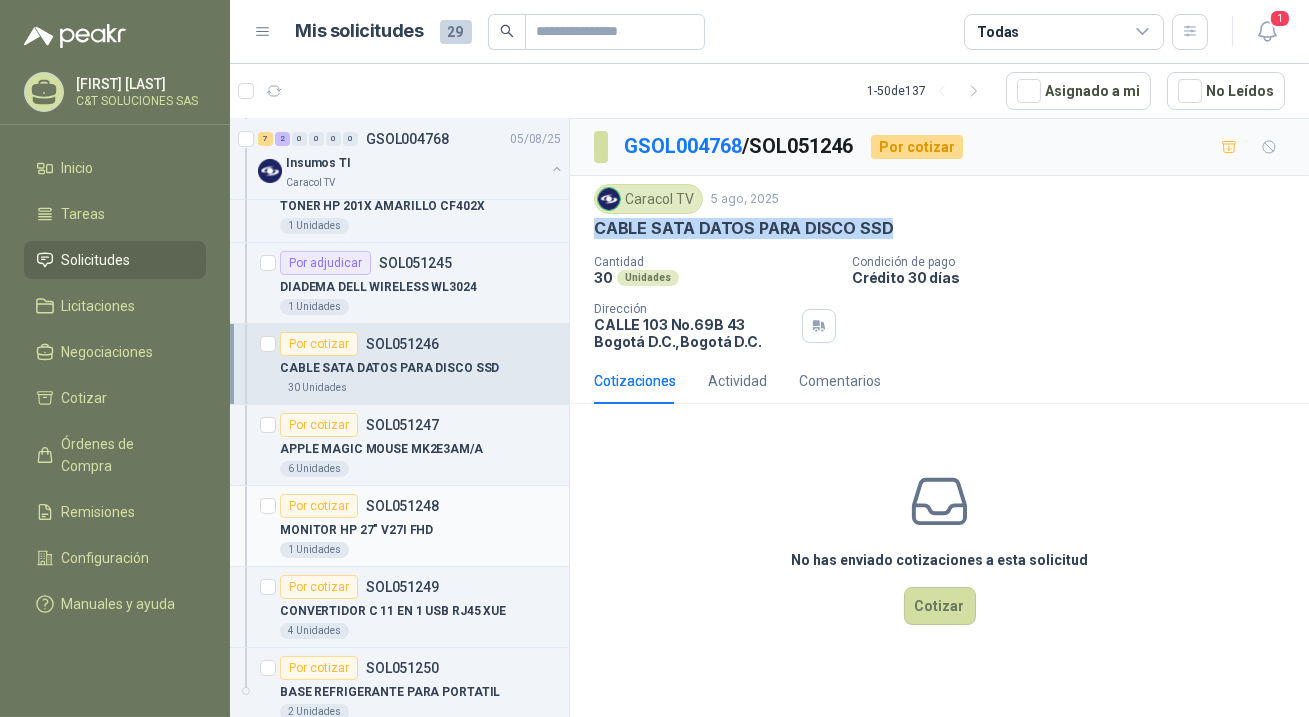 click on "Por cotizar" at bounding box center [319, 506] 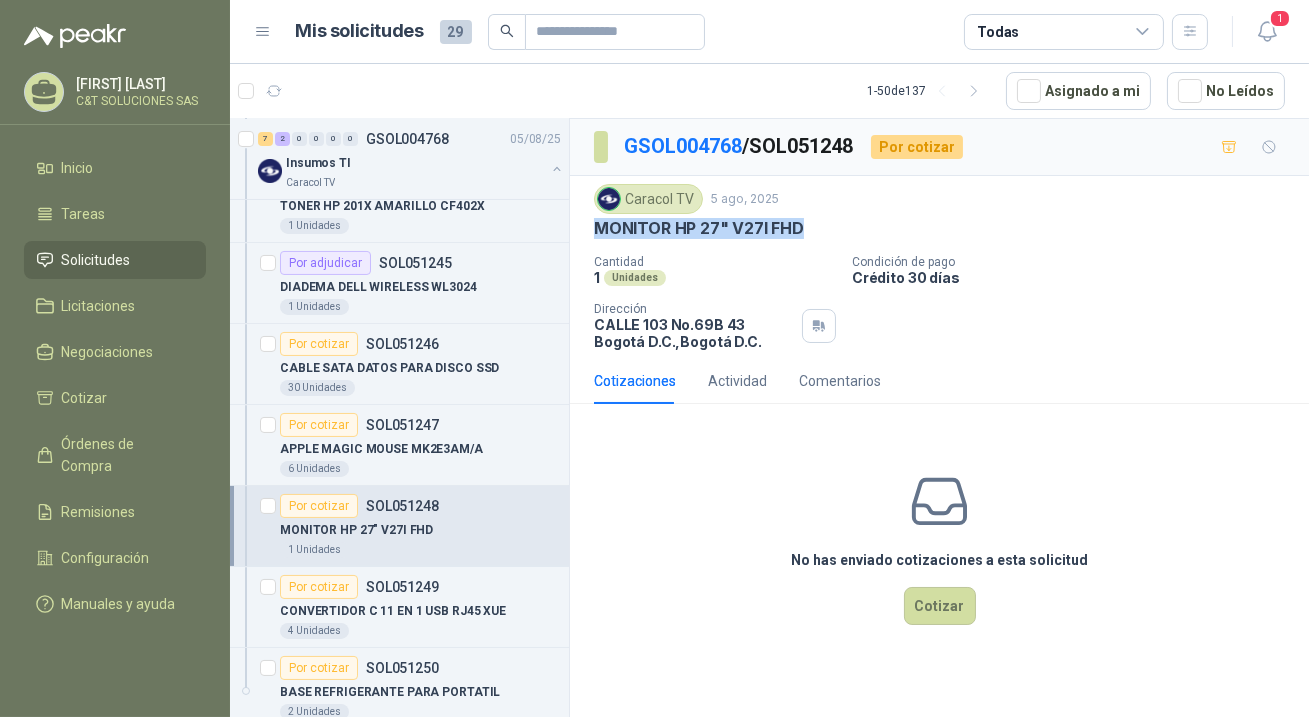 drag, startPoint x: 594, startPoint y: 230, endPoint x: 817, endPoint y: 230, distance: 223 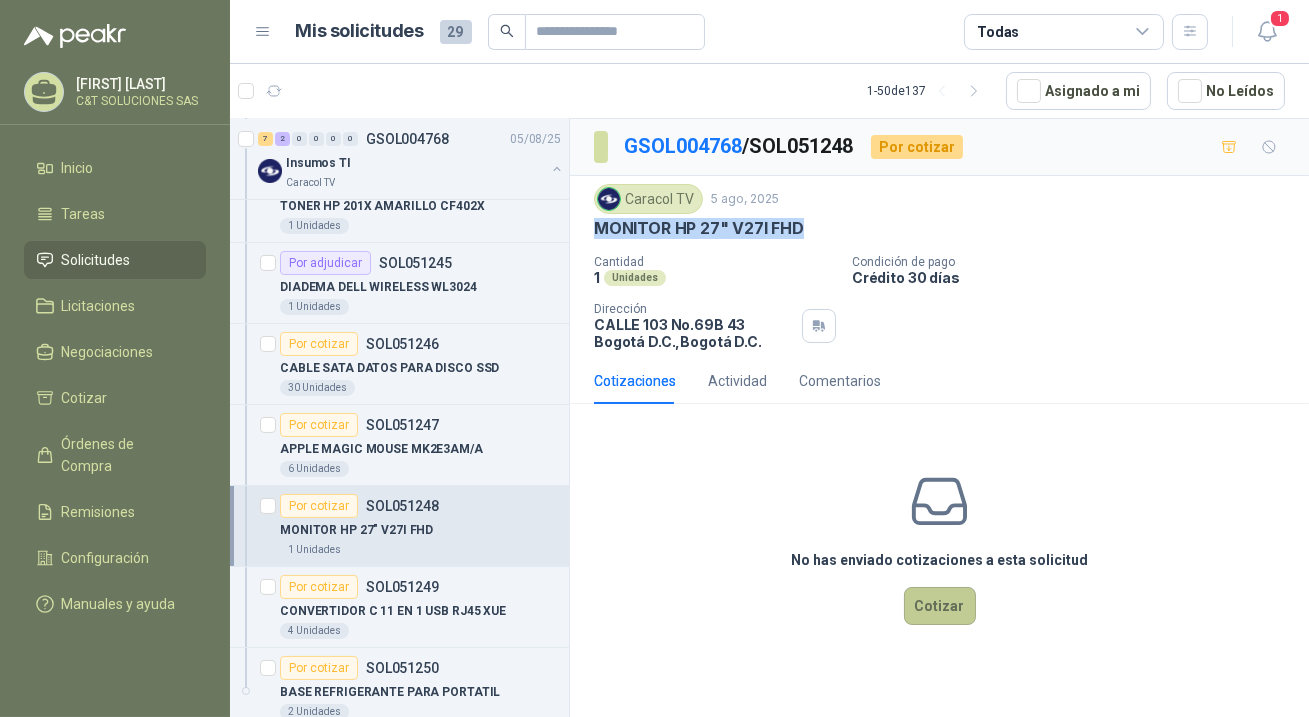 click on "Cotizar" at bounding box center (940, 606) 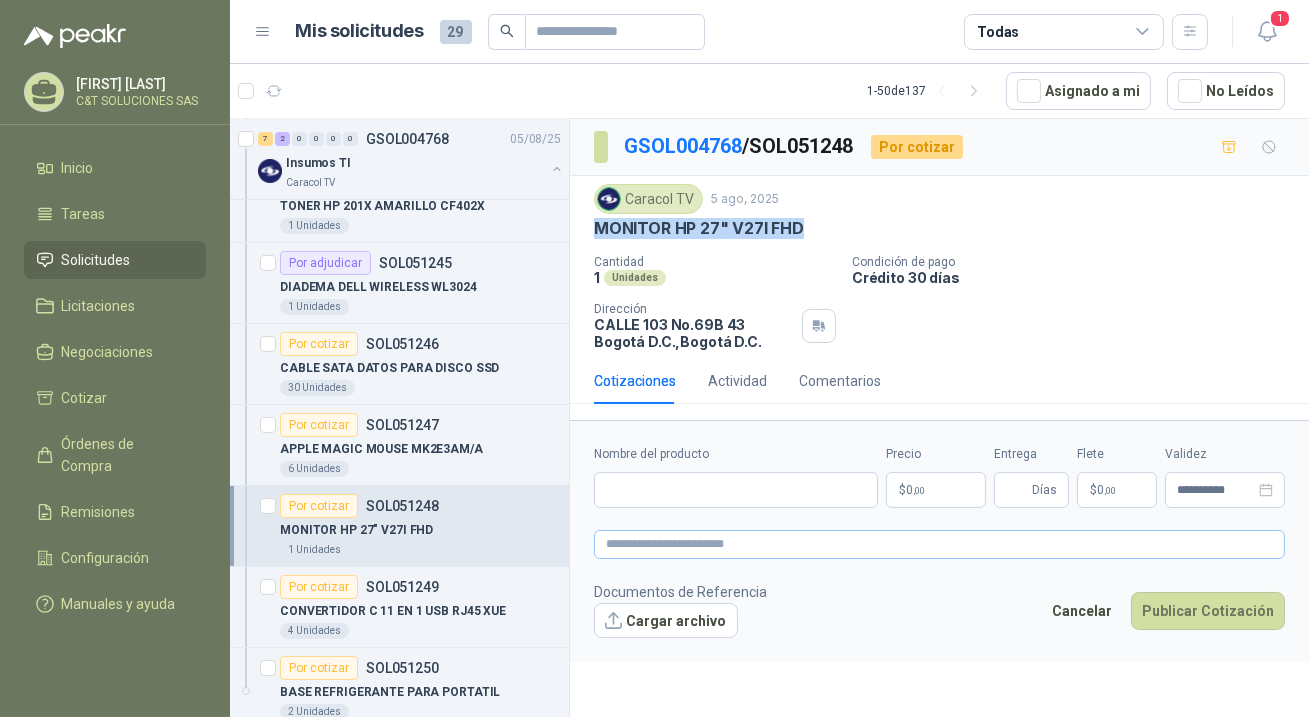 type 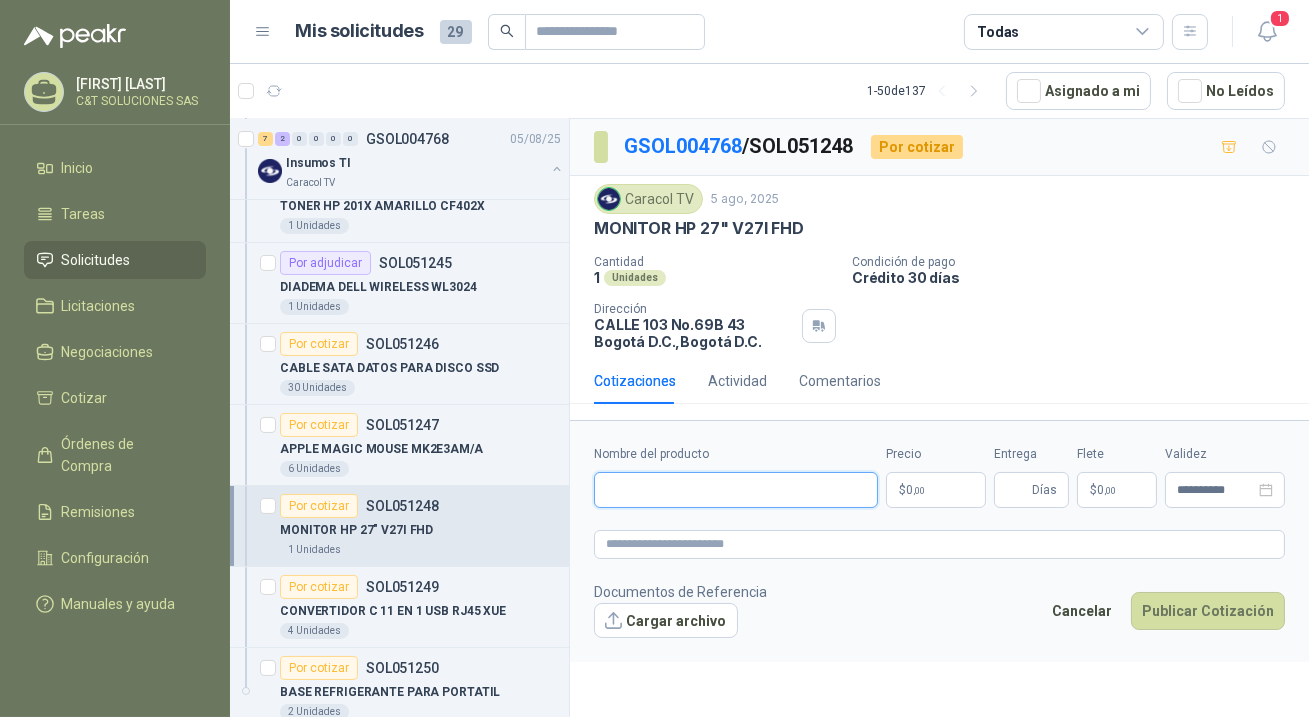 click on "Nombre del producto" at bounding box center [736, 490] 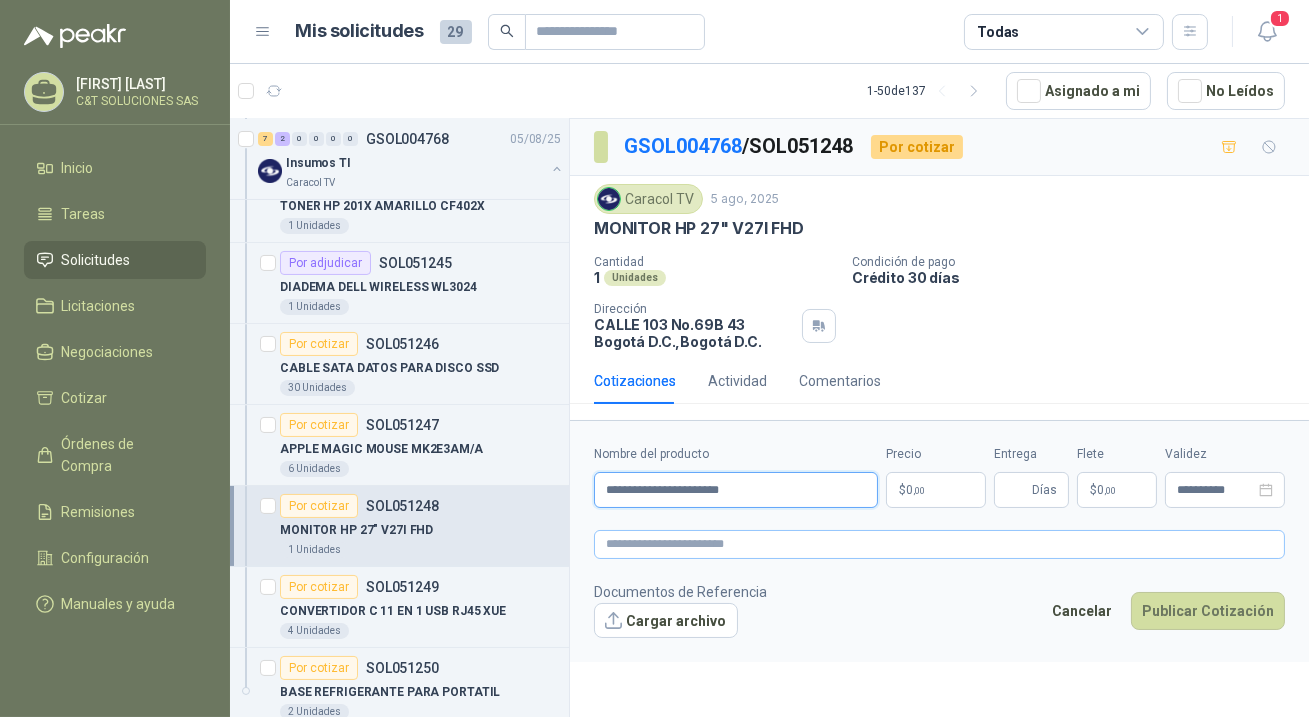 type on "**********" 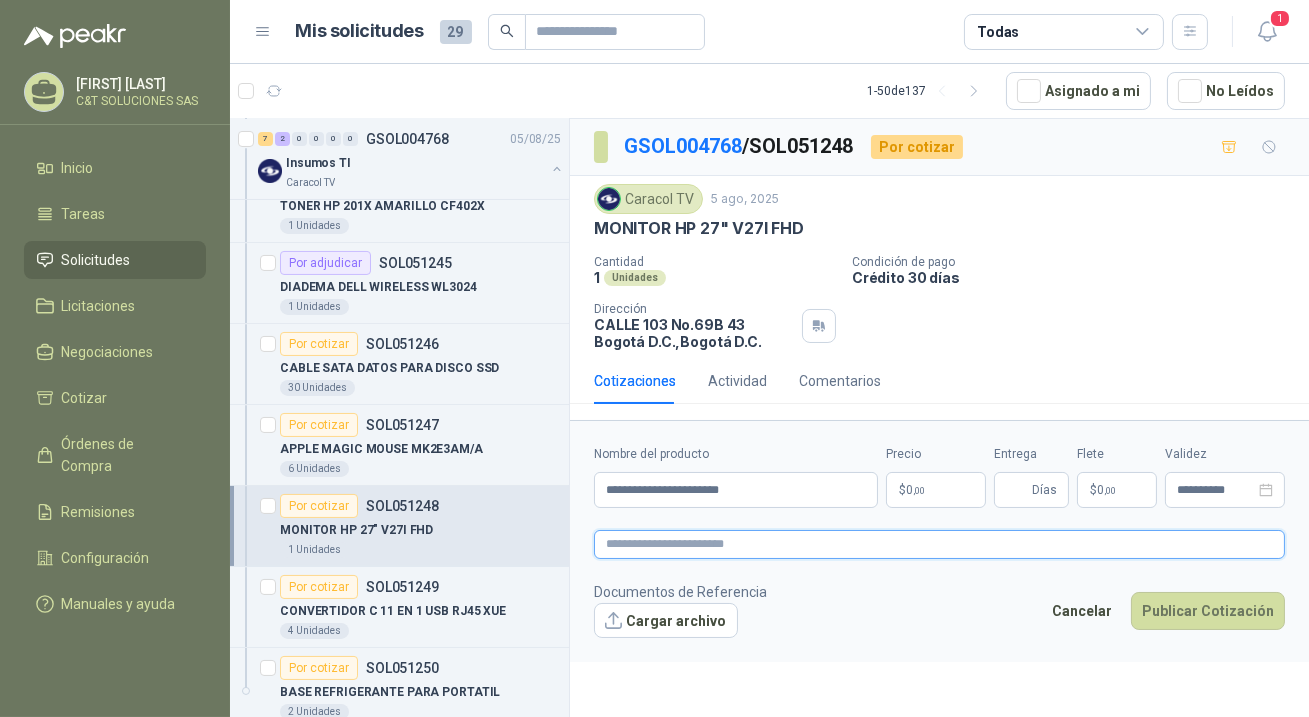 click at bounding box center [939, 544] 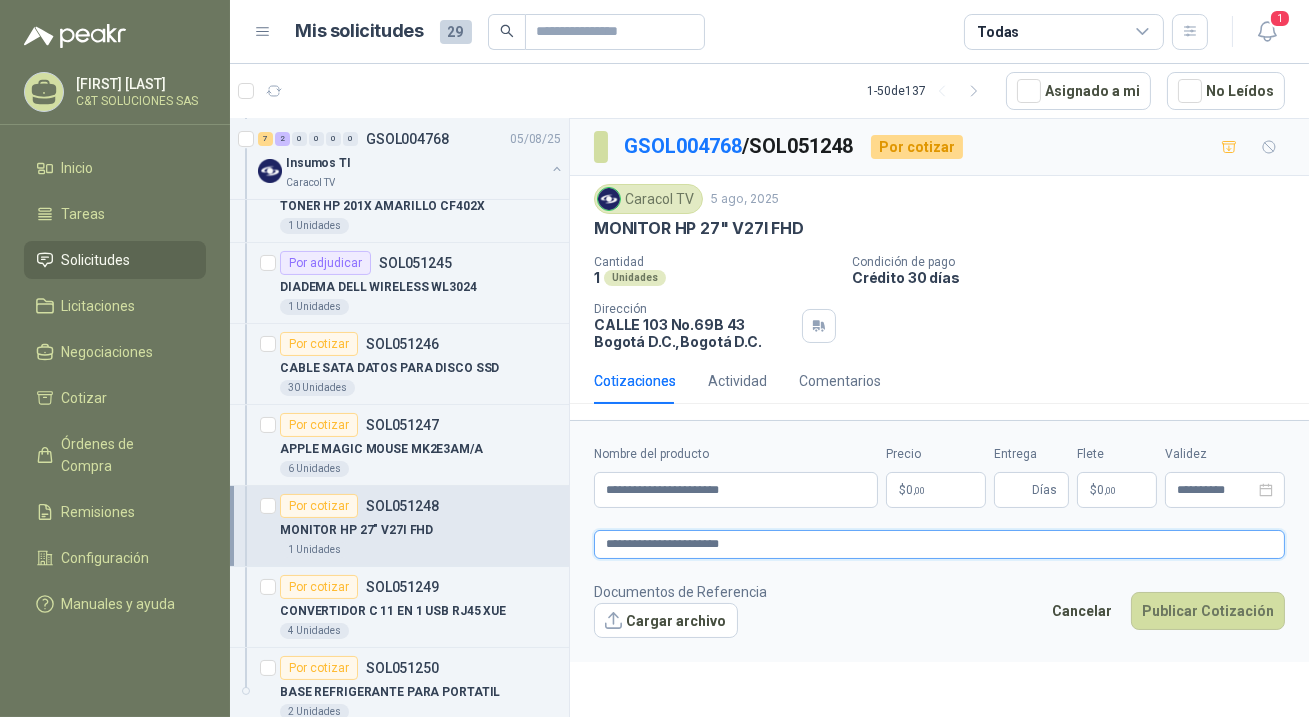 type on "**********" 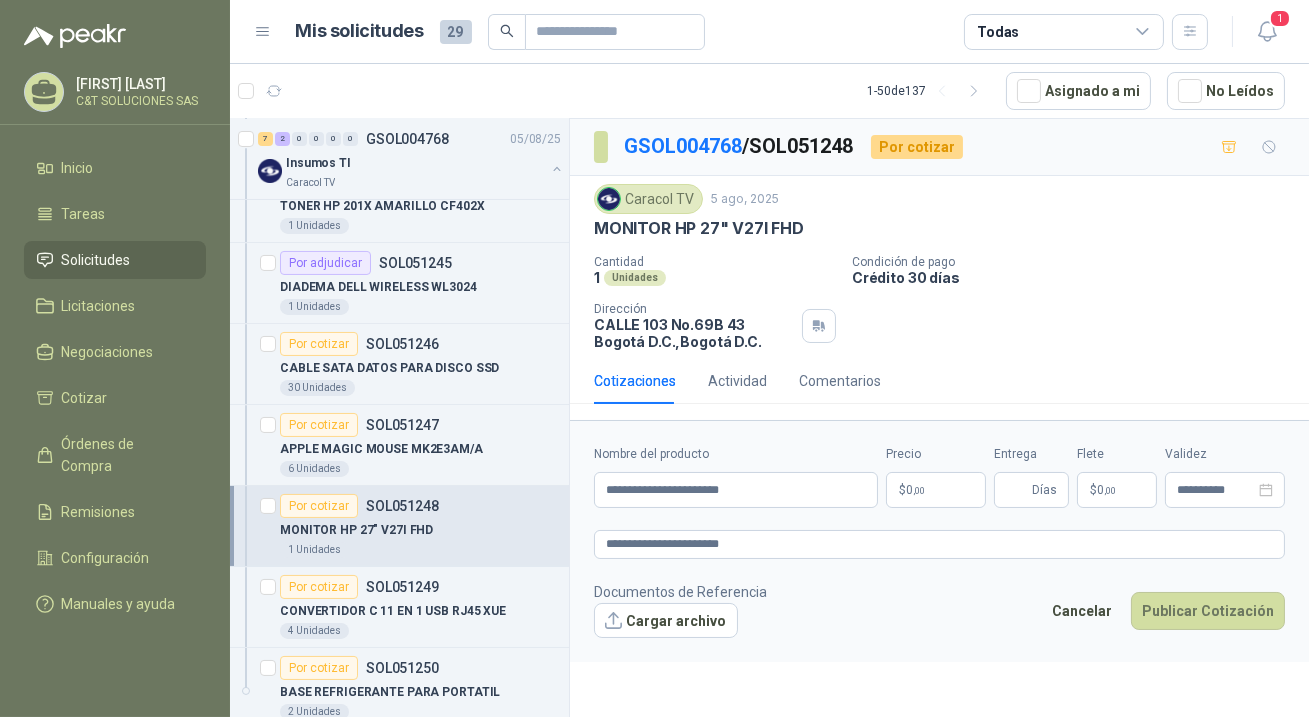 click on ",00" at bounding box center [919, 490] 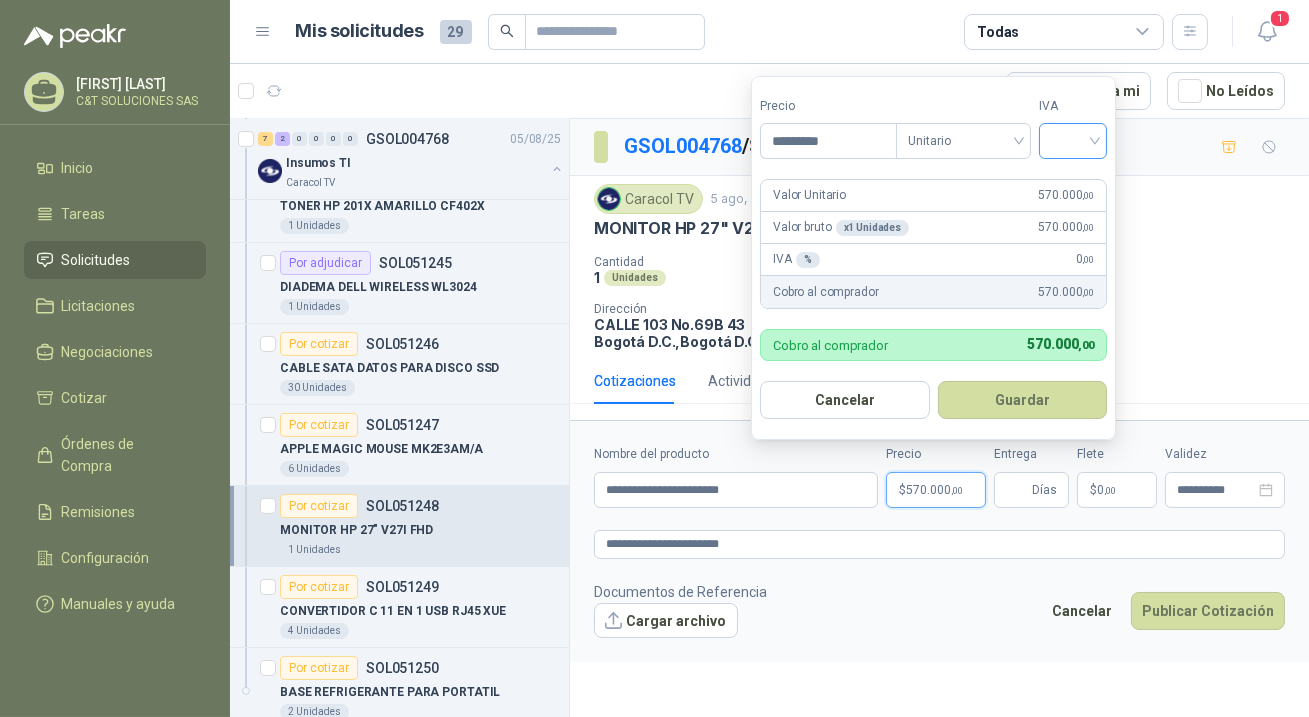 type on "*********" 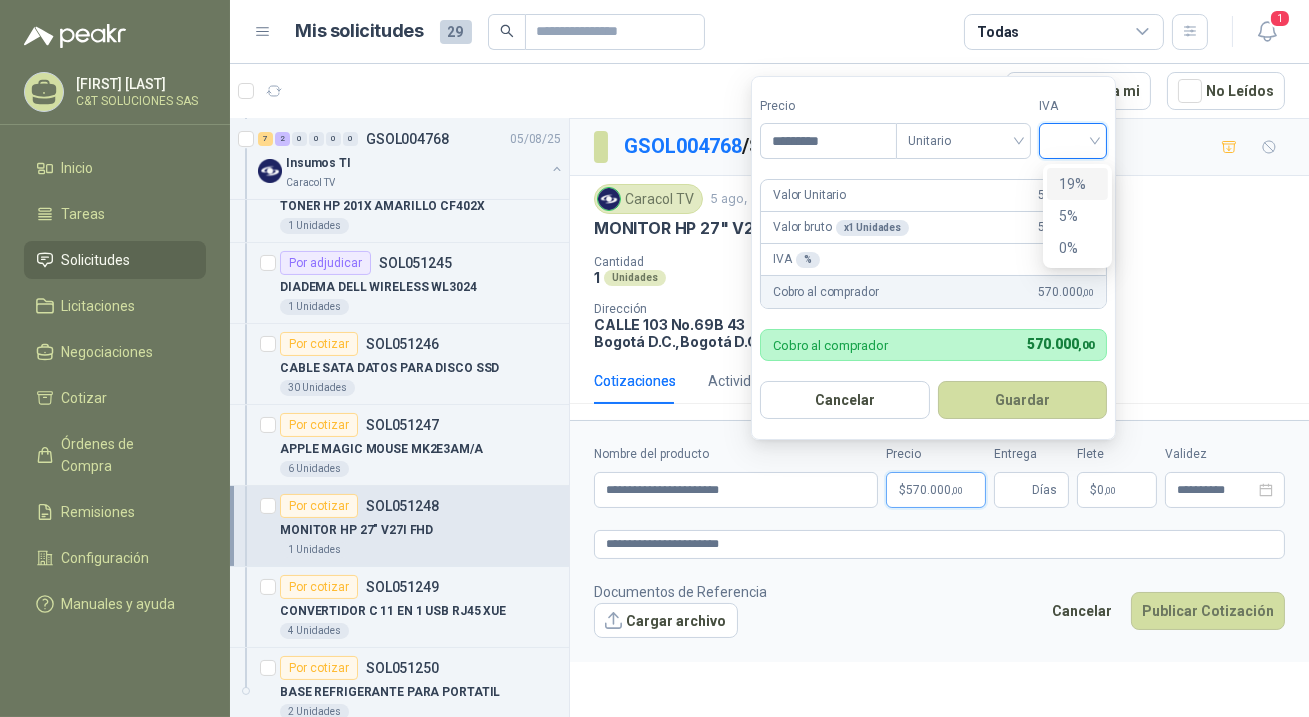 click on "19%" at bounding box center (1077, 184) 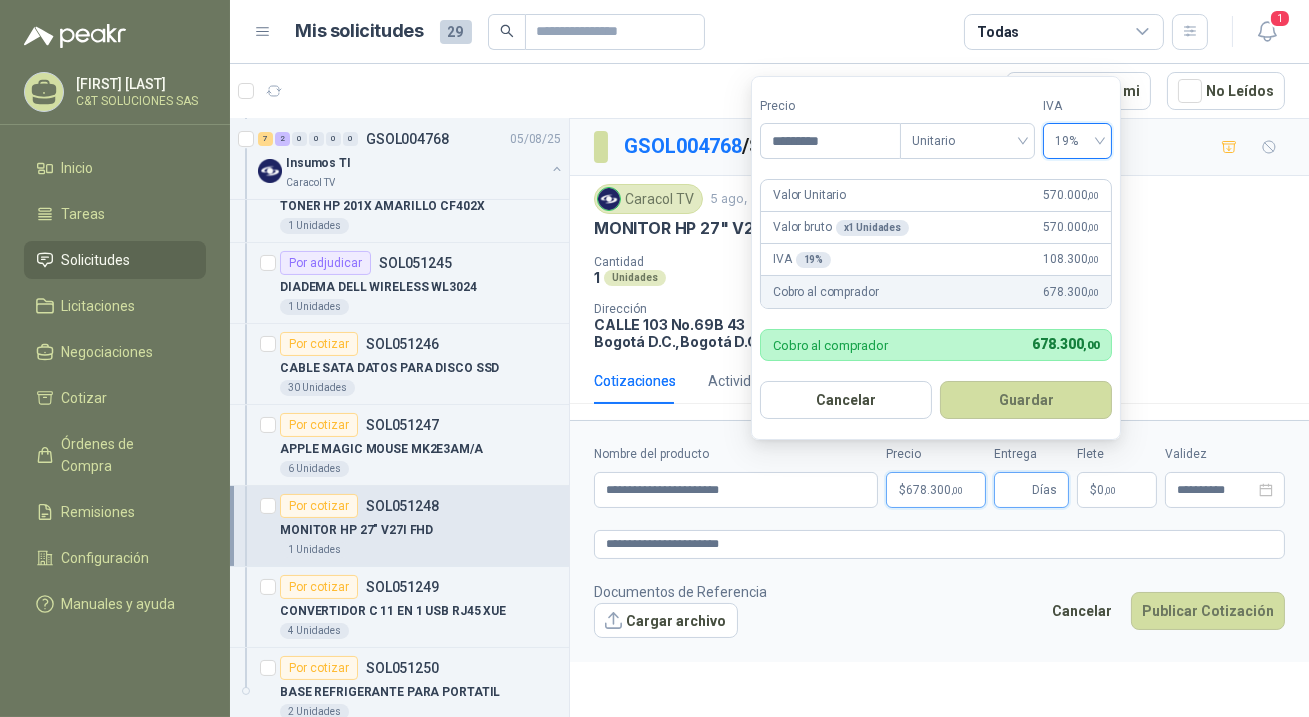 click on "Entrega" at bounding box center (1017, 490) 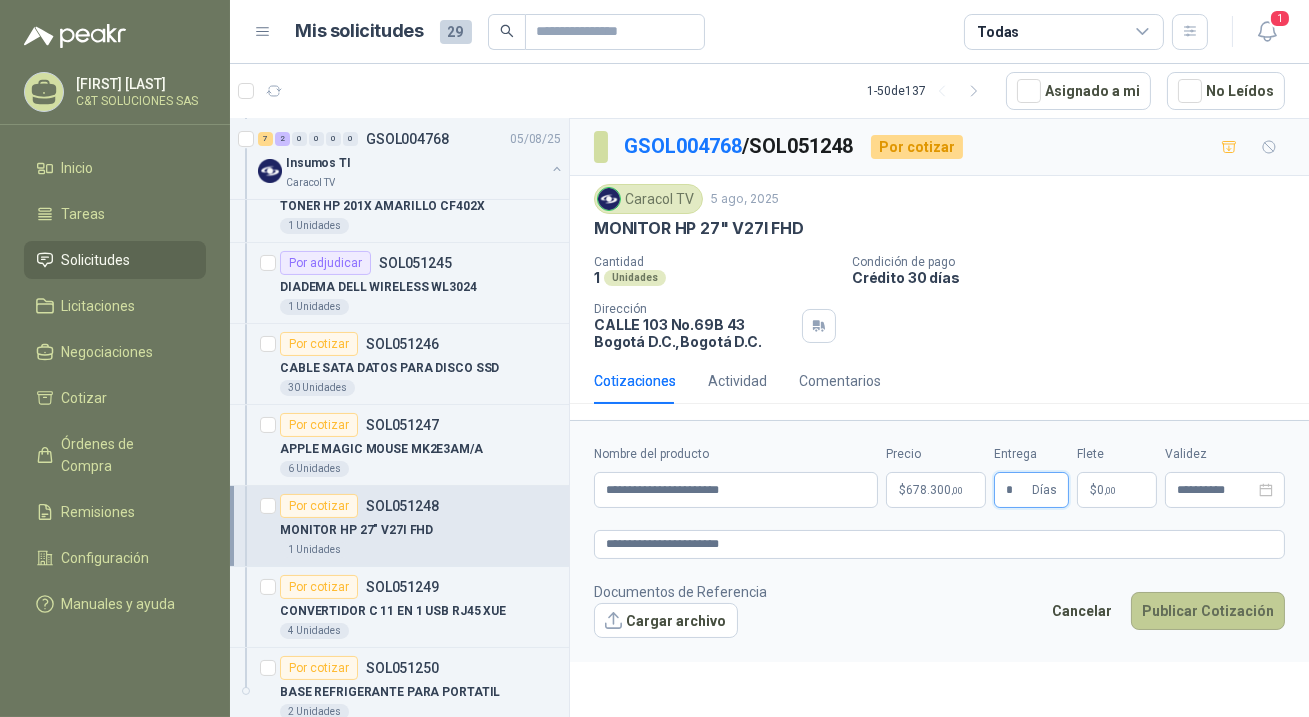 type on "*" 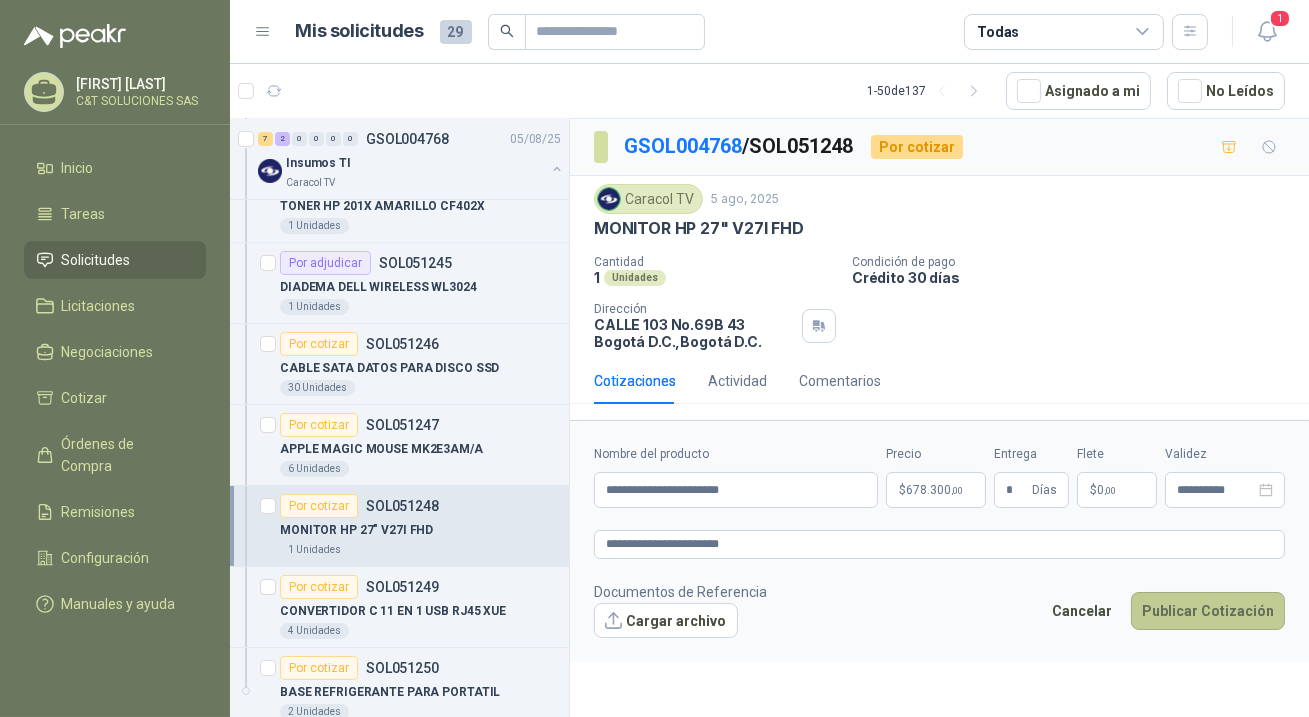 click on "Publicar Cotización" at bounding box center [1208, 611] 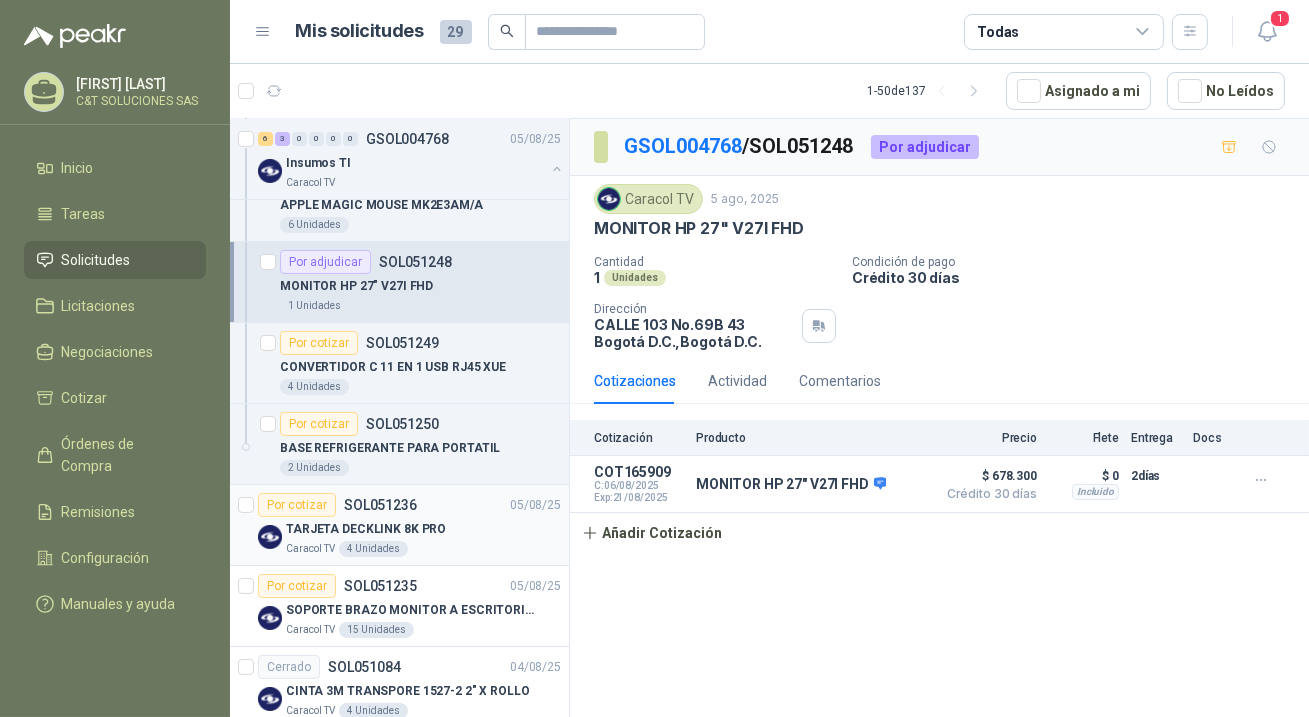 scroll, scrollTop: 818, scrollLeft: 0, axis: vertical 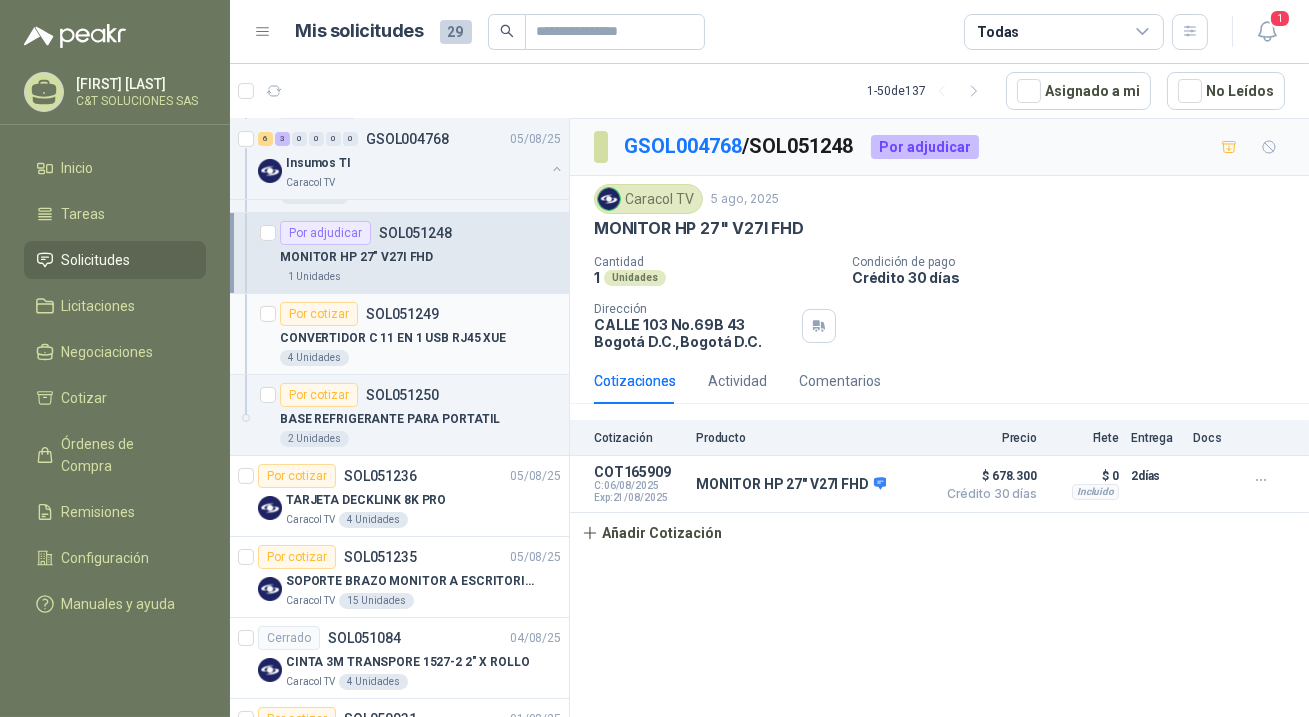 click on "Por cotizar" at bounding box center [319, 314] 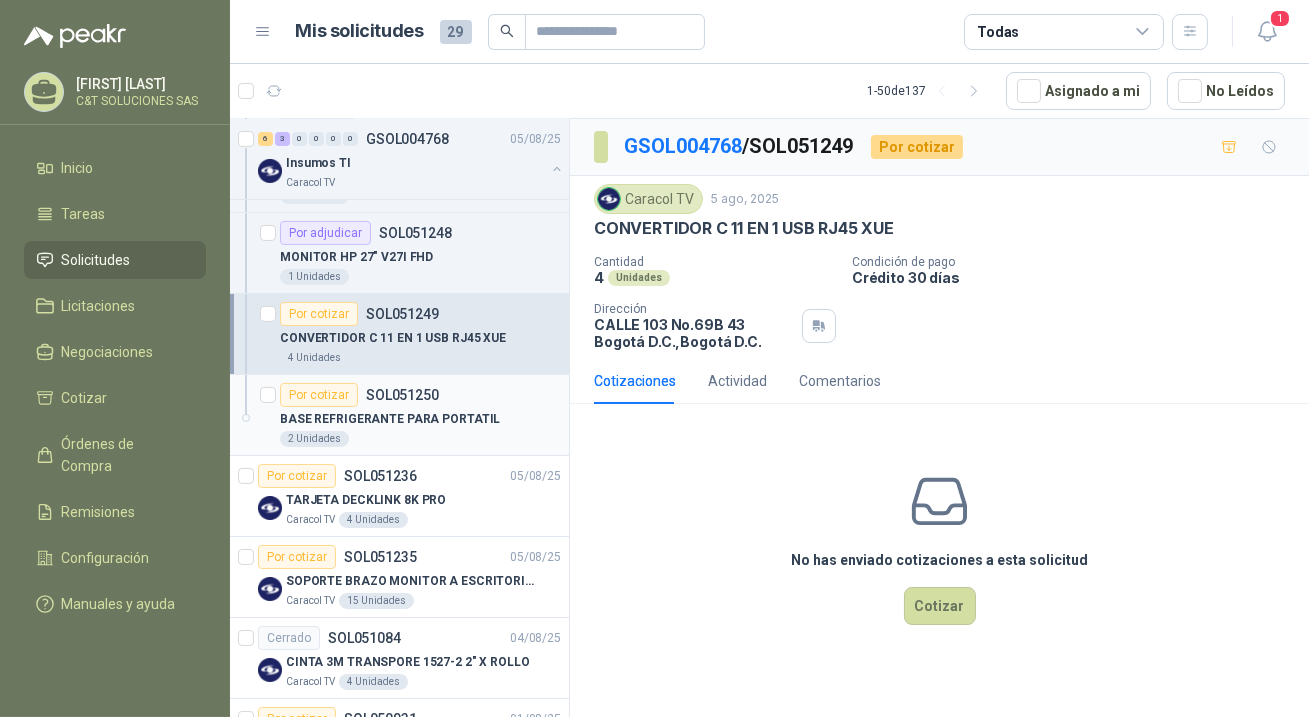 click on "Por cotizar" at bounding box center [319, 395] 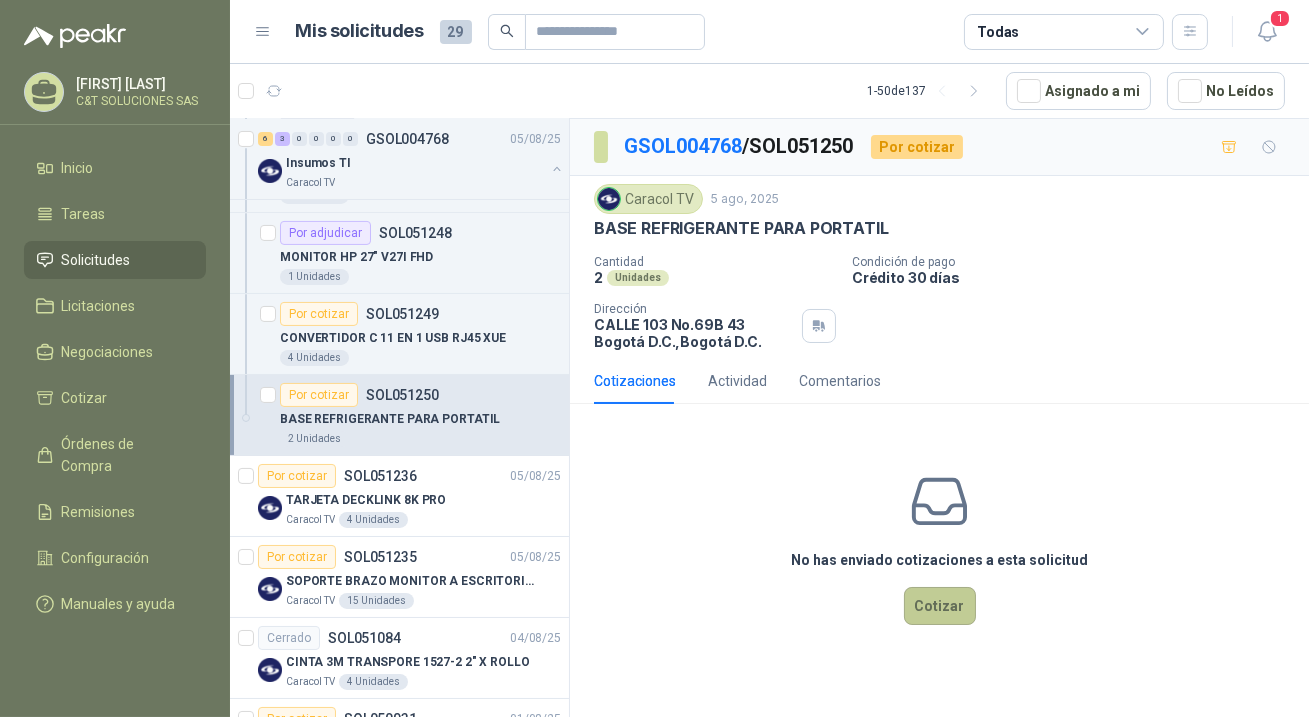 click on "Cotizar" at bounding box center [940, 606] 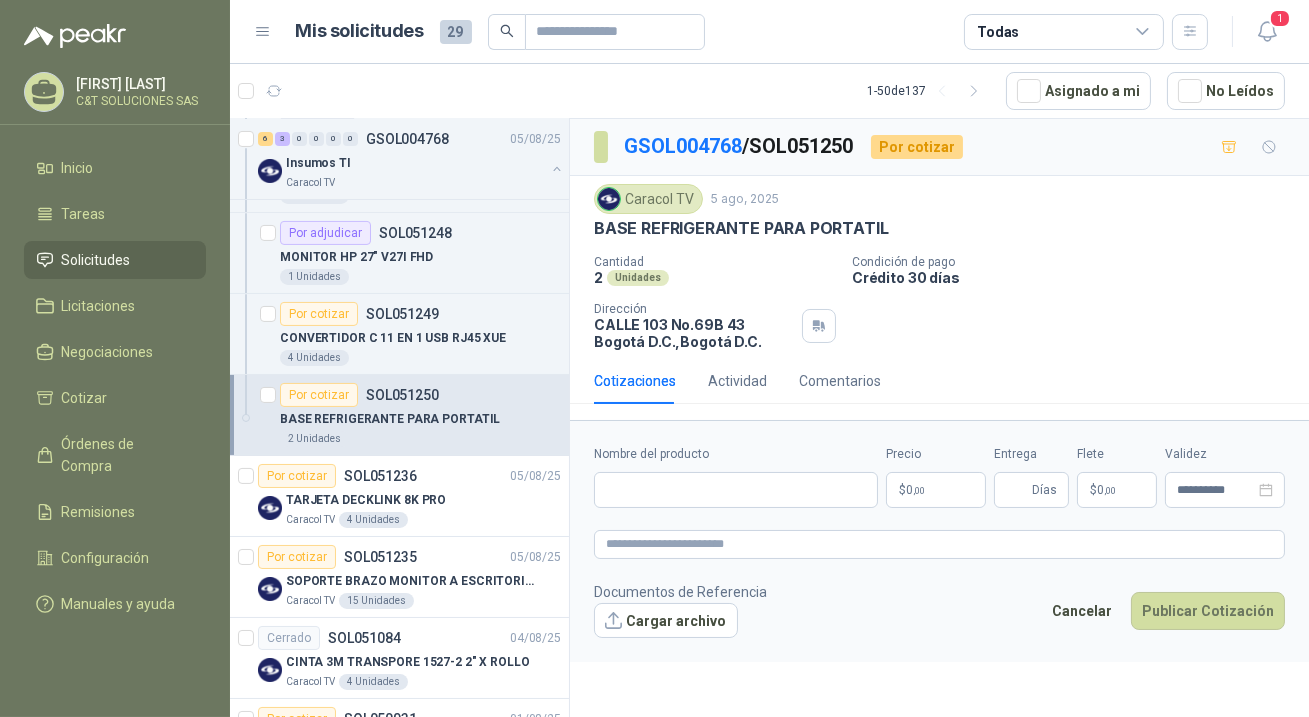 type 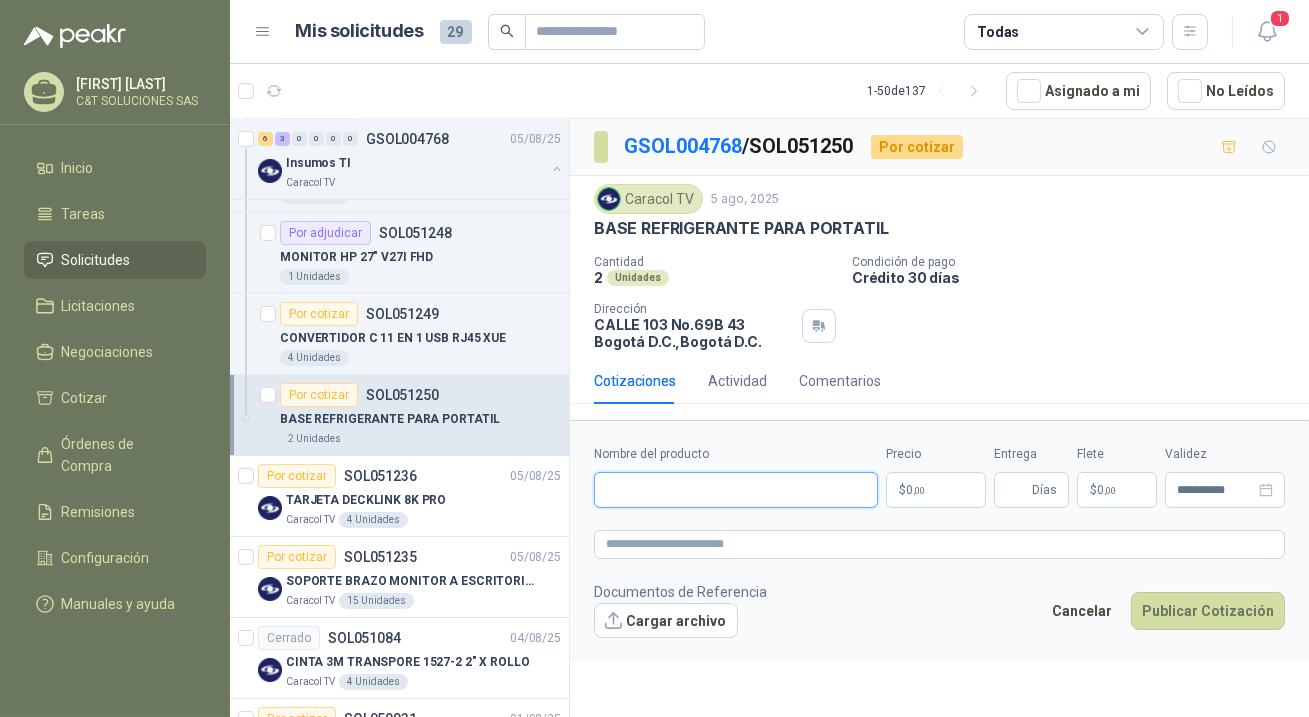 click on "Nombre del producto" at bounding box center [736, 490] 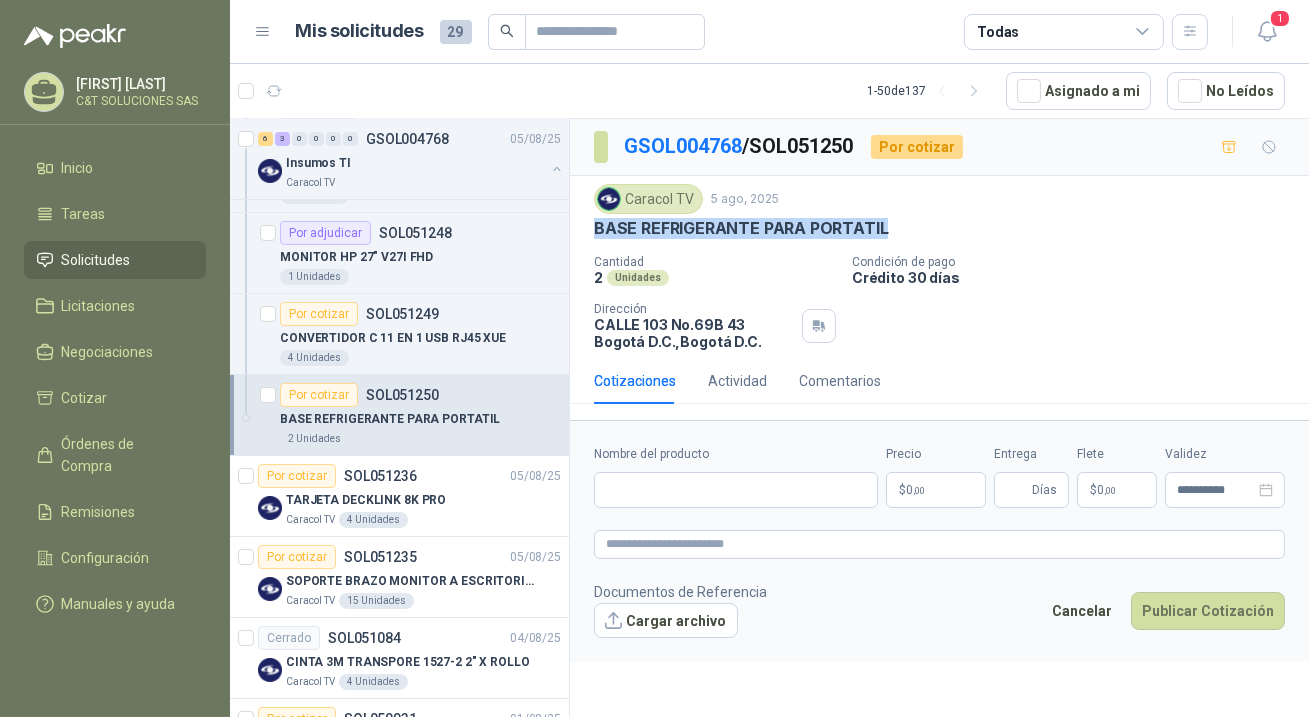 drag, startPoint x: 594, startPoint y: 226, endPoint x: 874, endPoint y: 234, distance: 280.11426 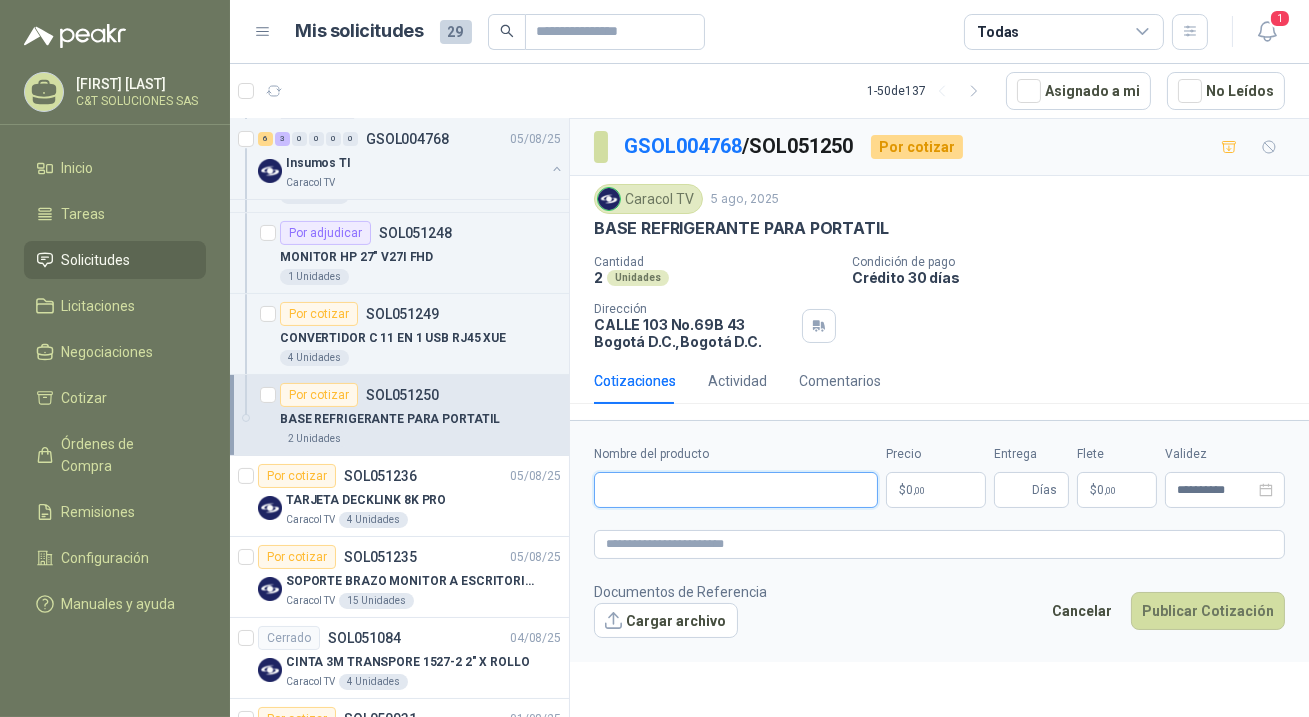 click on "Nombre del producto" at bounding box center (736, 490) 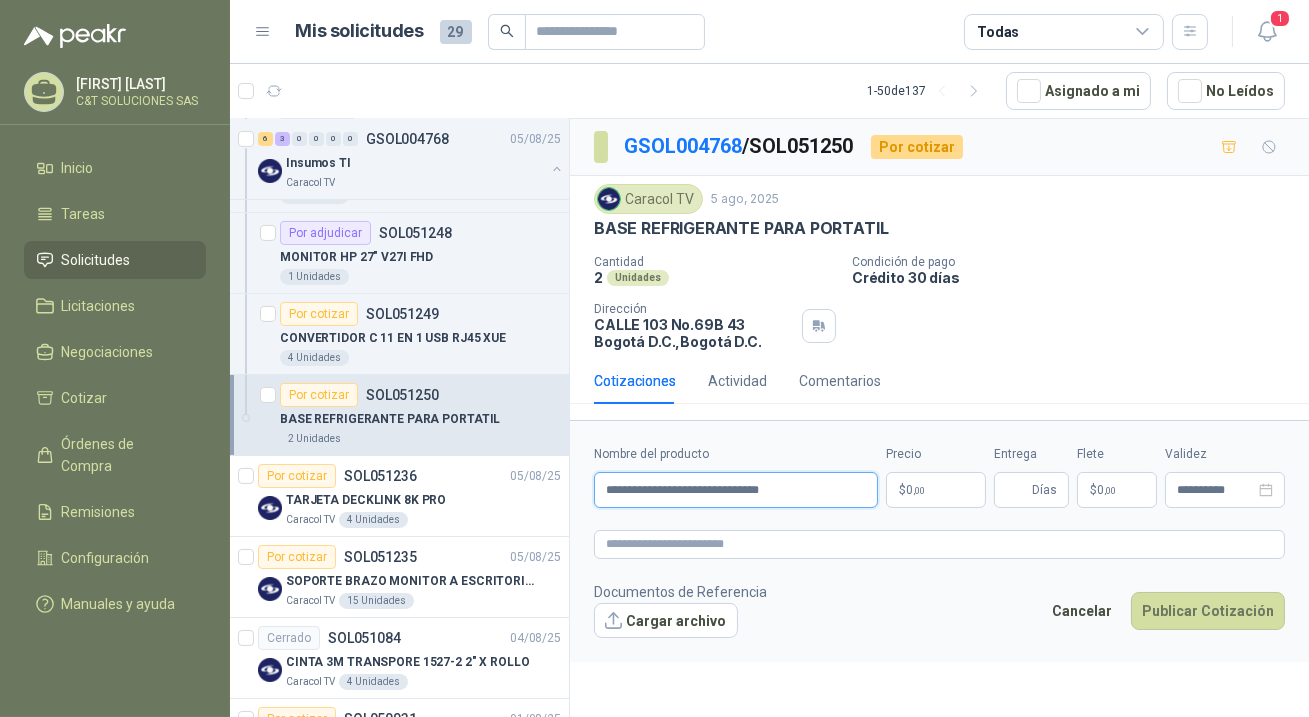 type on "**********" 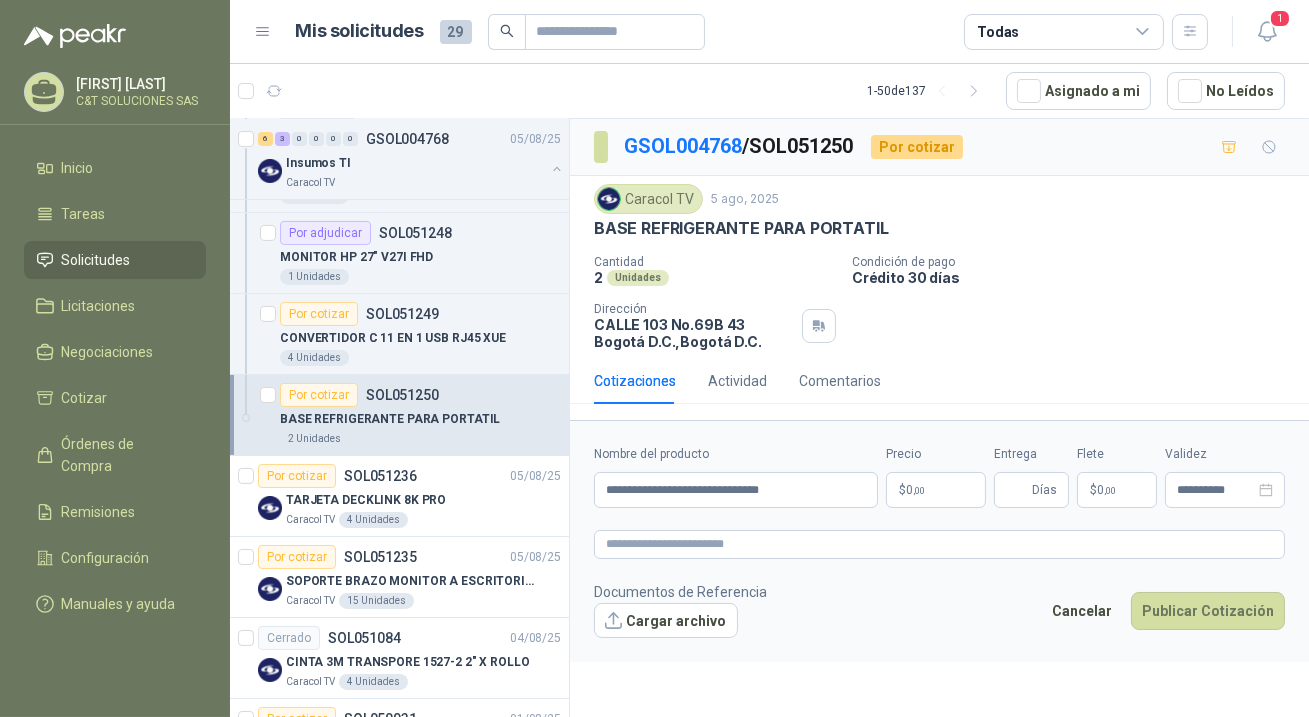 click on "**********" at bounding box center (939, 541) 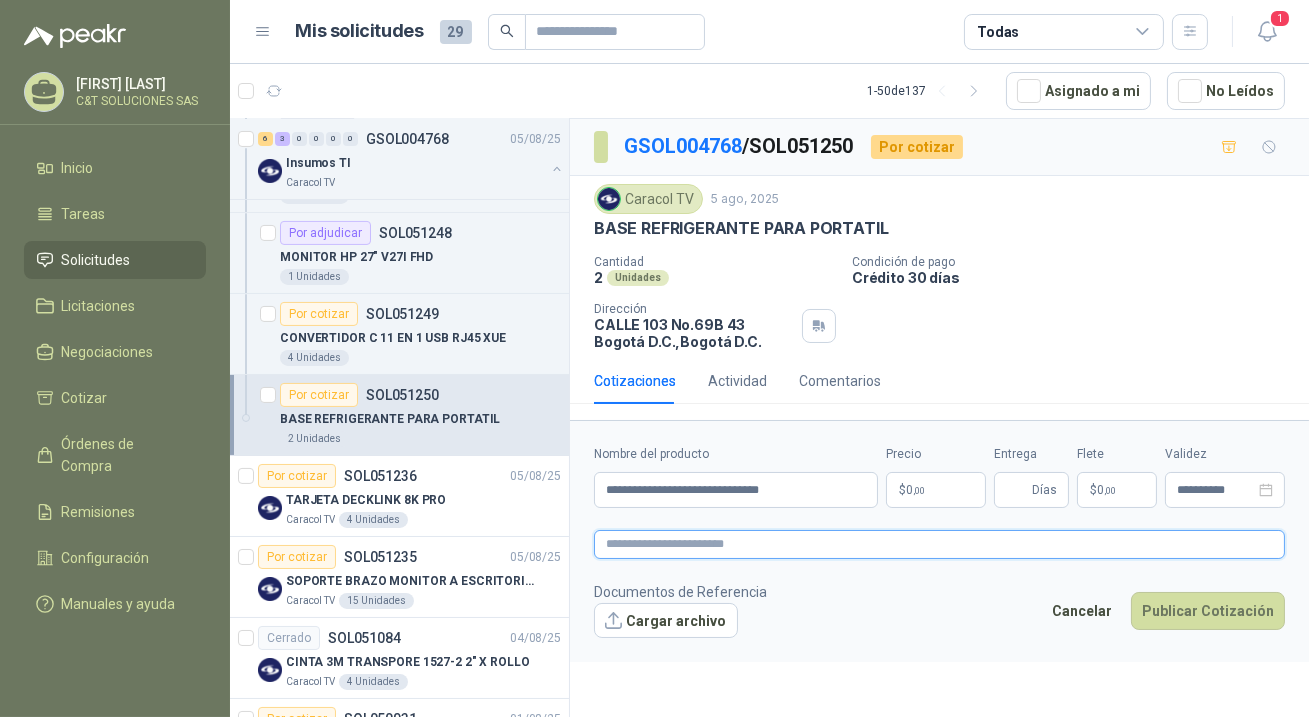 click at bounding box center (939, 544) 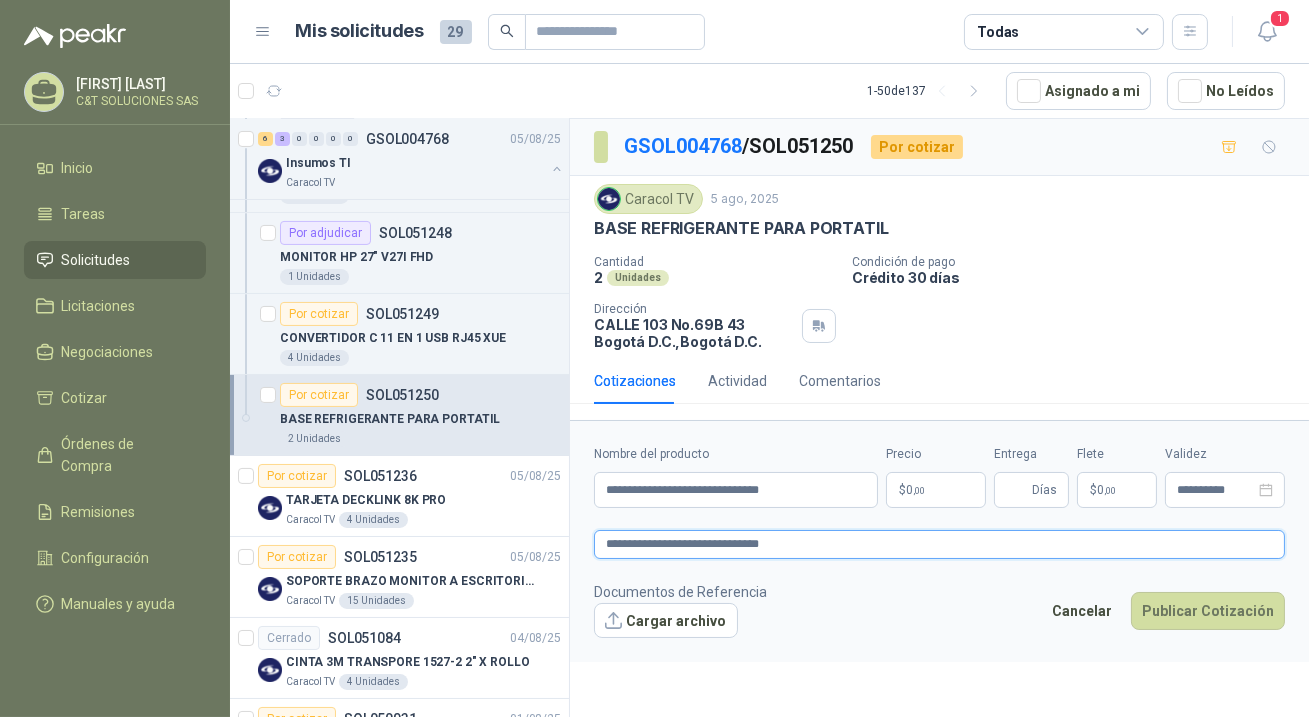 drag, startPoint x: 810, startPoint y: 546, endPoint x: 593, endPoint y: 543, distance: 217.02074 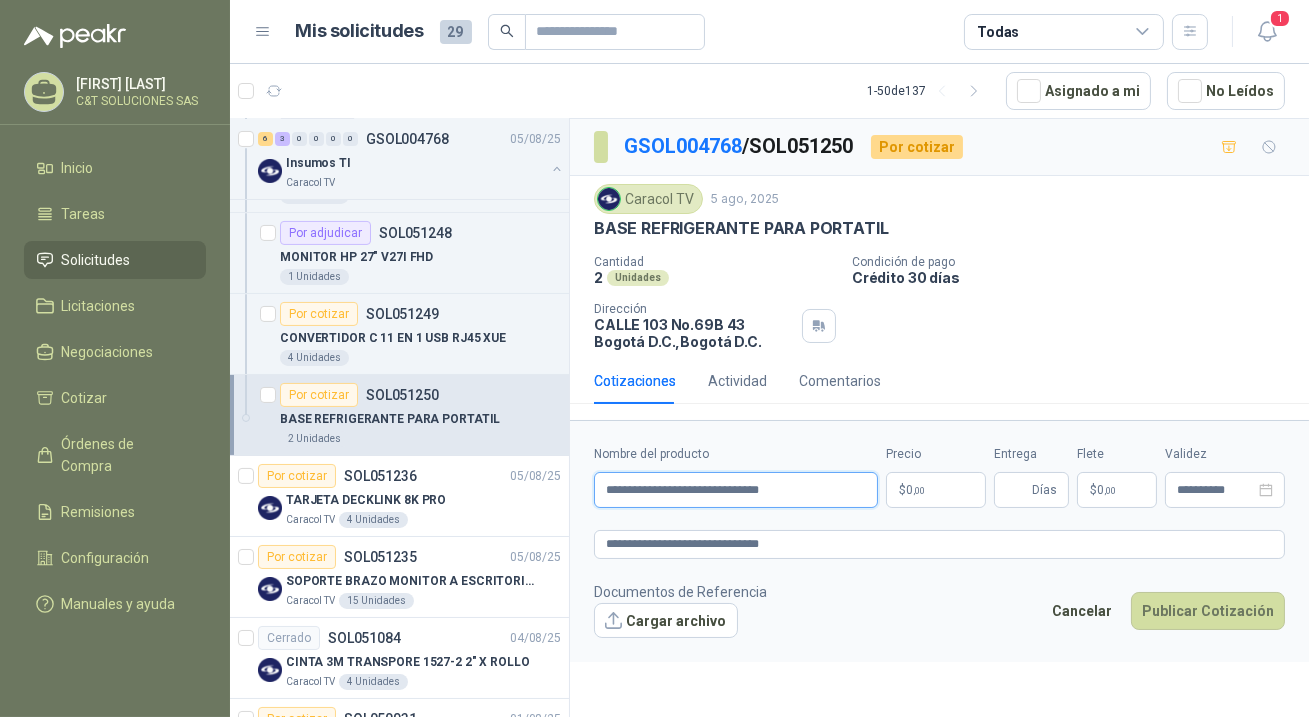 click on "**********" at bounding box center (736, 490) 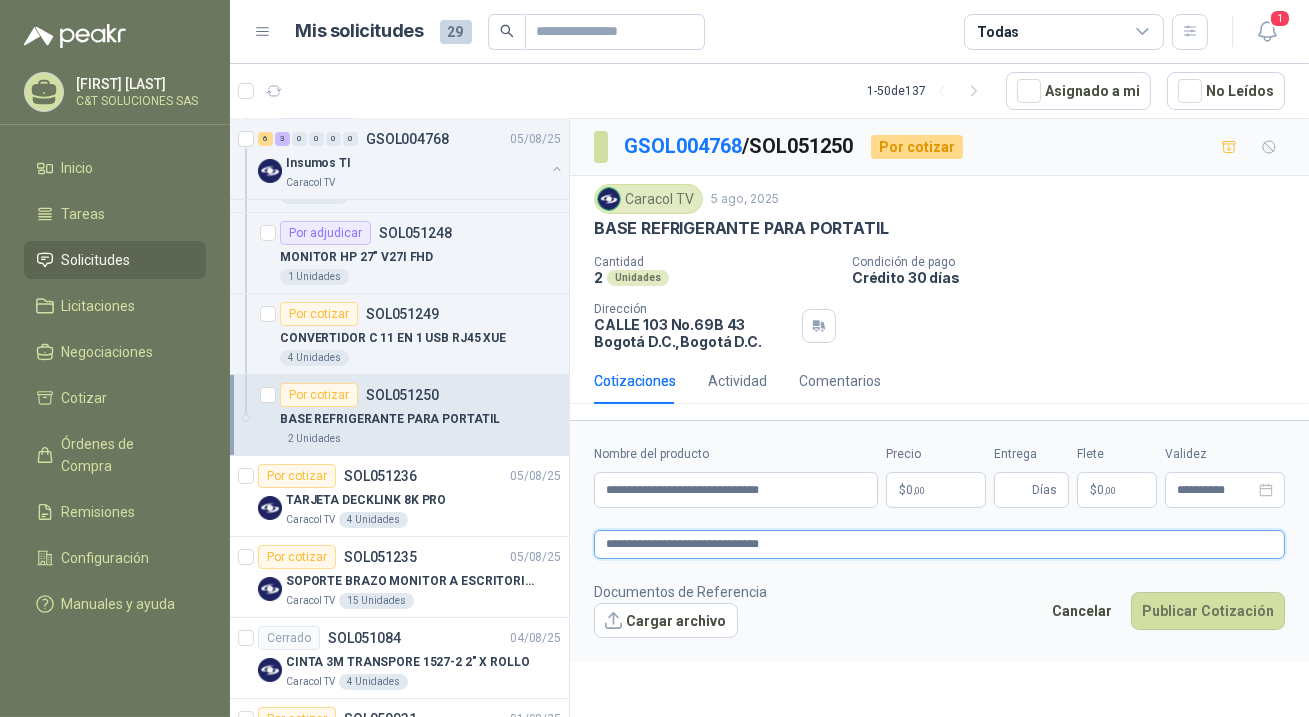 click on "**********" at bounding box center [939, 544] 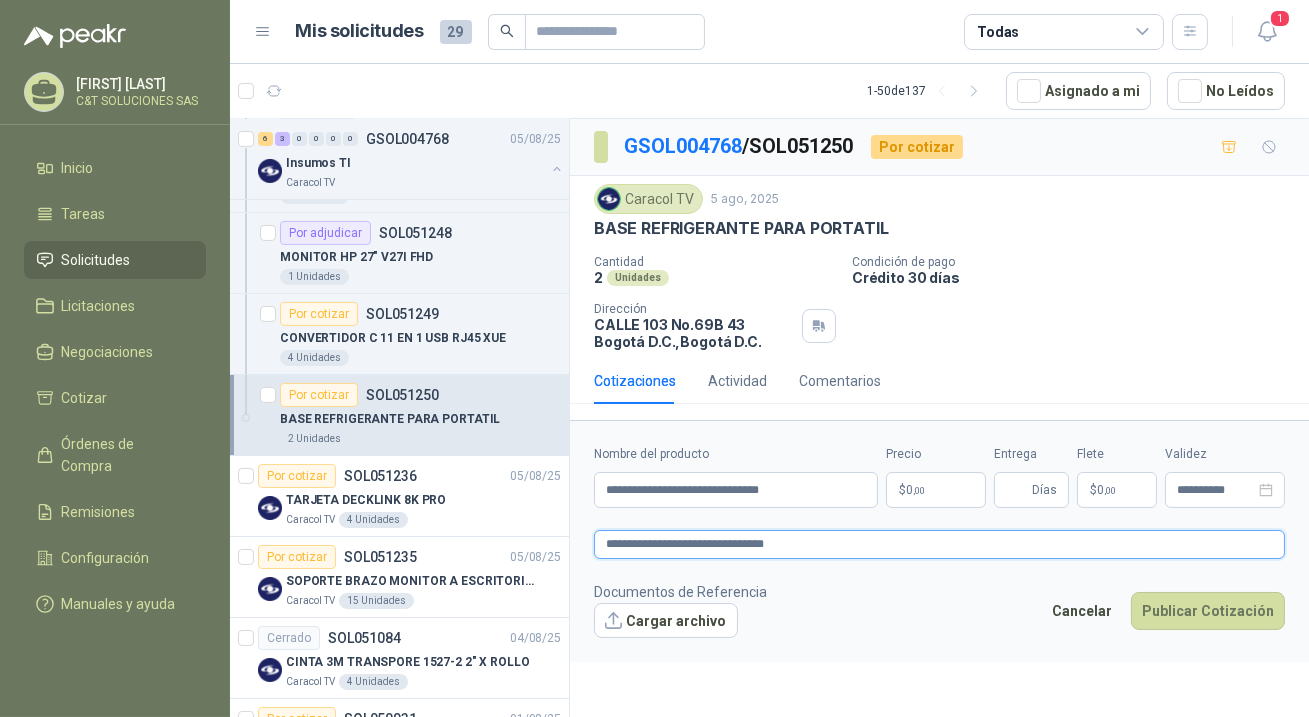 type 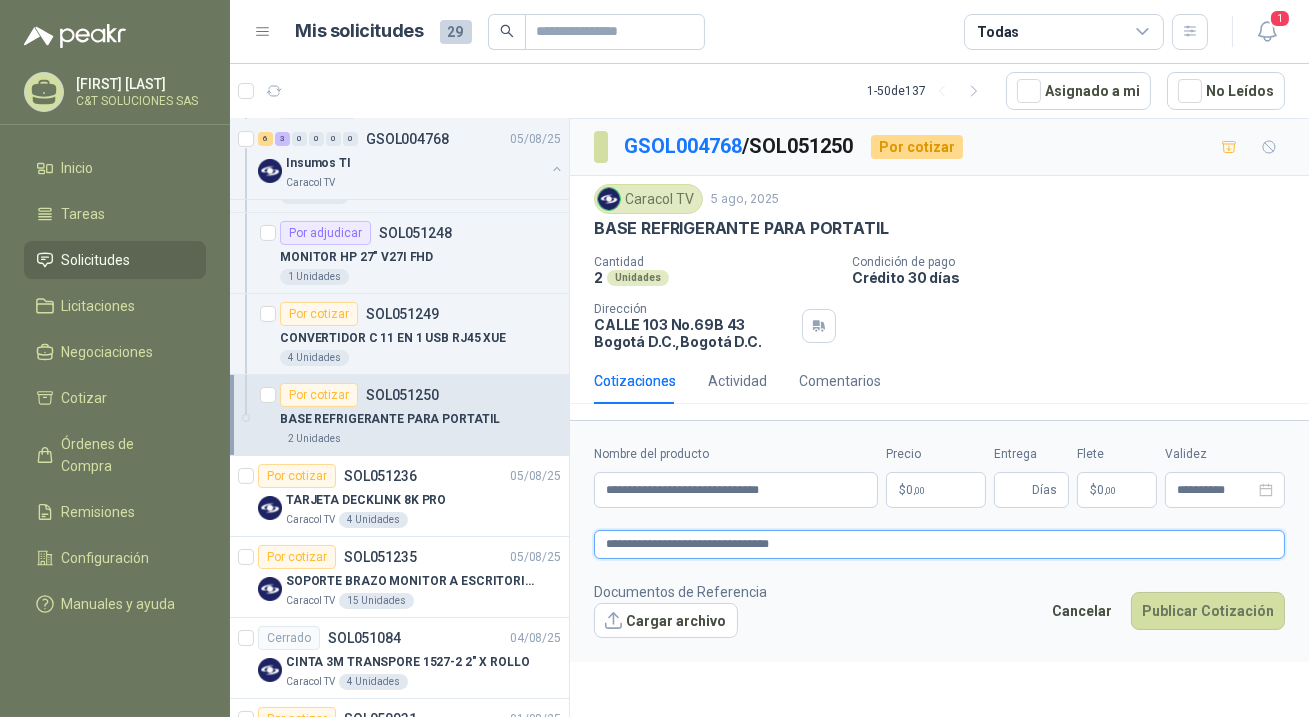 type 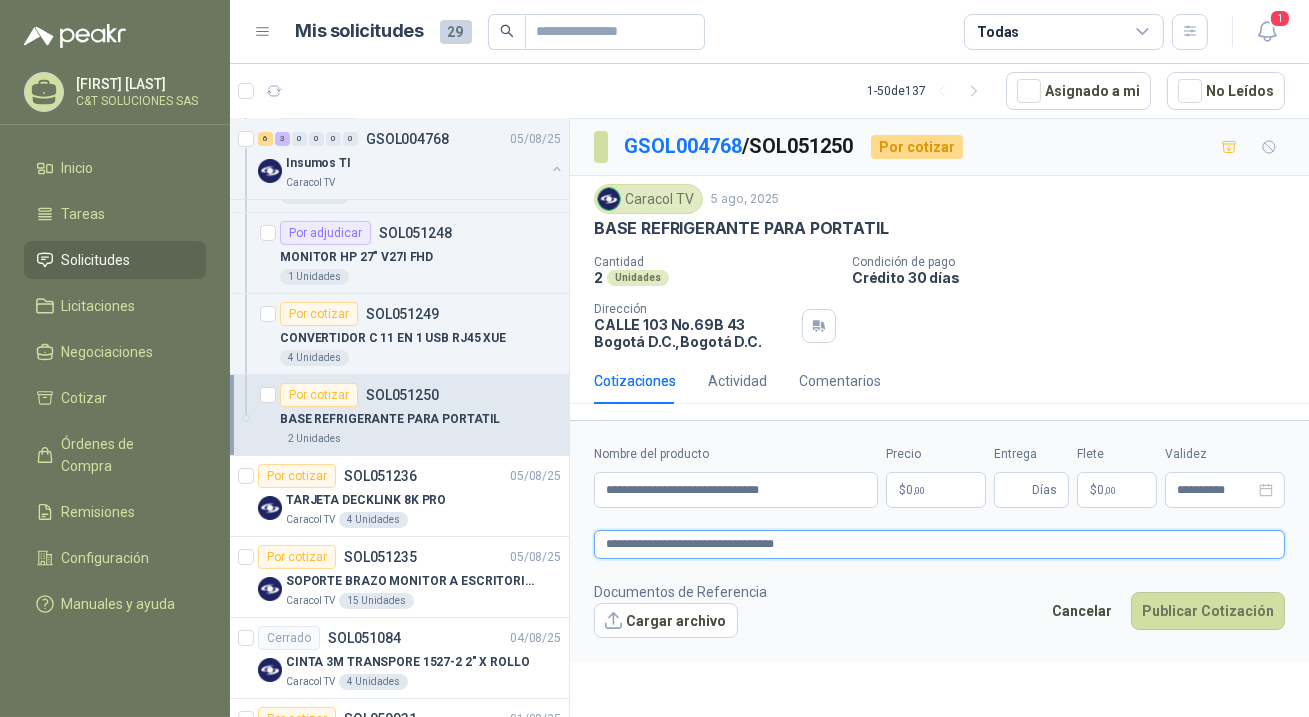 type 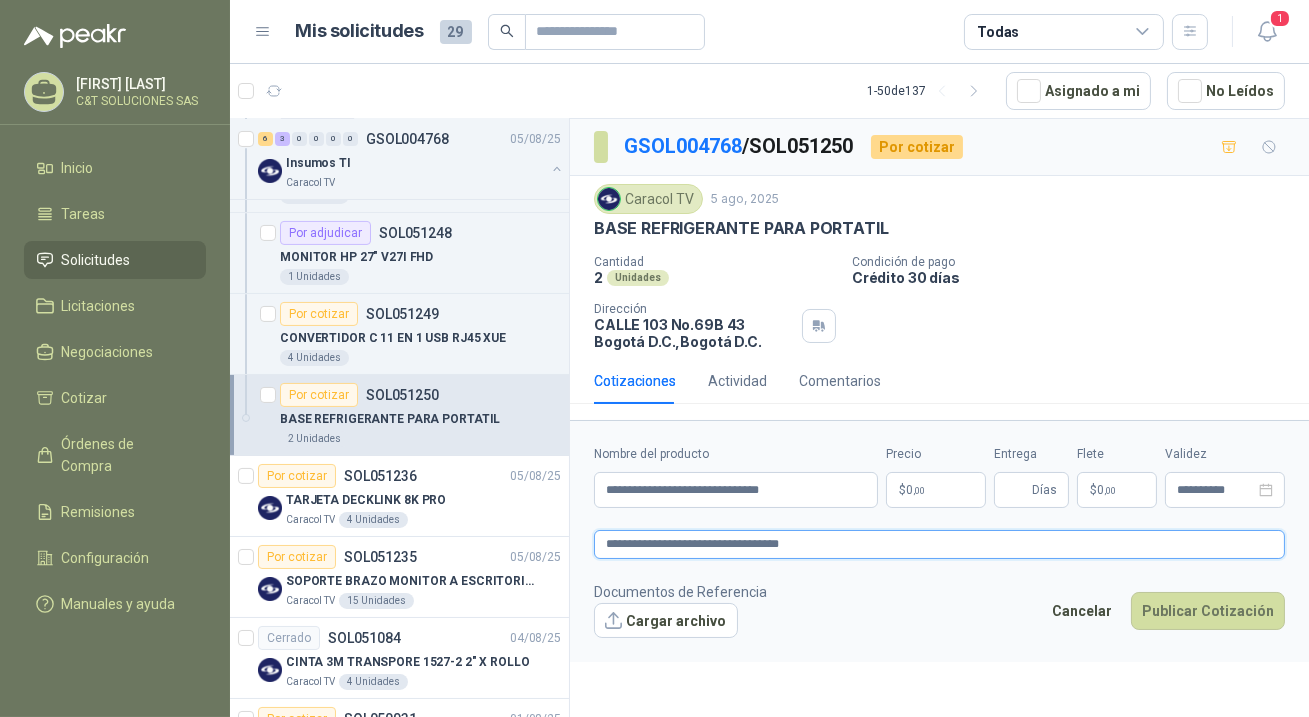 type 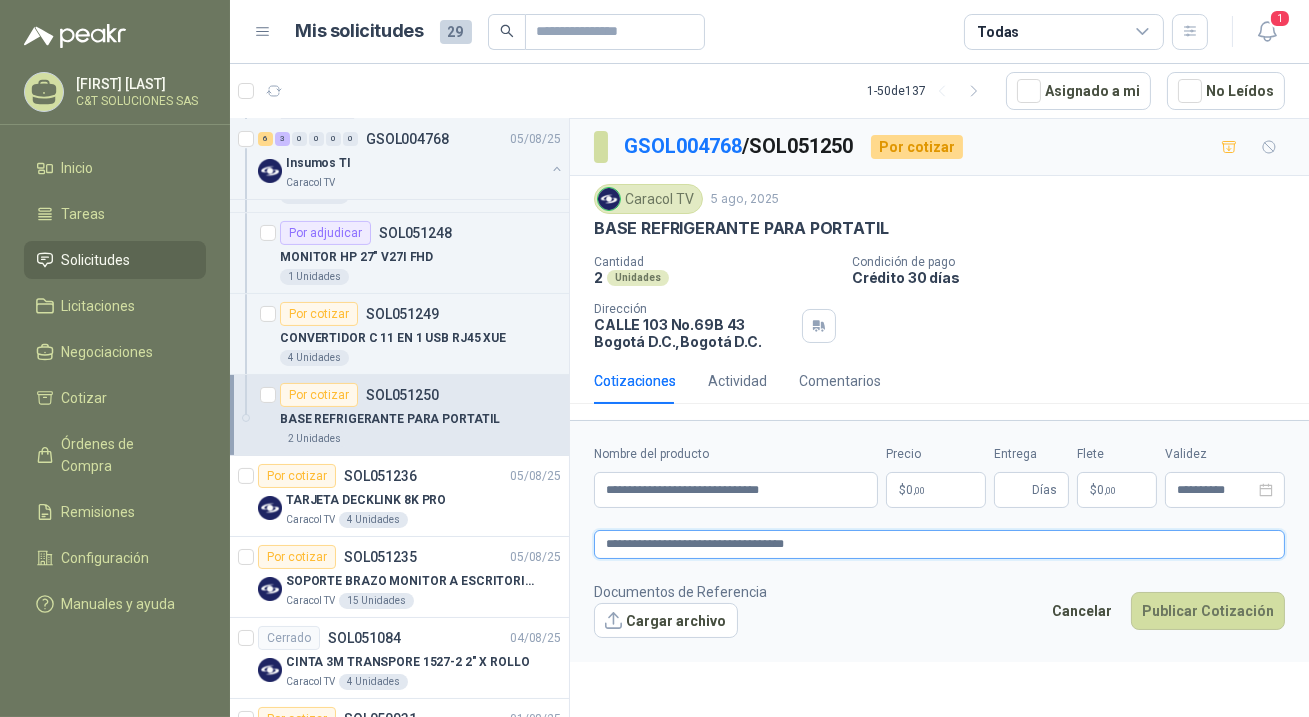 type 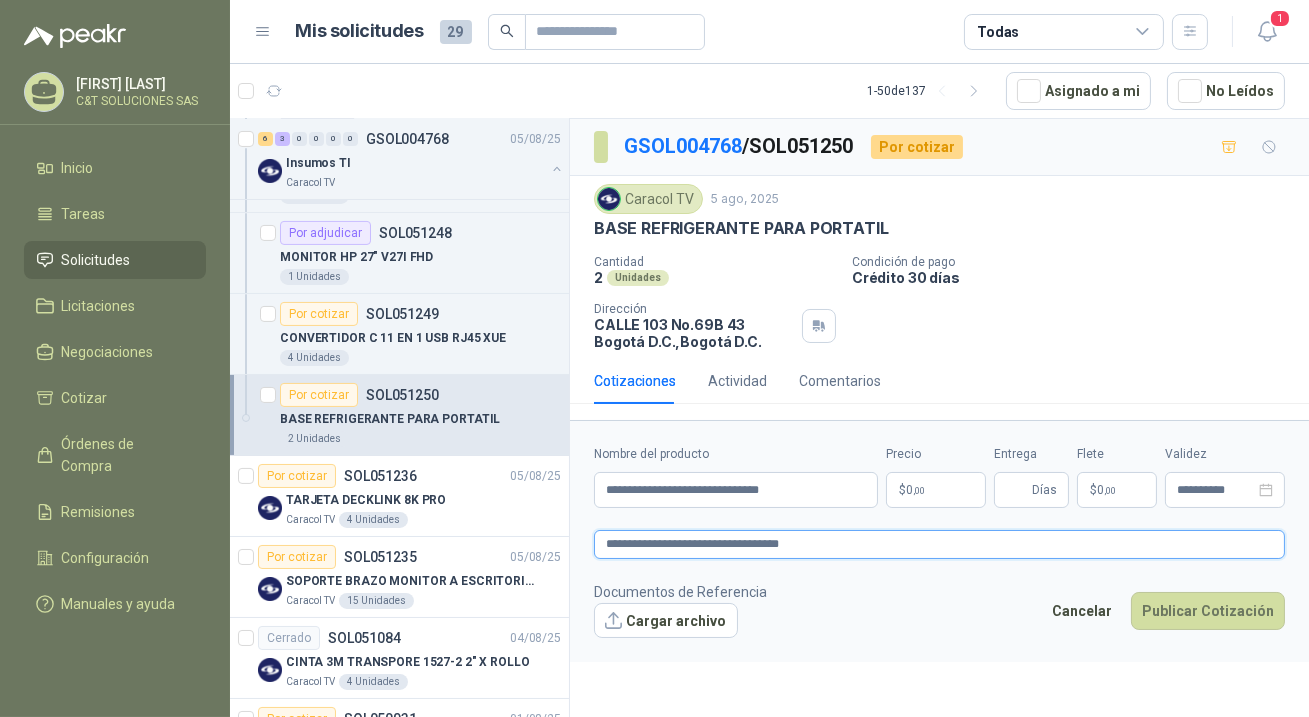 type 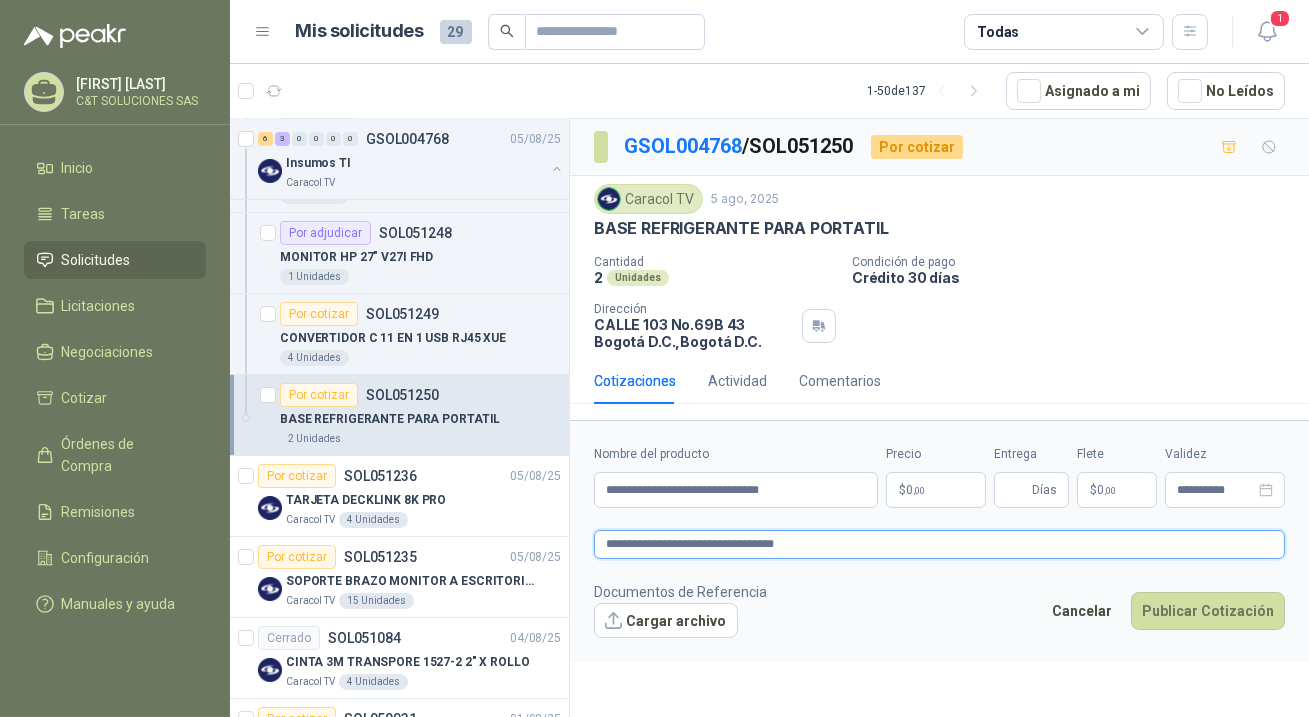 type 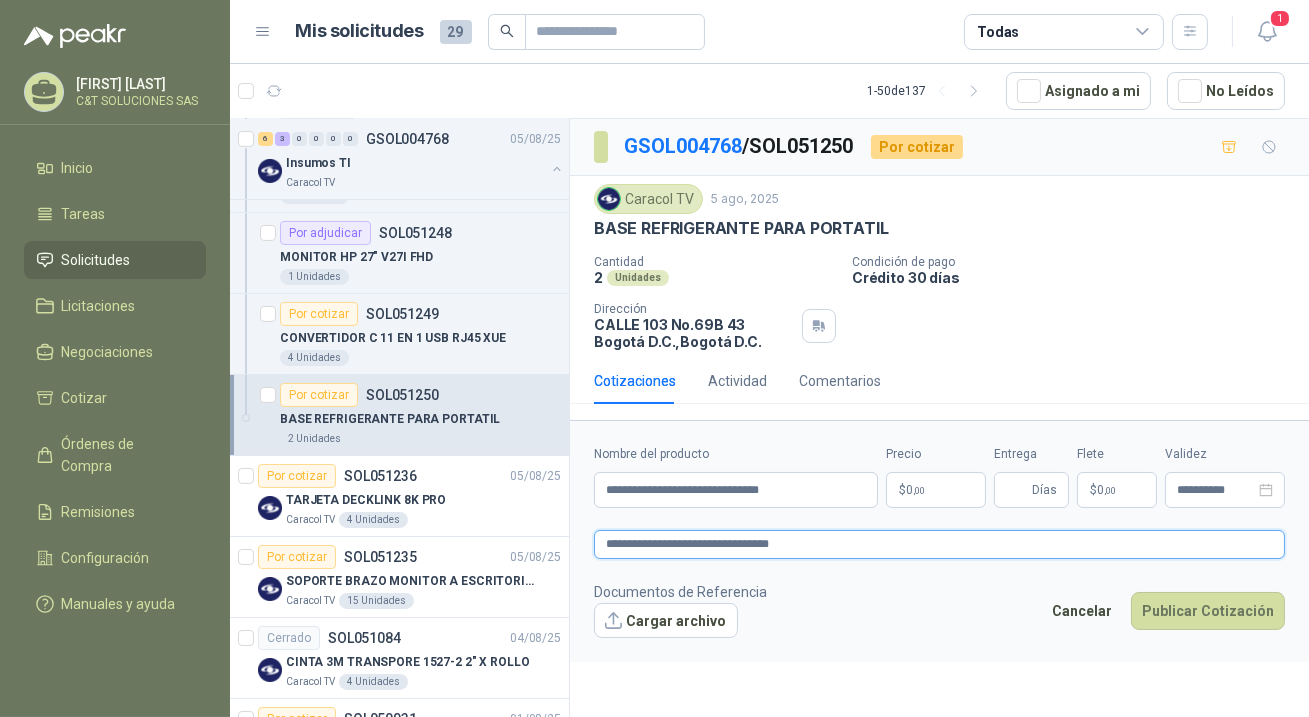 type 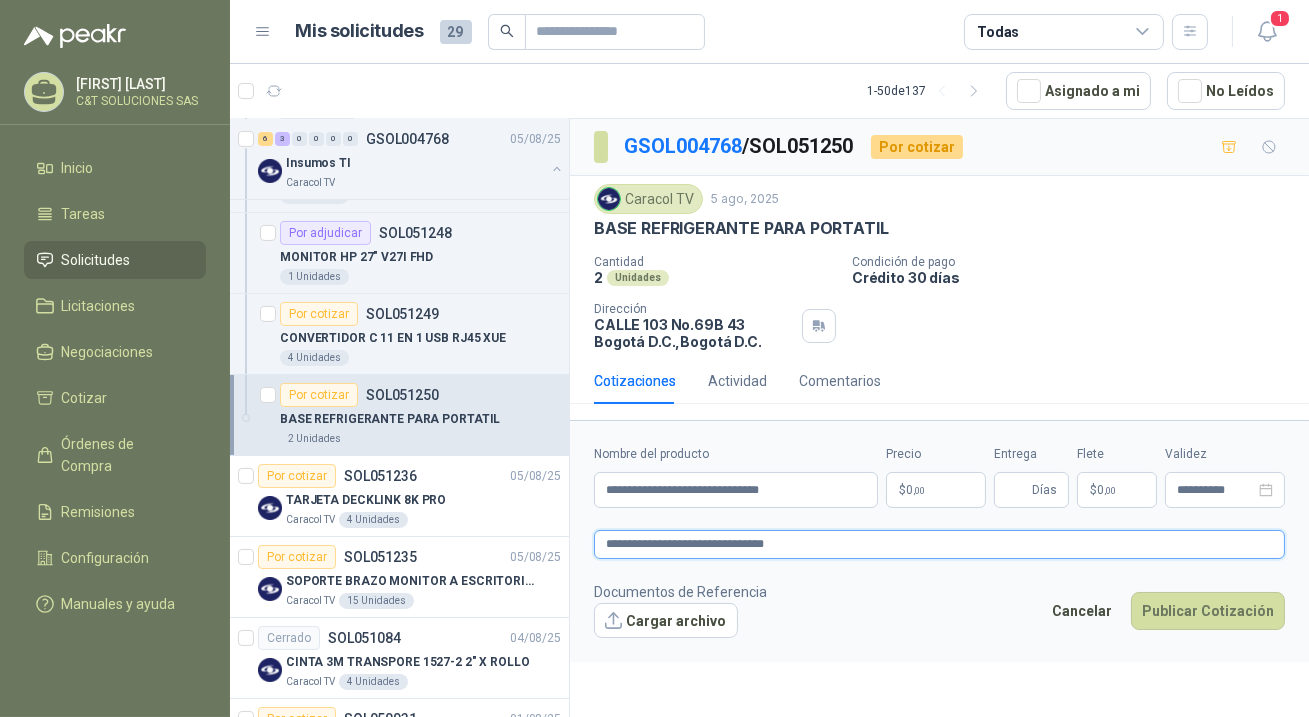 type 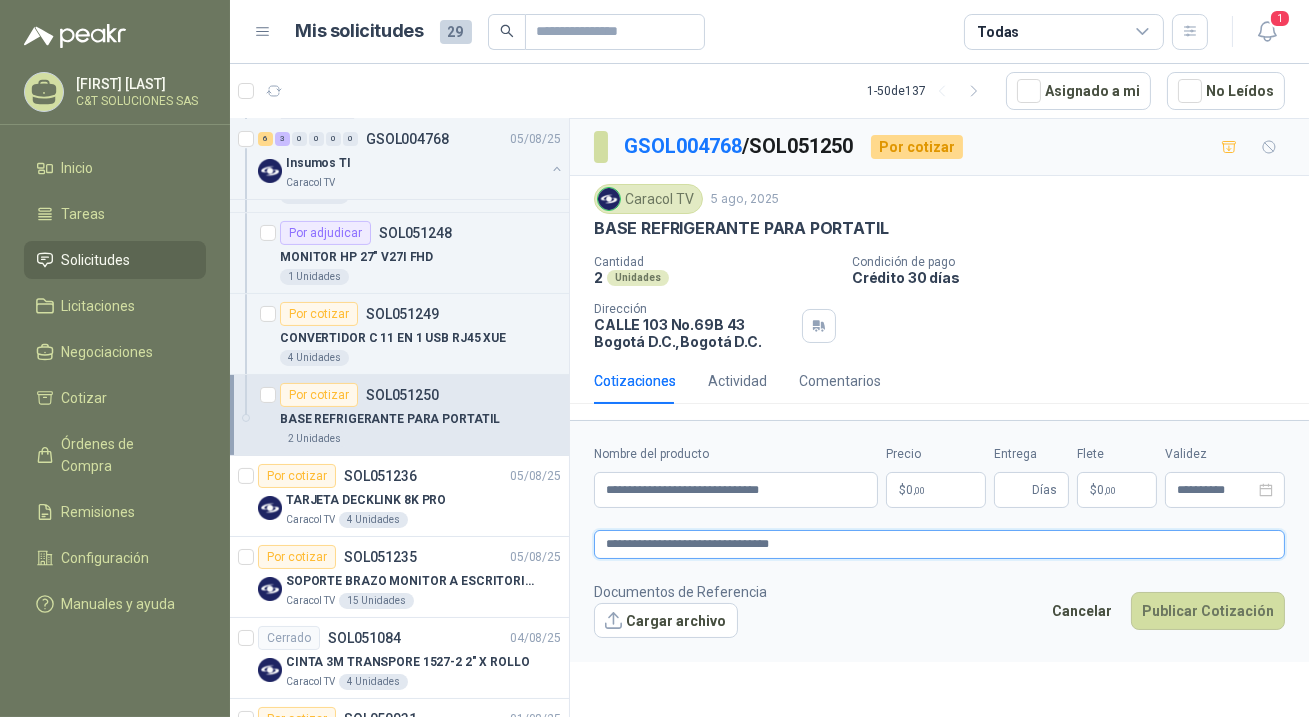 type 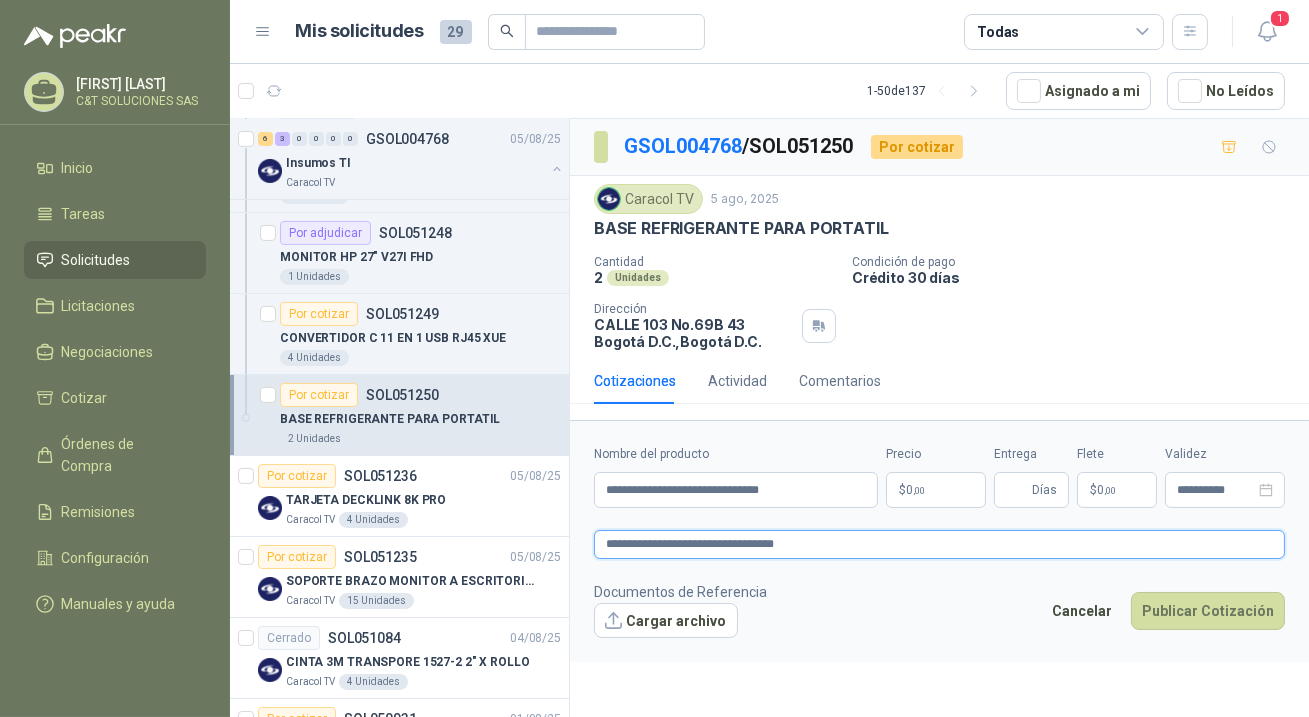 type 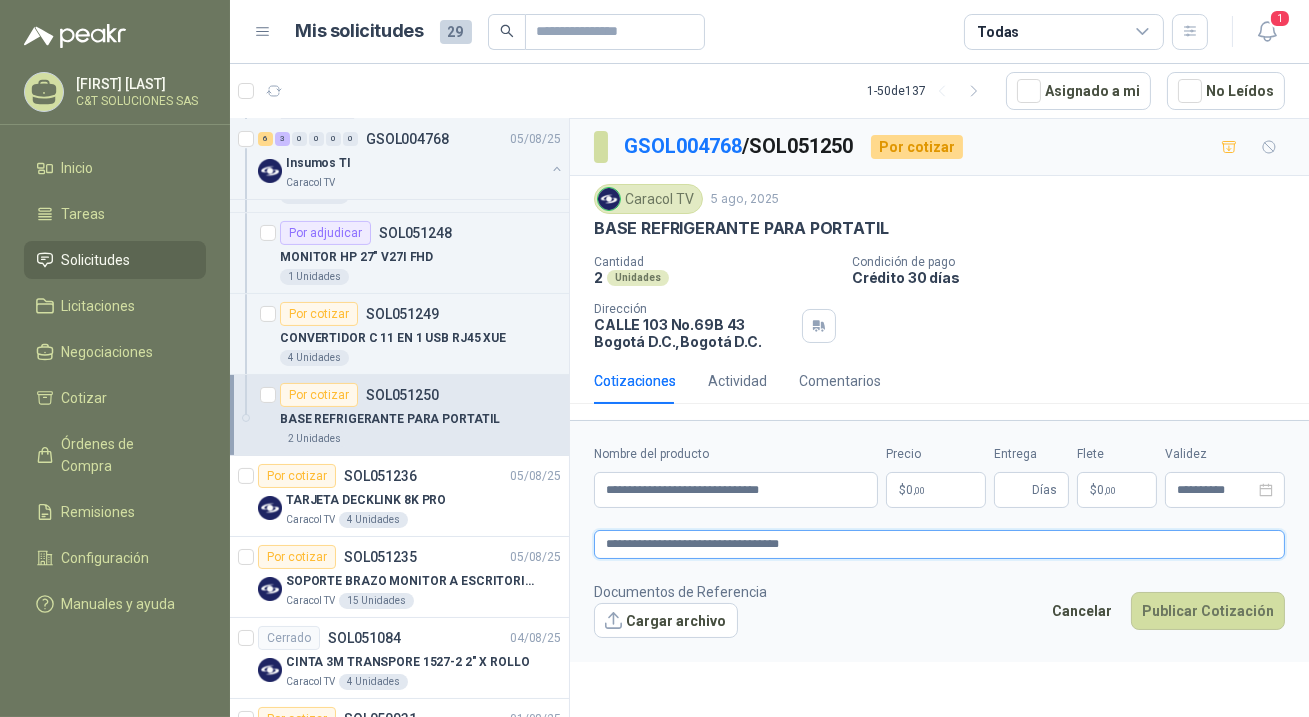 type 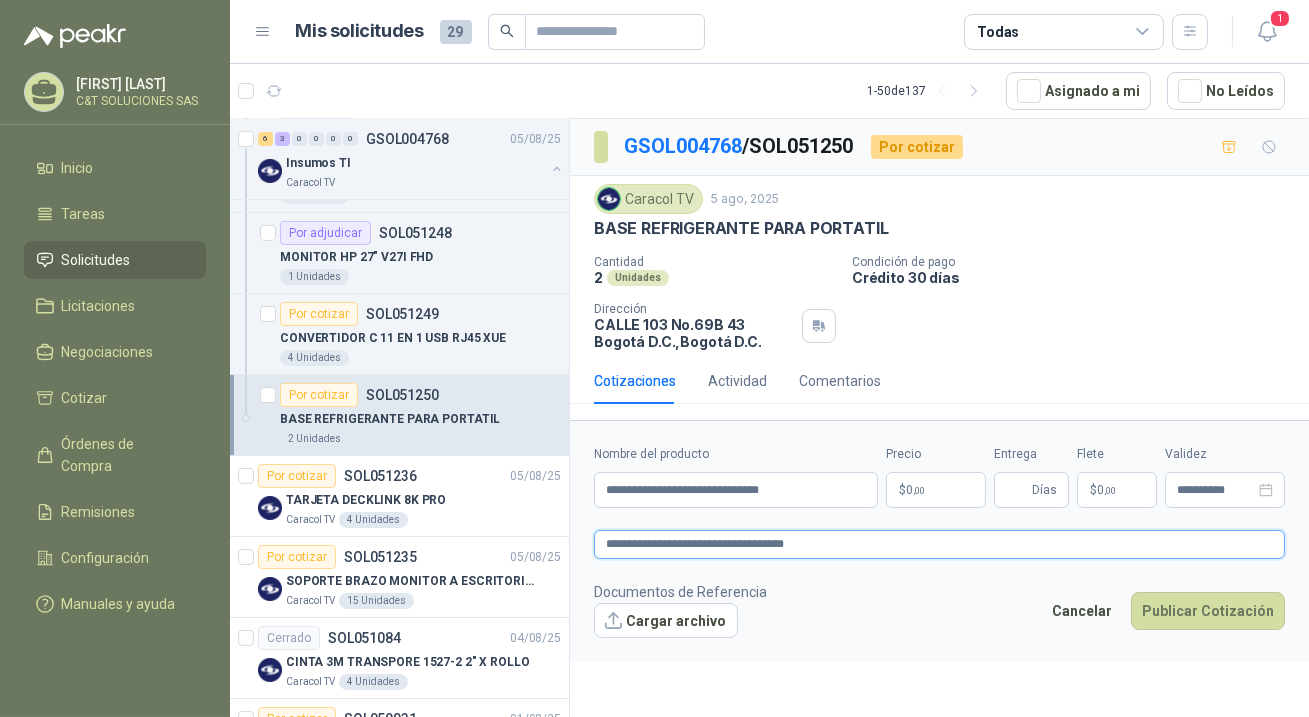 type 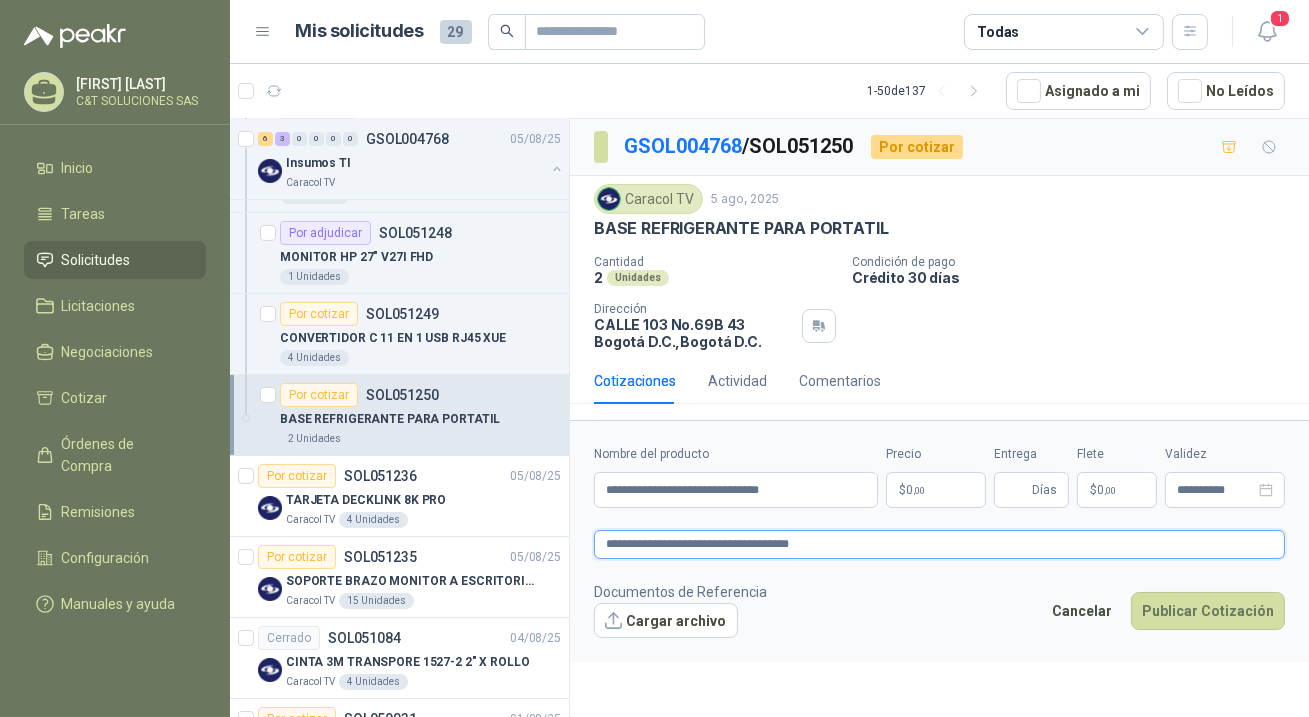 type 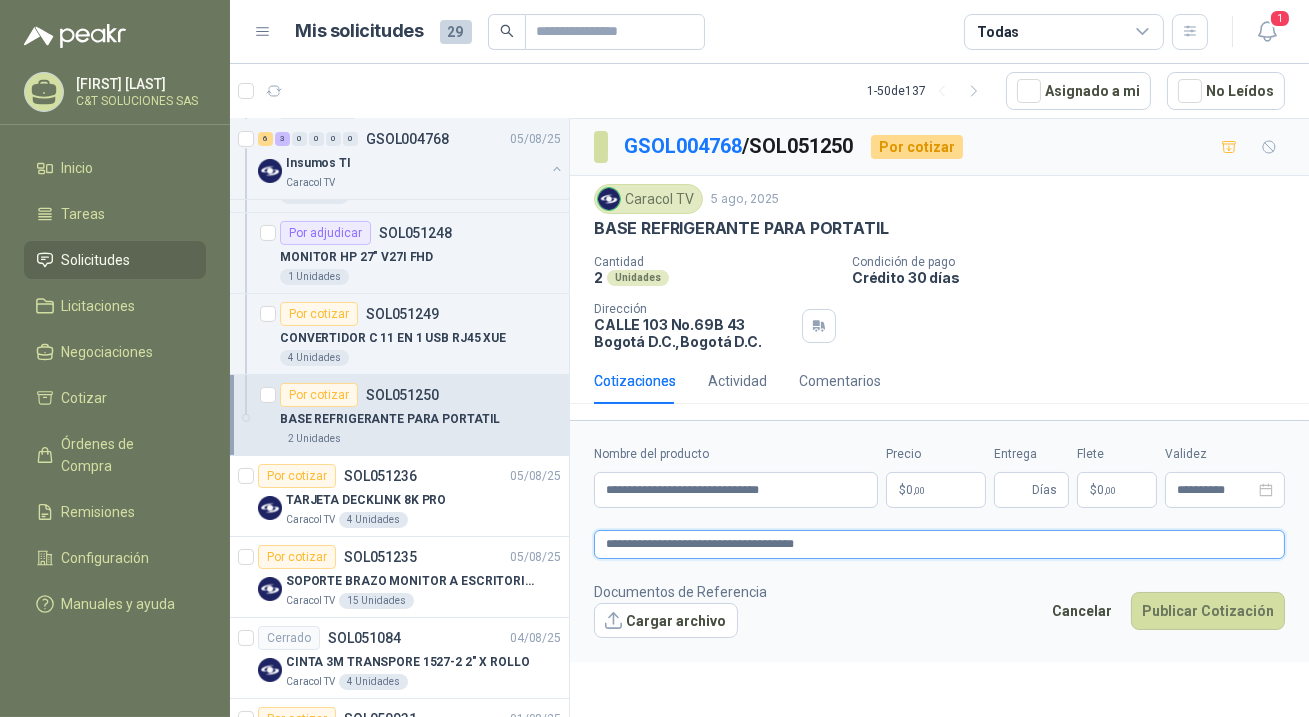 type 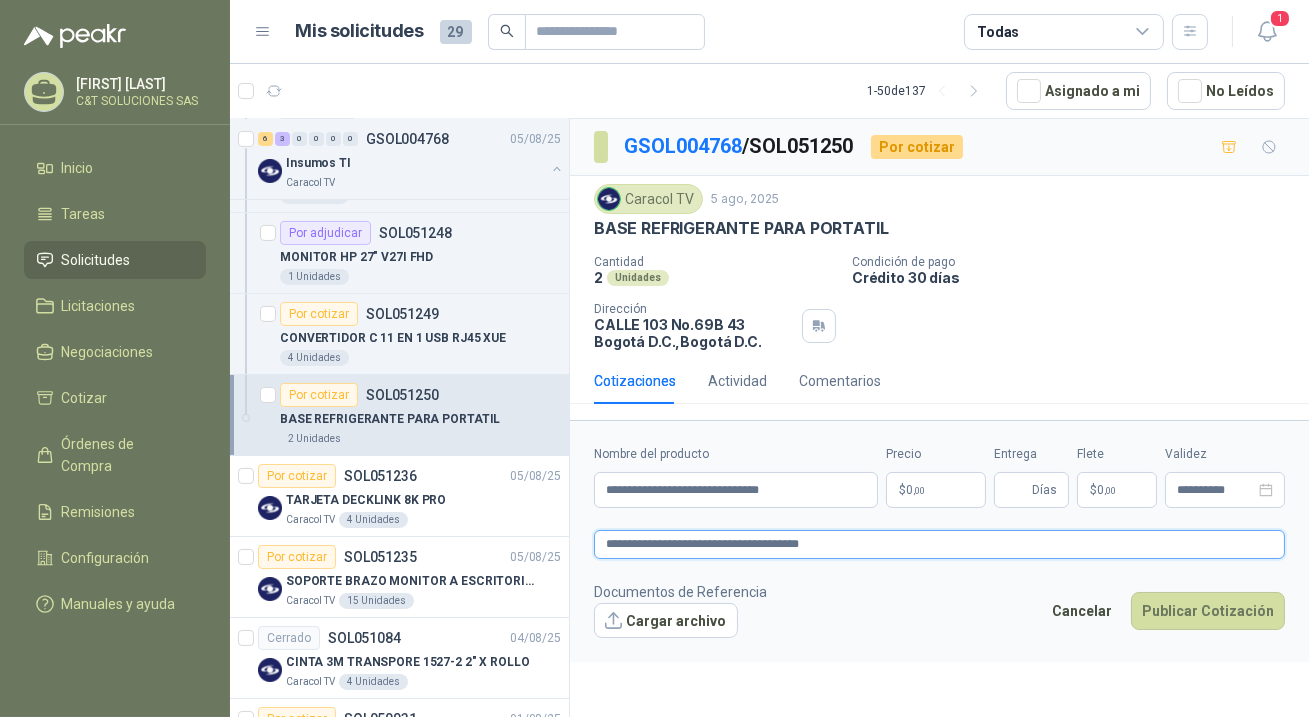 type 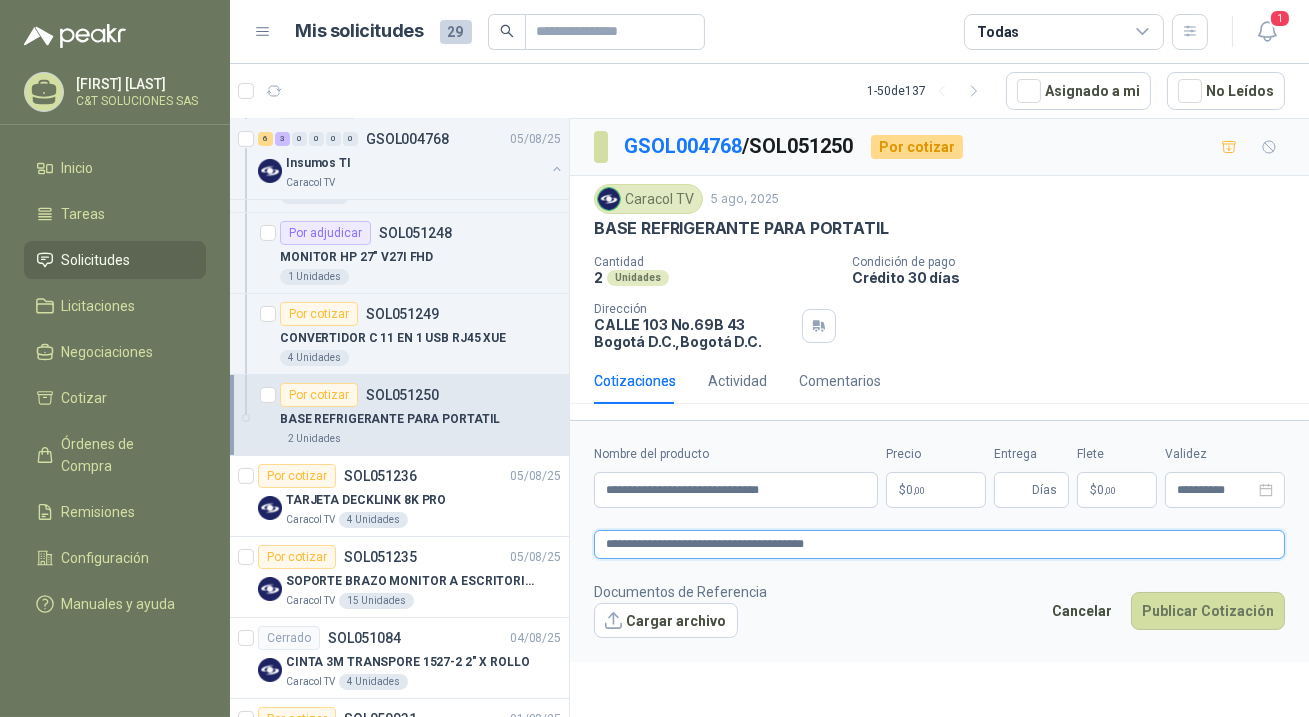 type 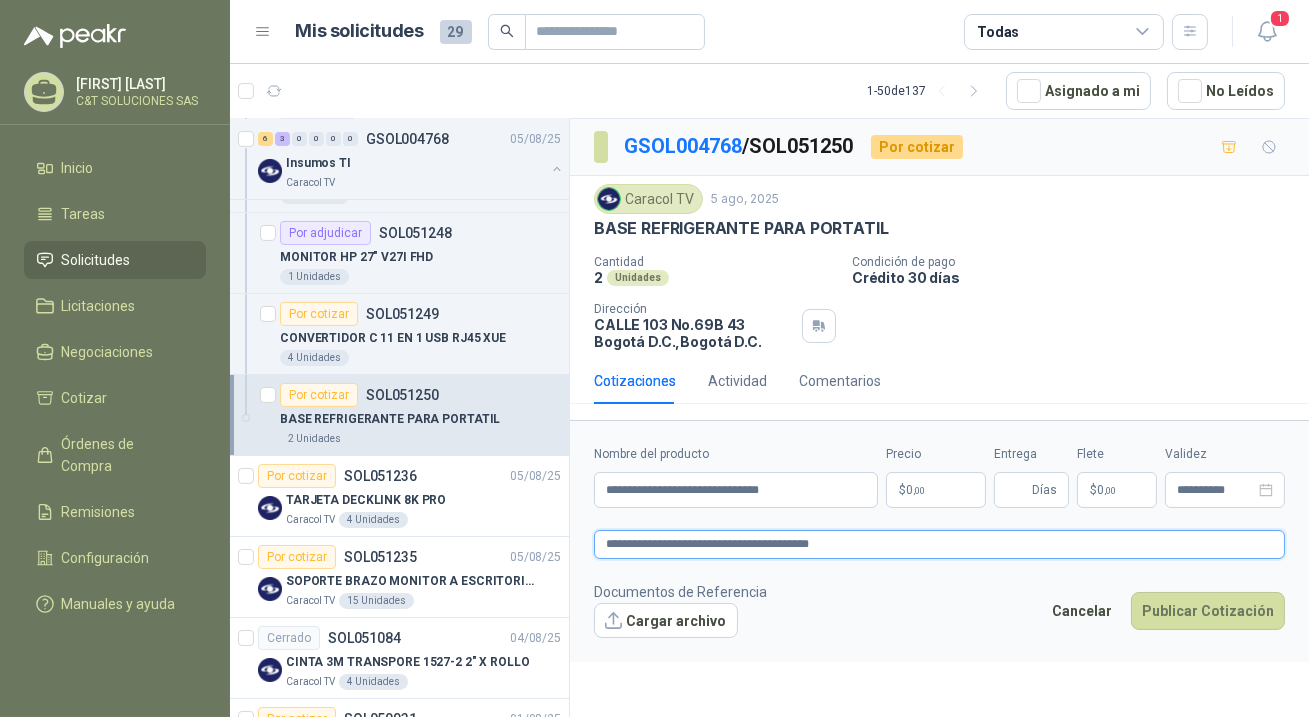 type 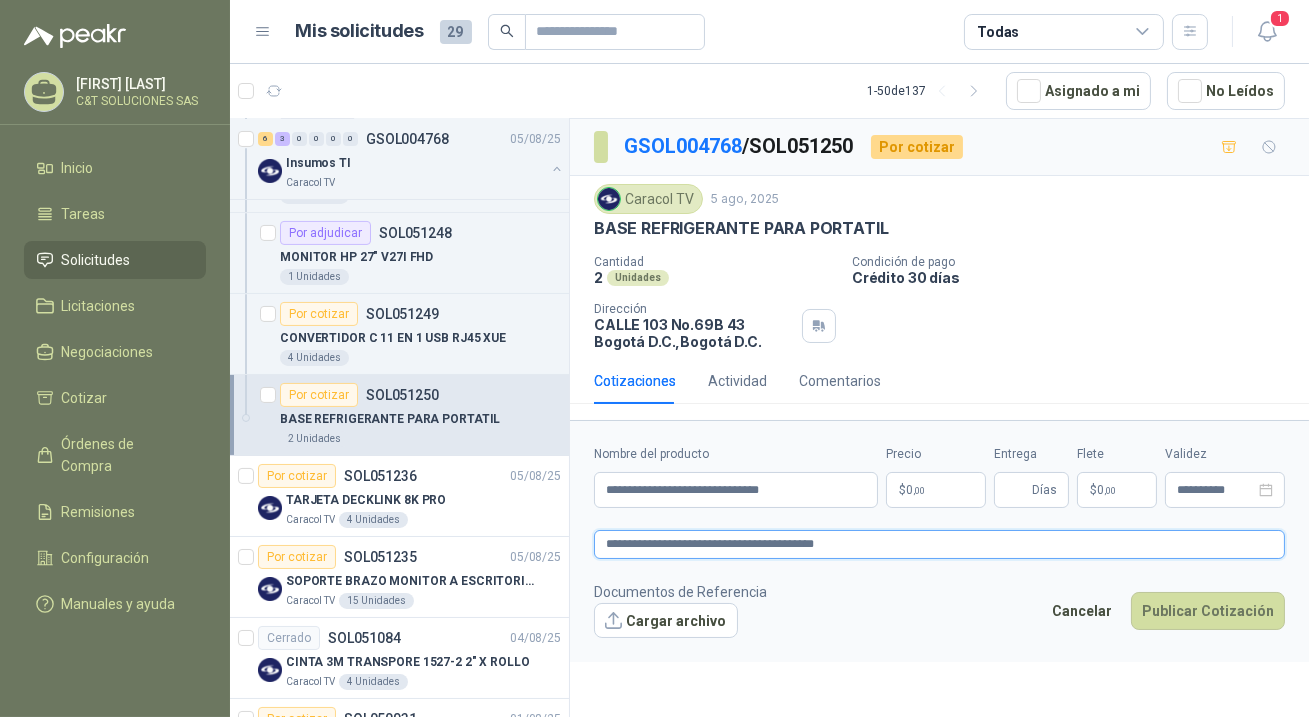type 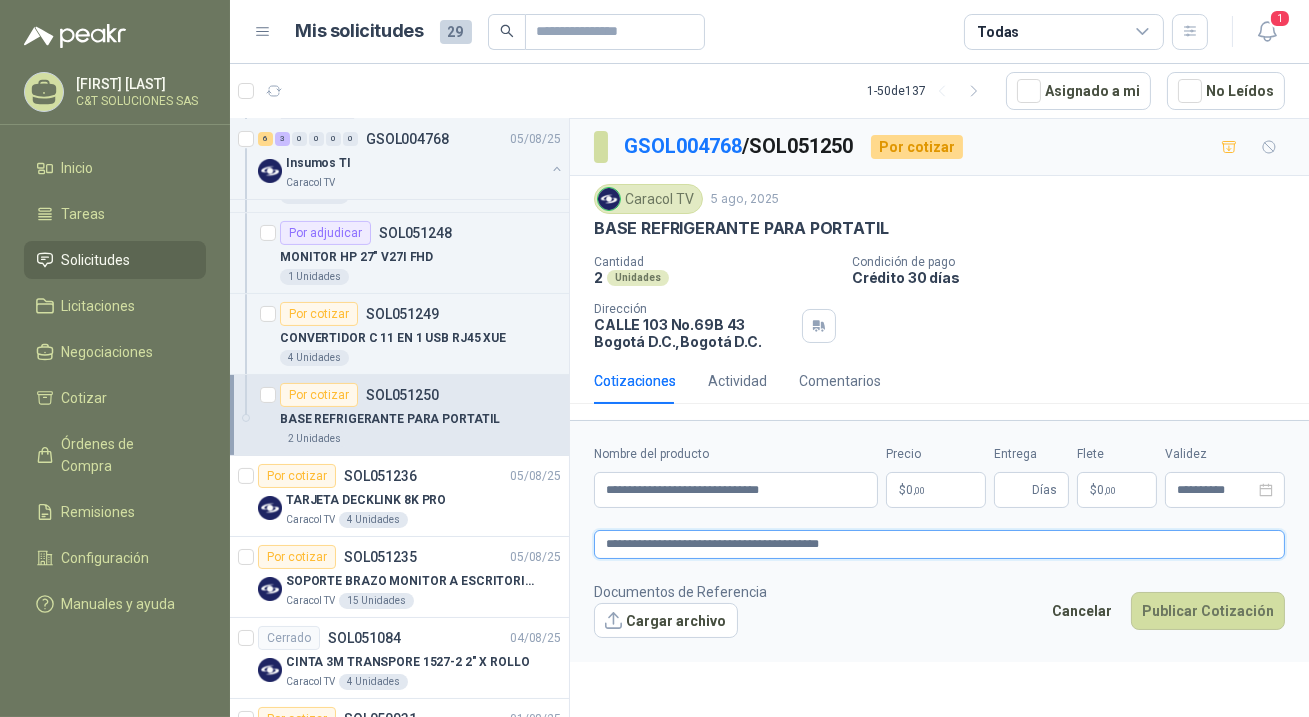 type 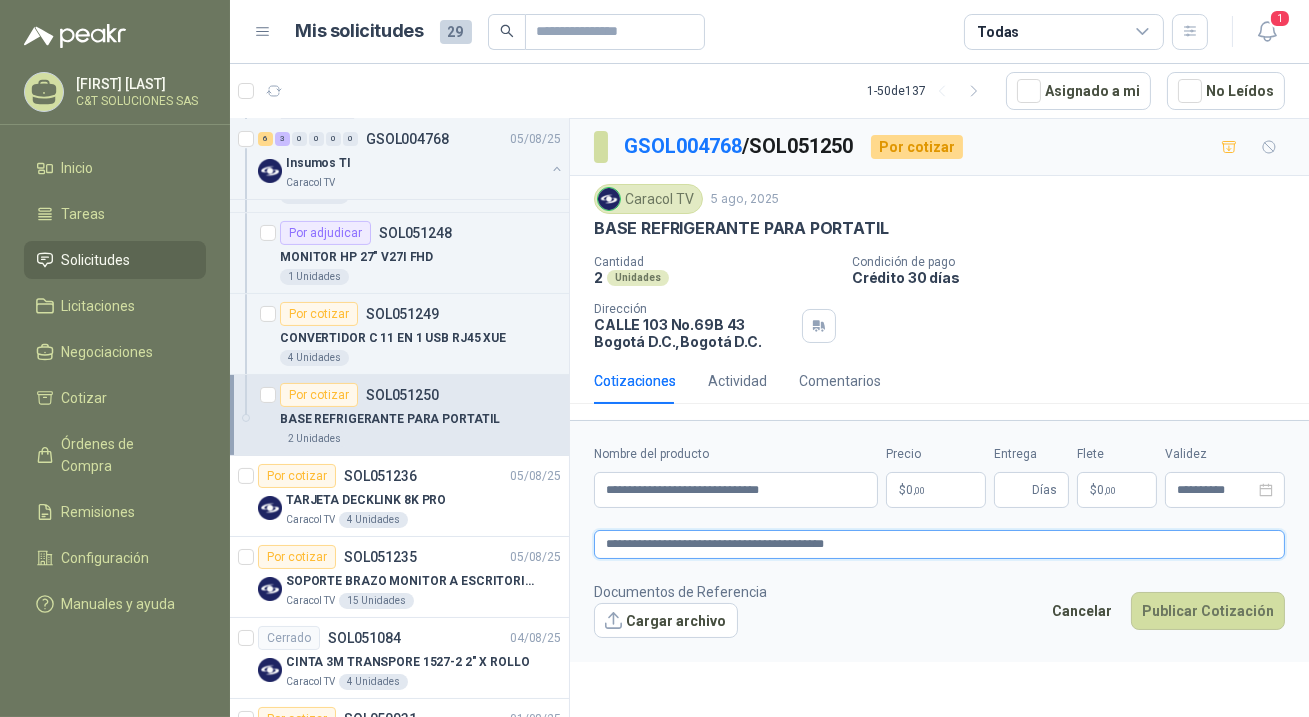 type 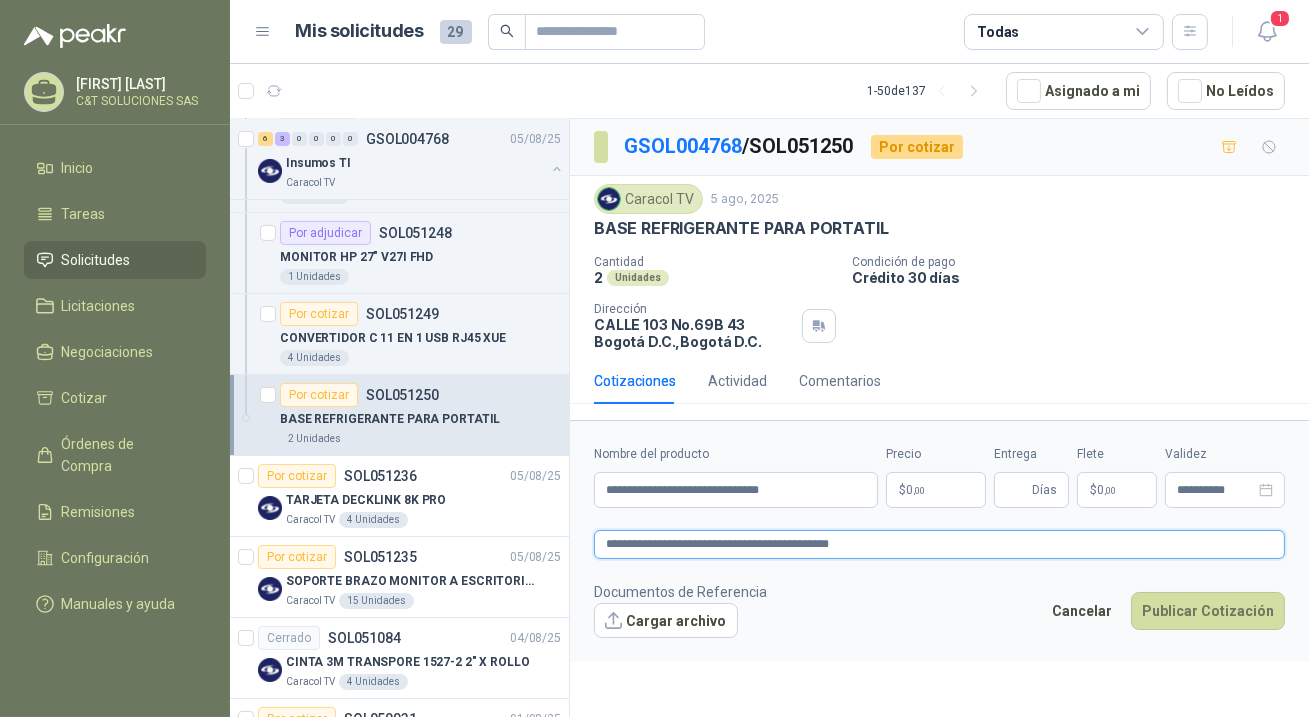 type 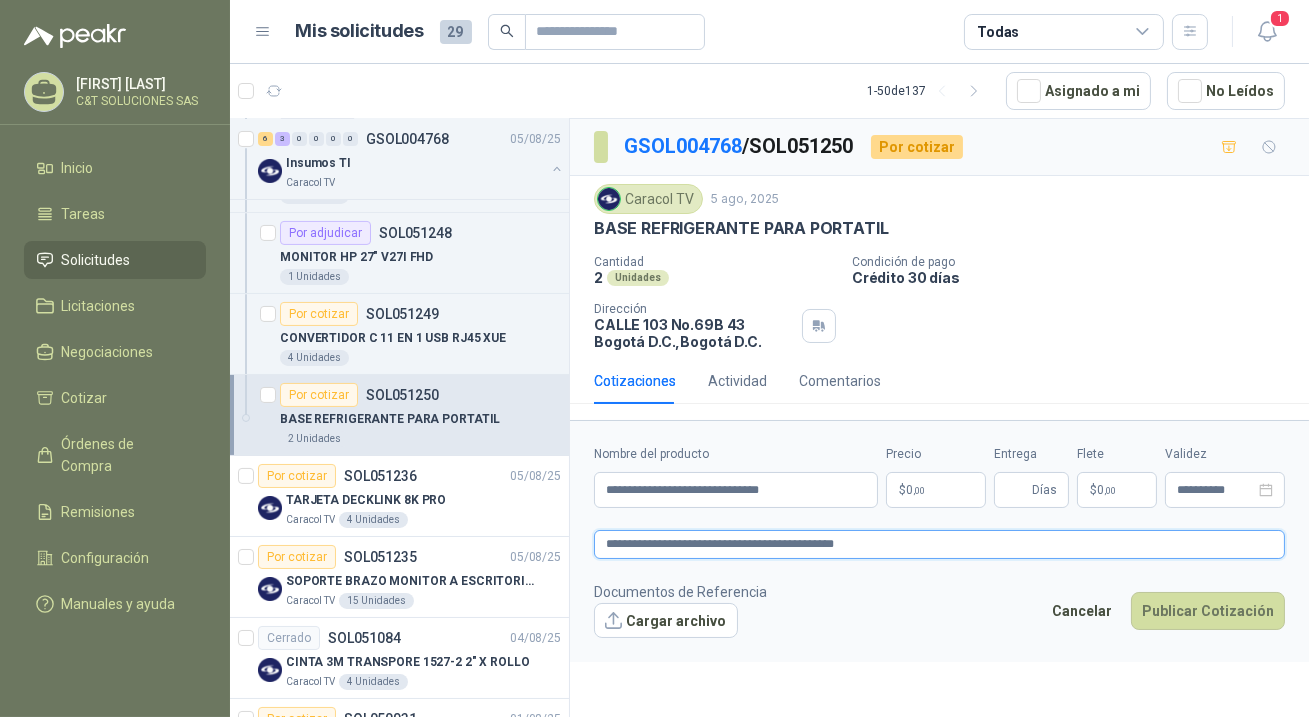 type 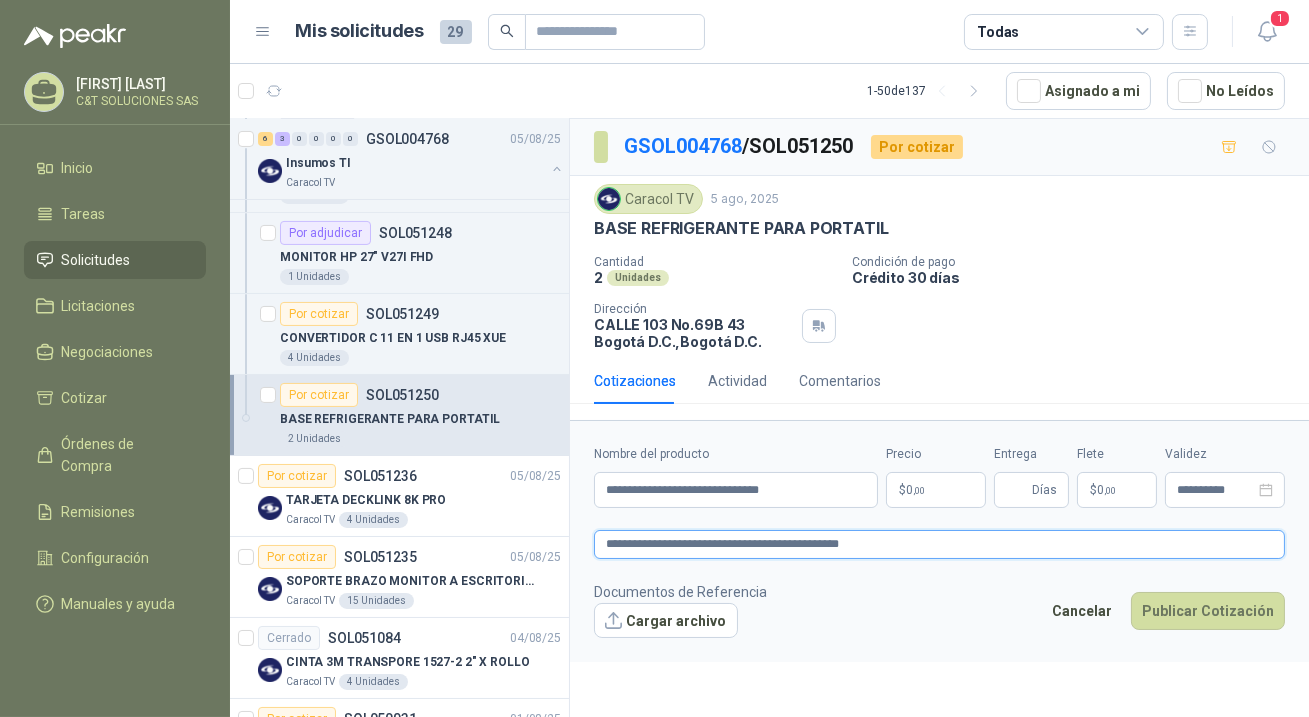 type 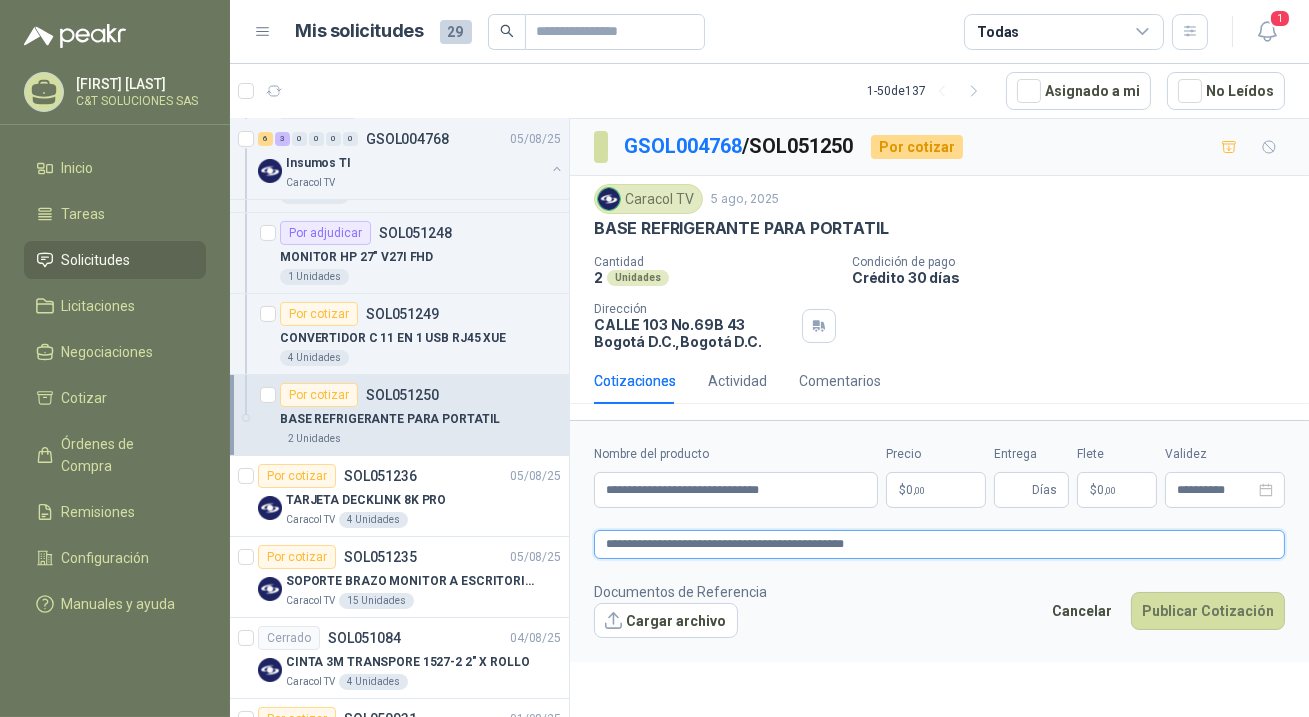 type 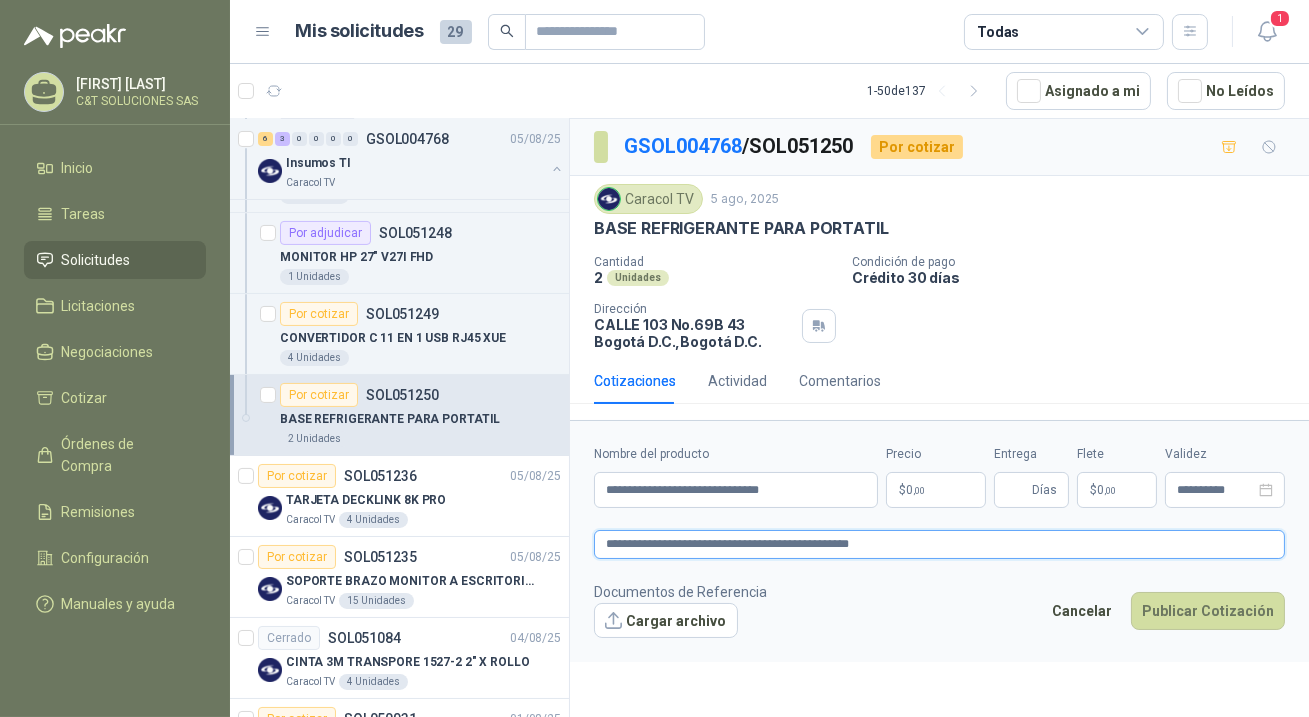 type 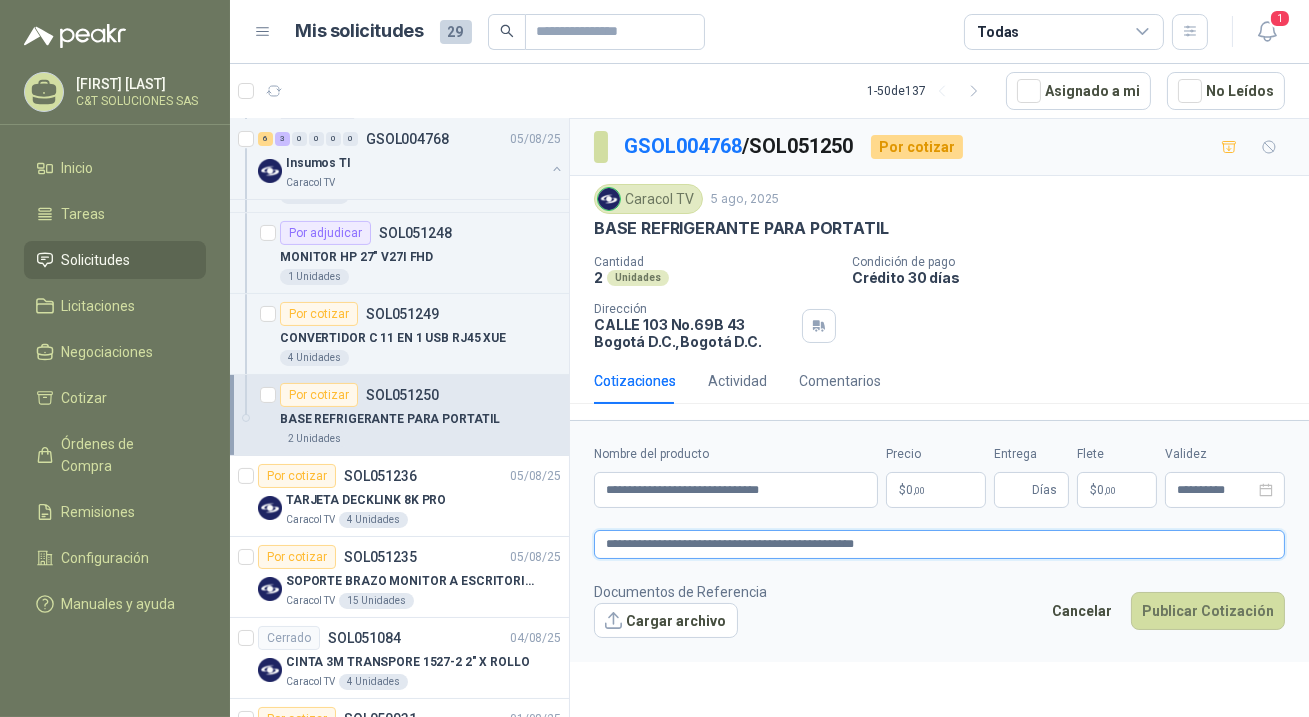 type 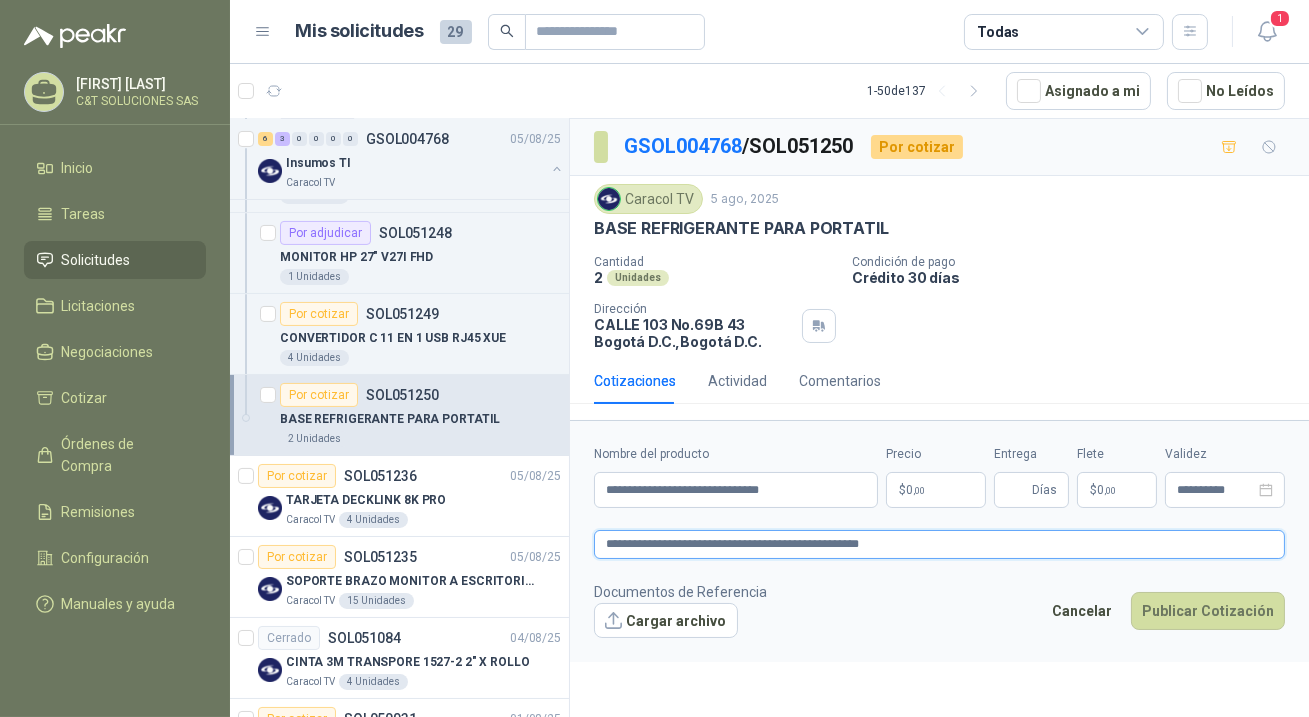 type 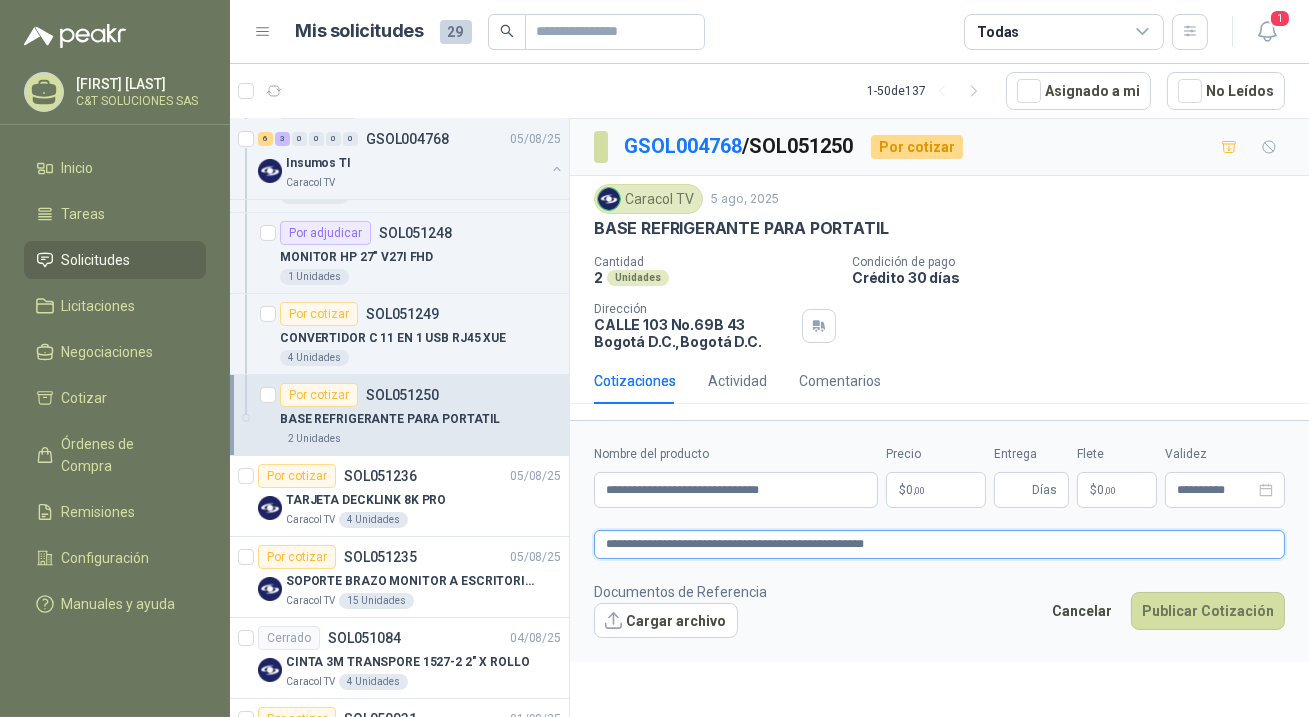 type 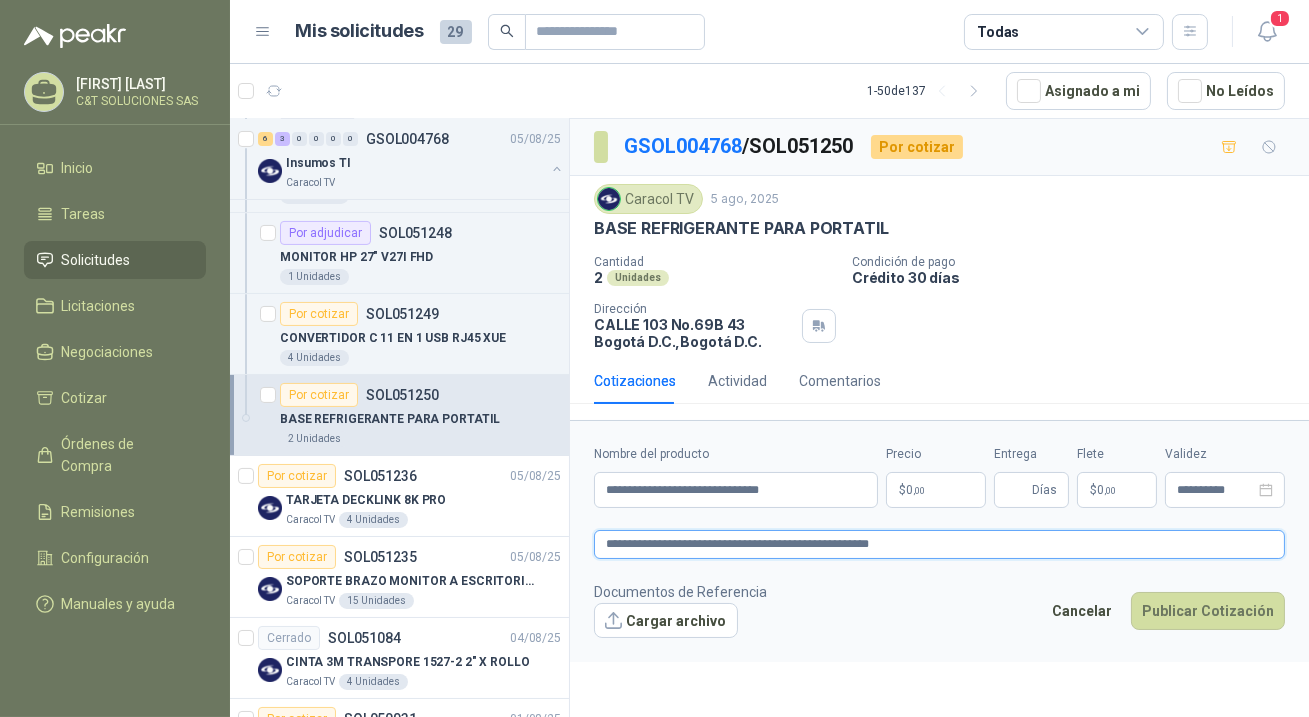 type 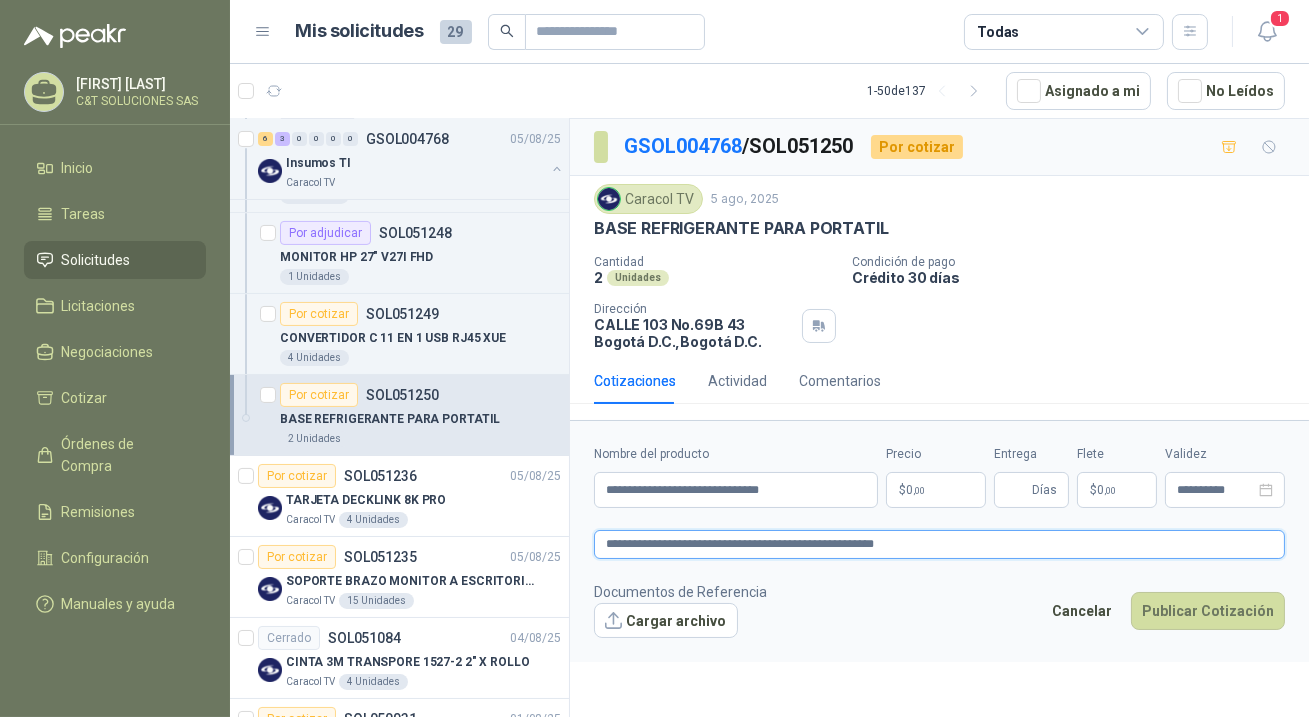 type 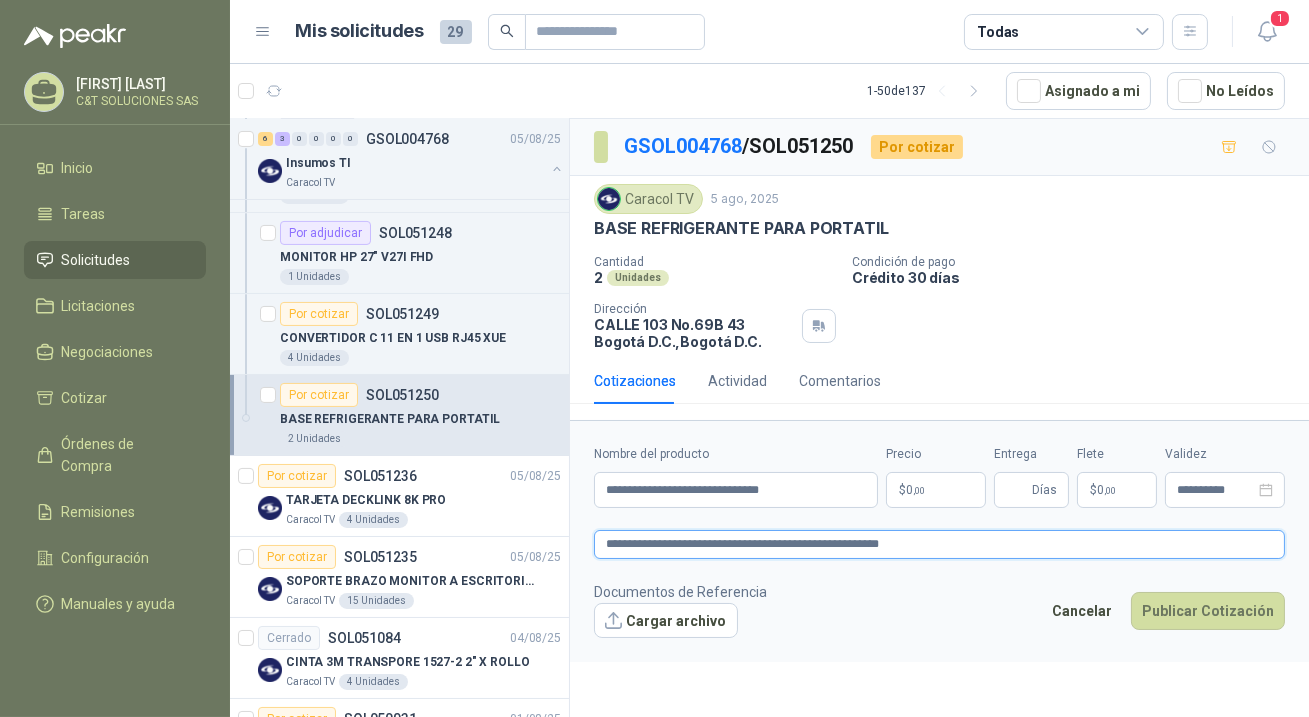 type 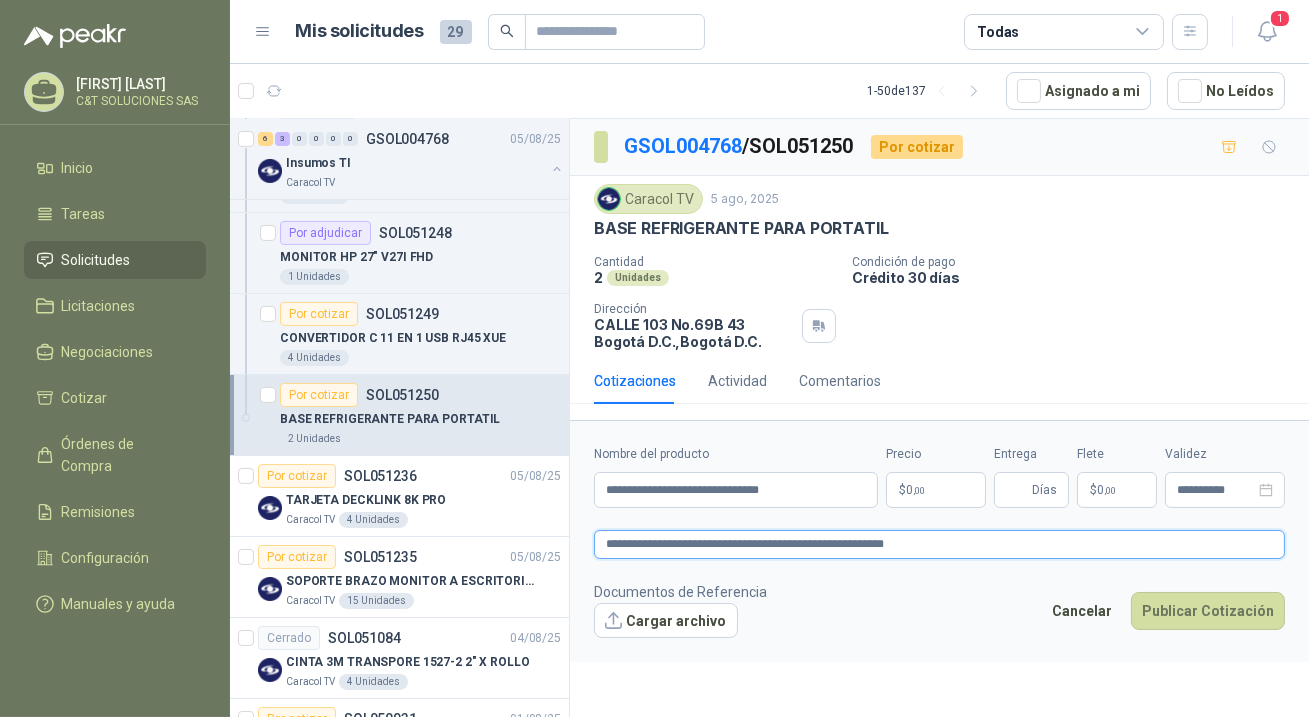 type 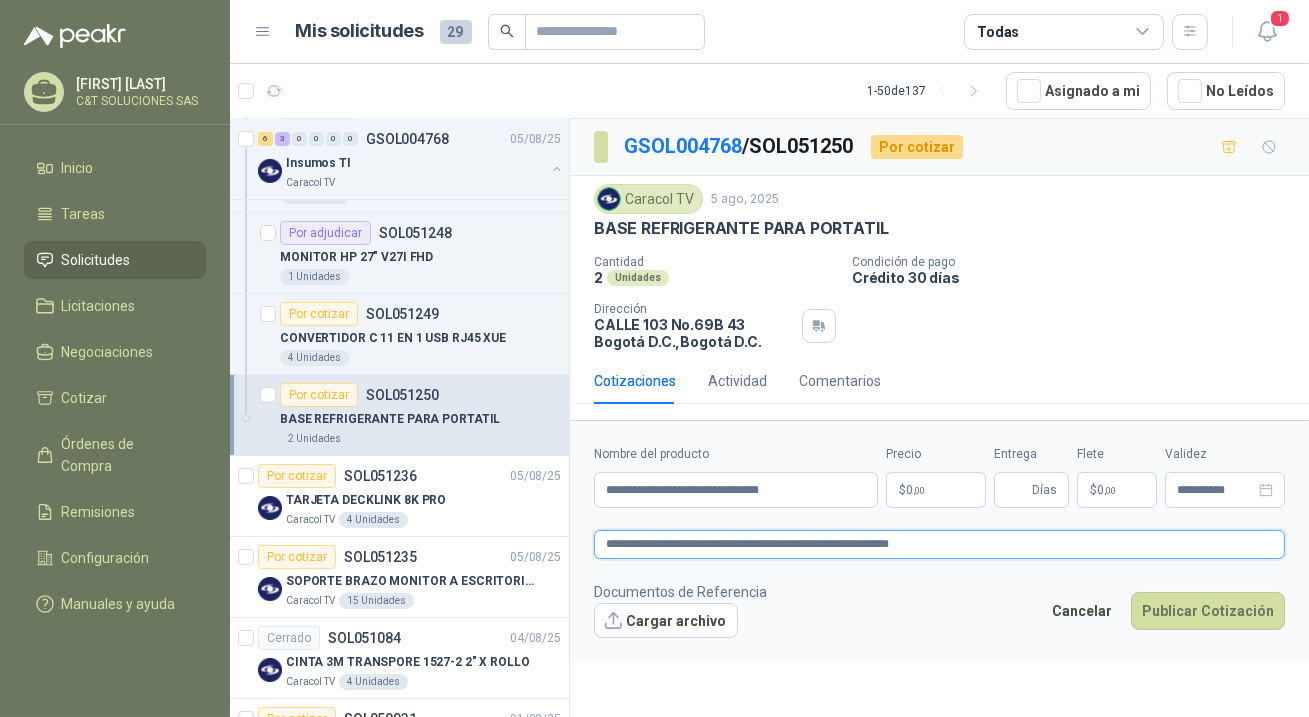 type on "**********" 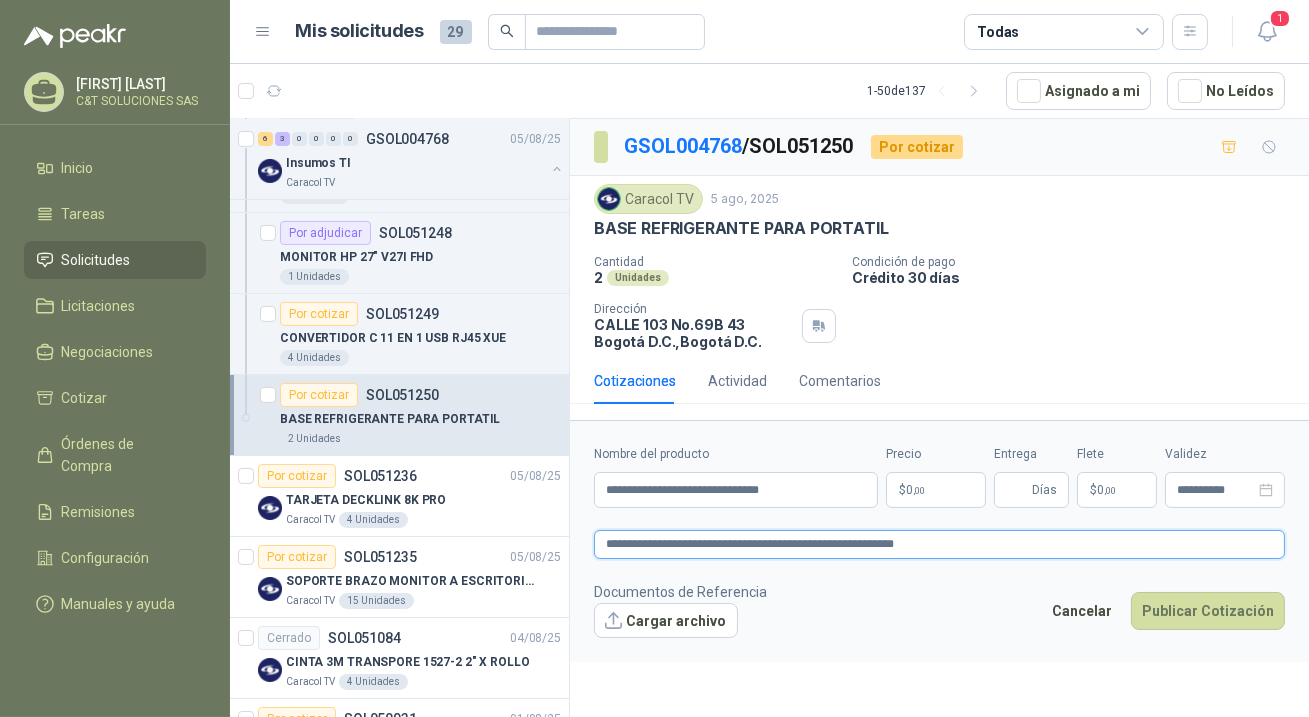 type 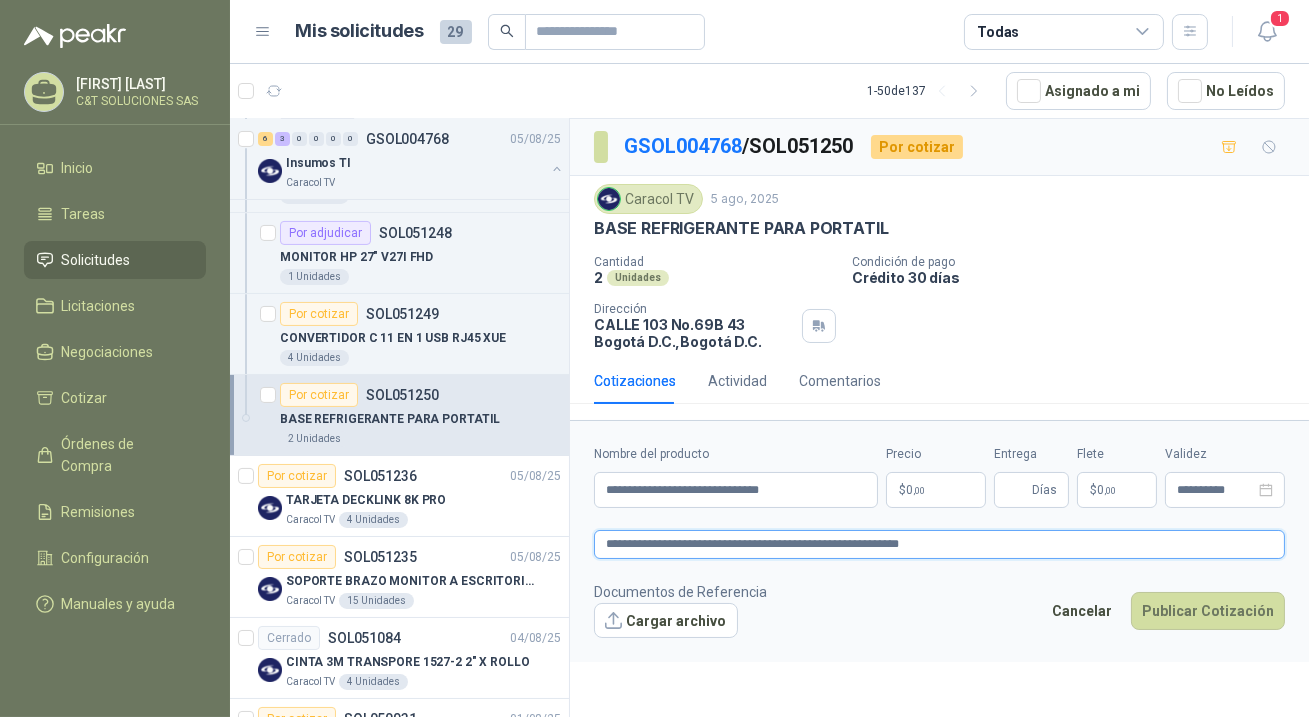 type on "**********" 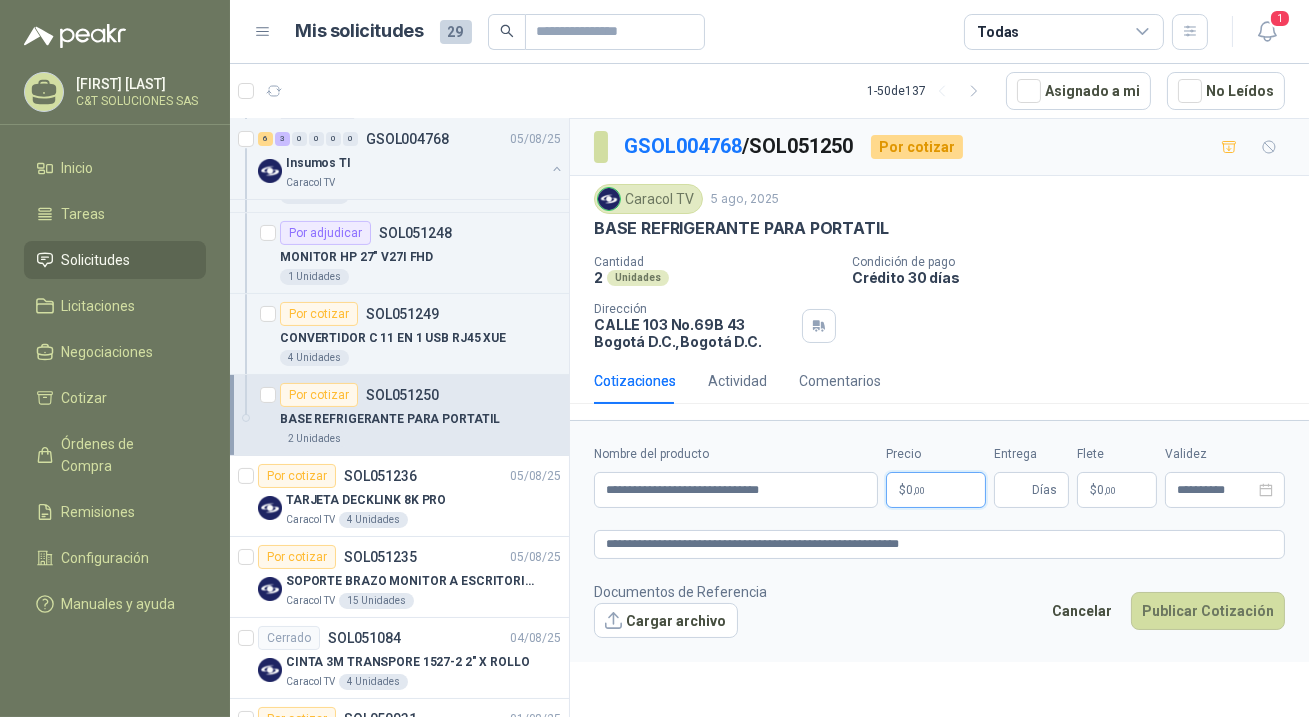 click on "$  0 ,00" at bounding box center (936, 490) 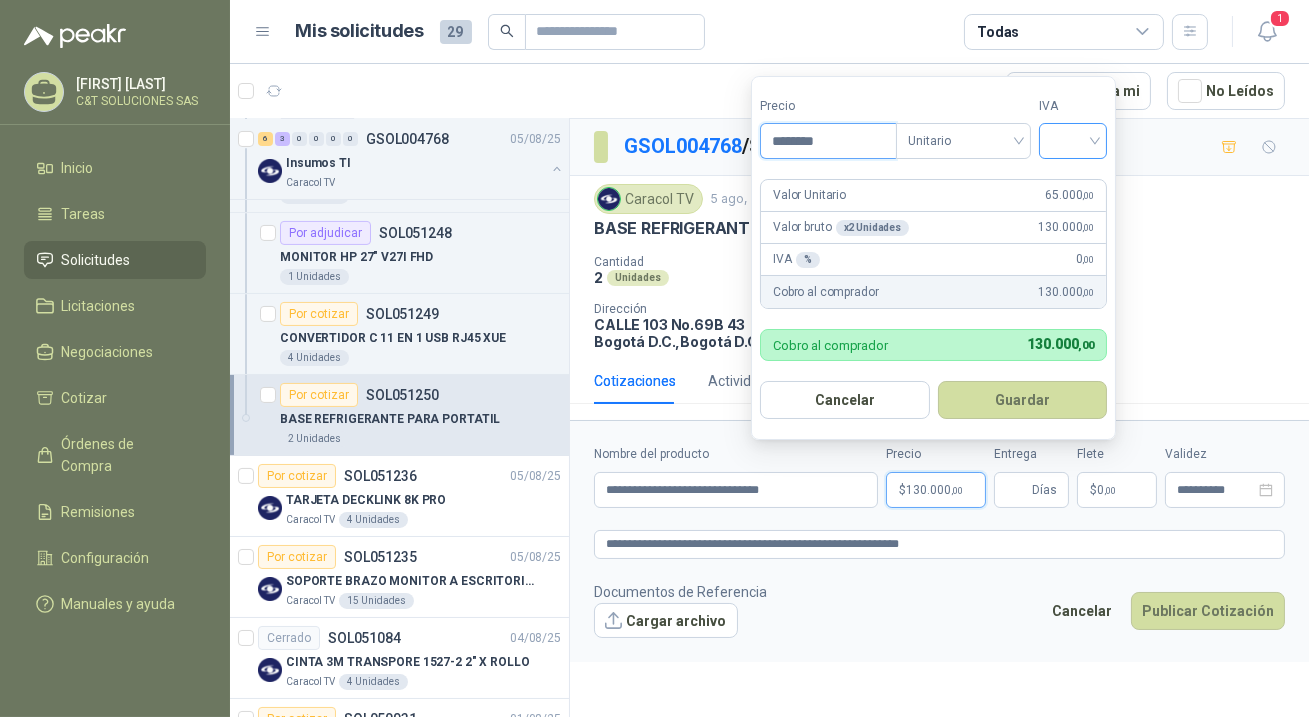 type on "********" 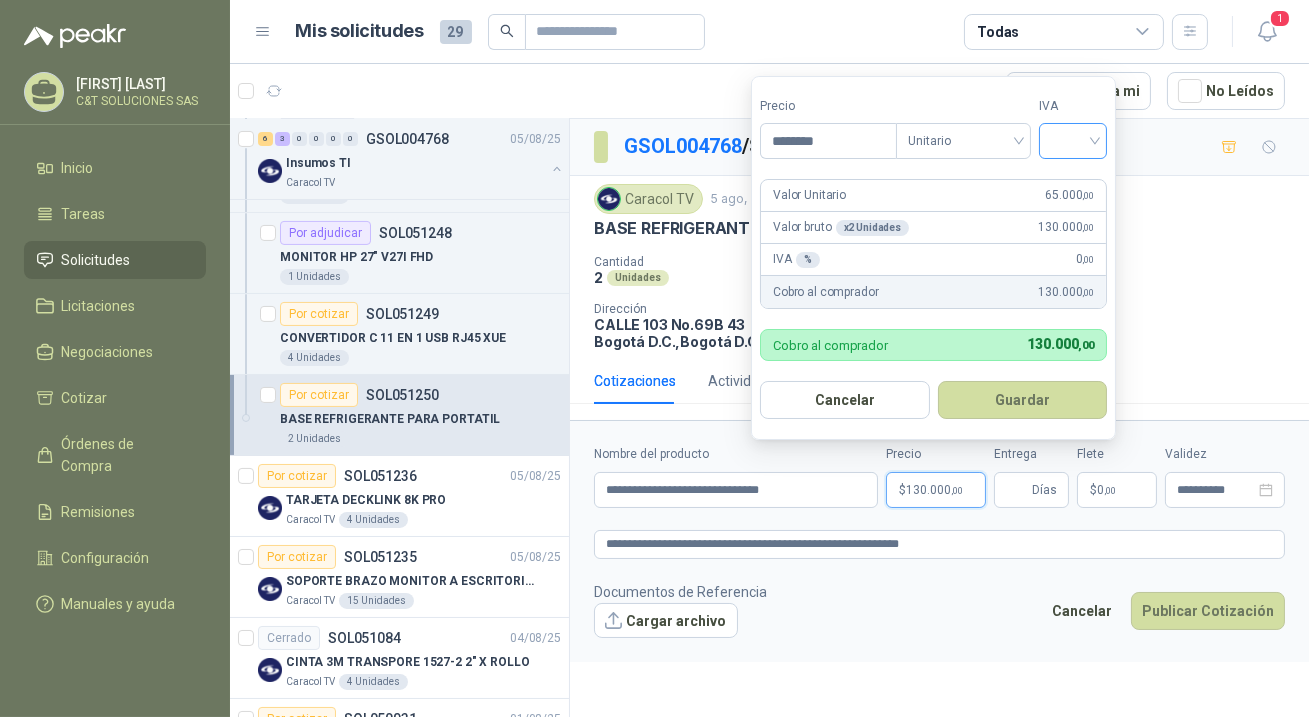 click at bounding box center [1073, 139] 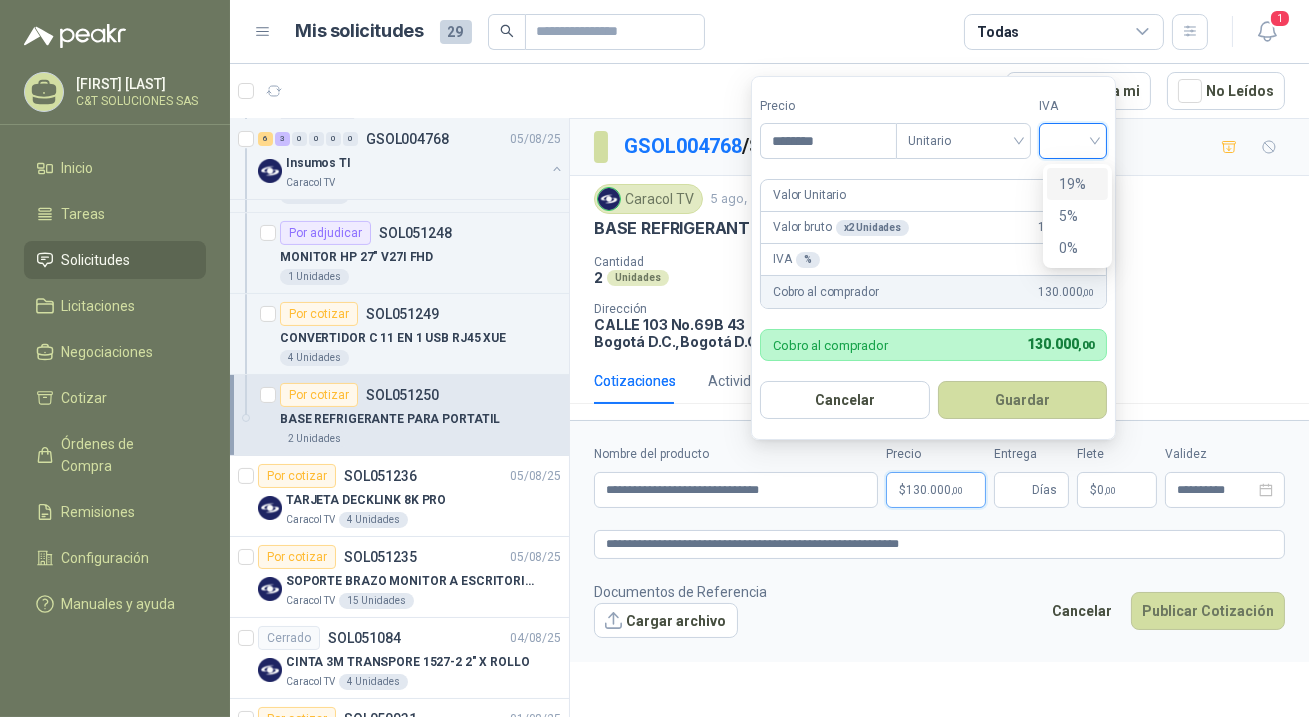 click on "19%" at bounding box center [1077, 184] 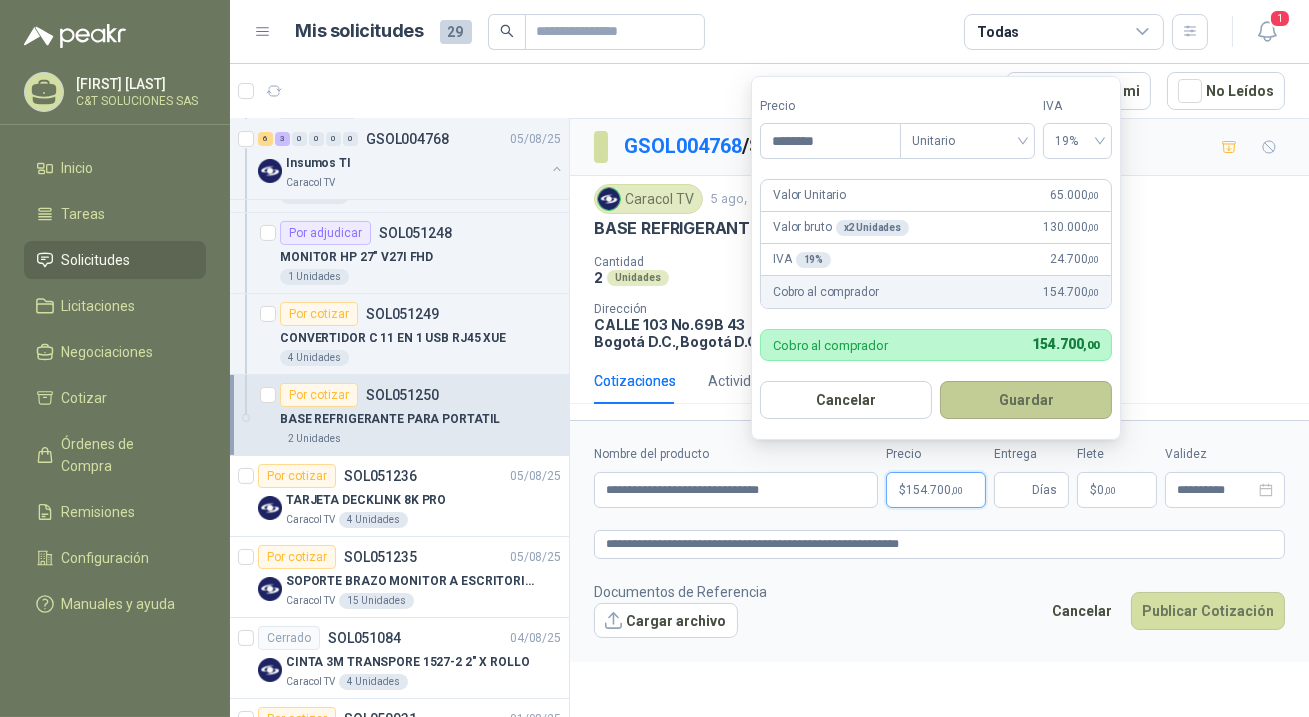 click on "Guardar" at bounding box center (1026, 400) 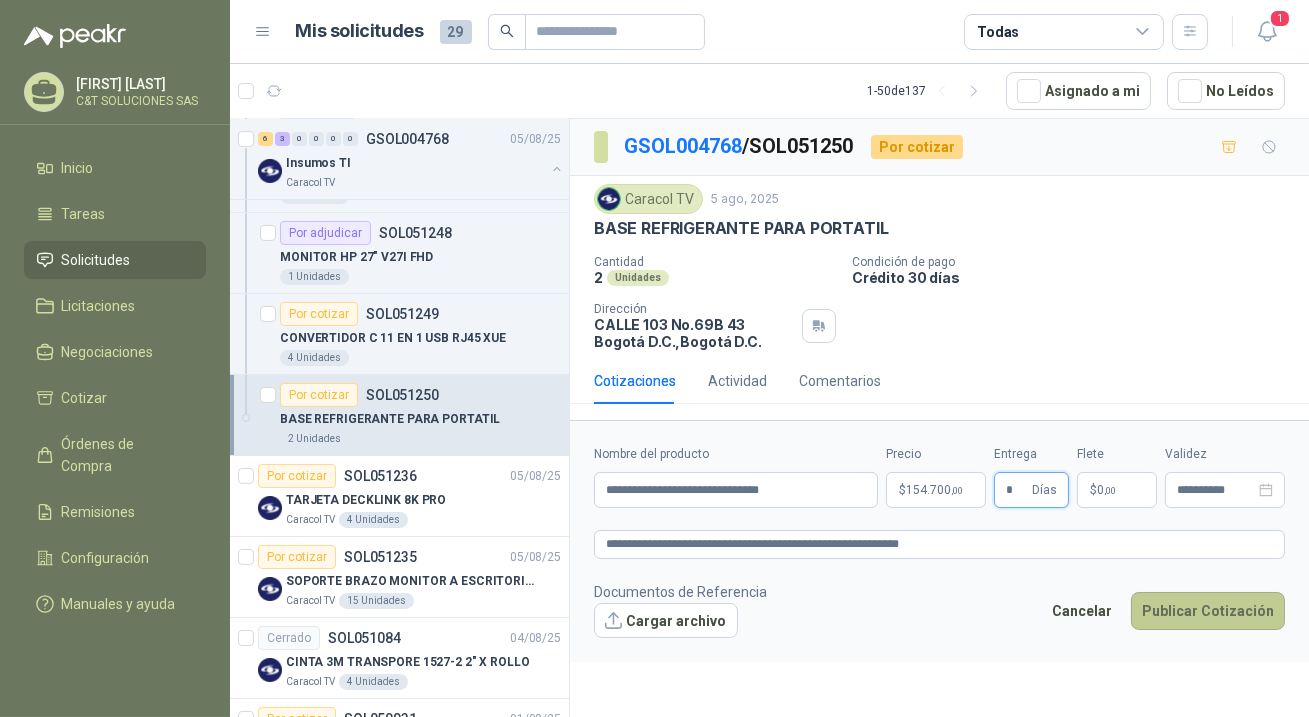 type on "*" 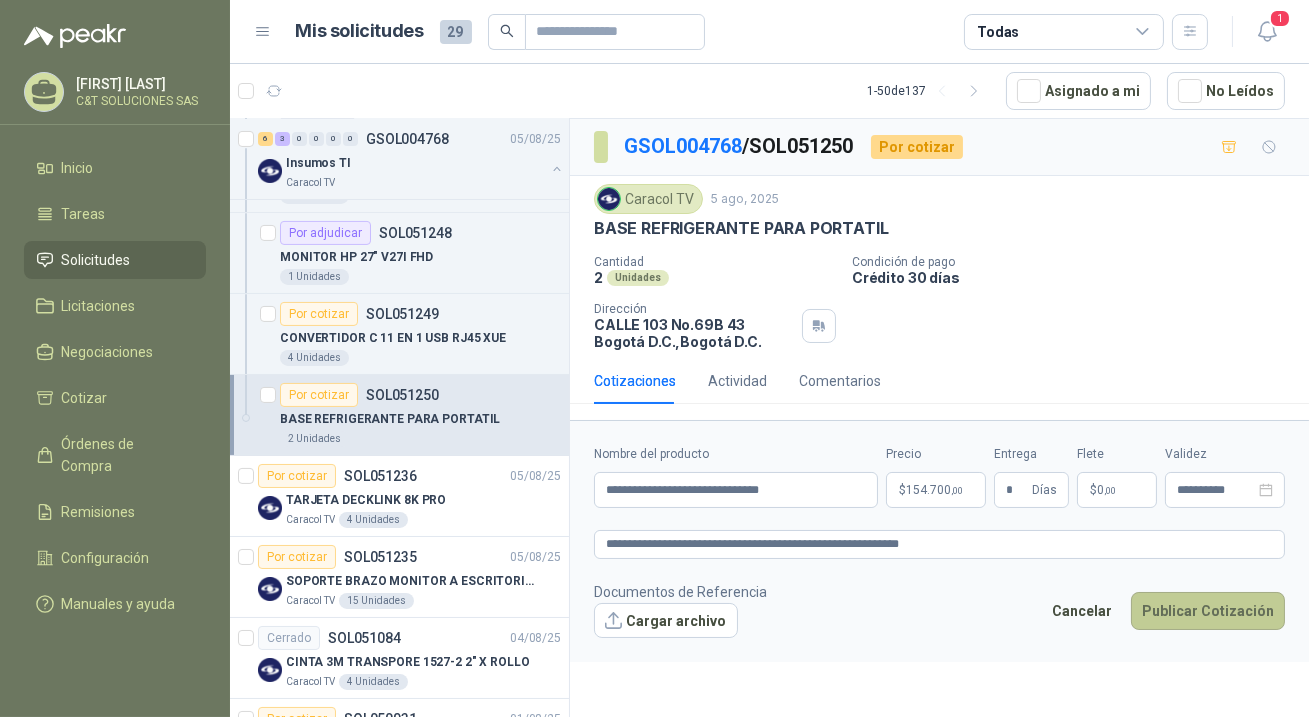 click on "Publicar Cotización" at bounding box center [1208, 611] 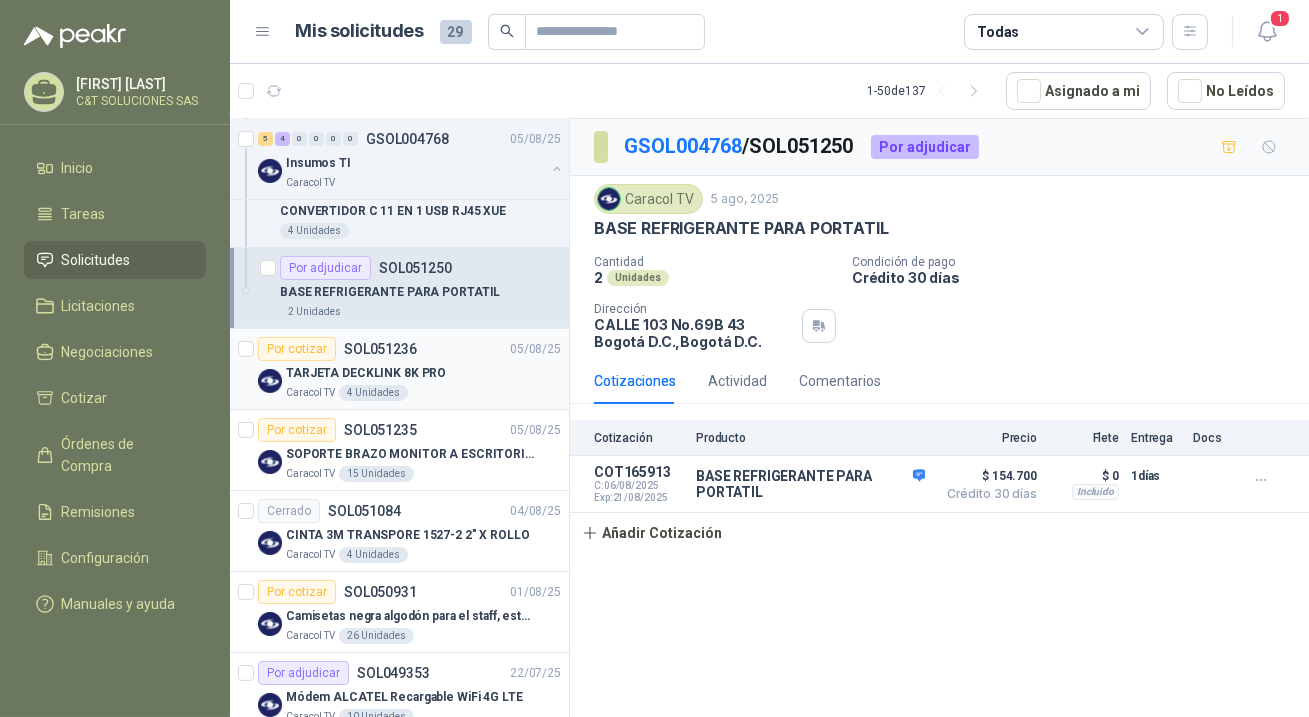 scroll, scrollTop: 1000, scrollLeft: 0, axis: vertical 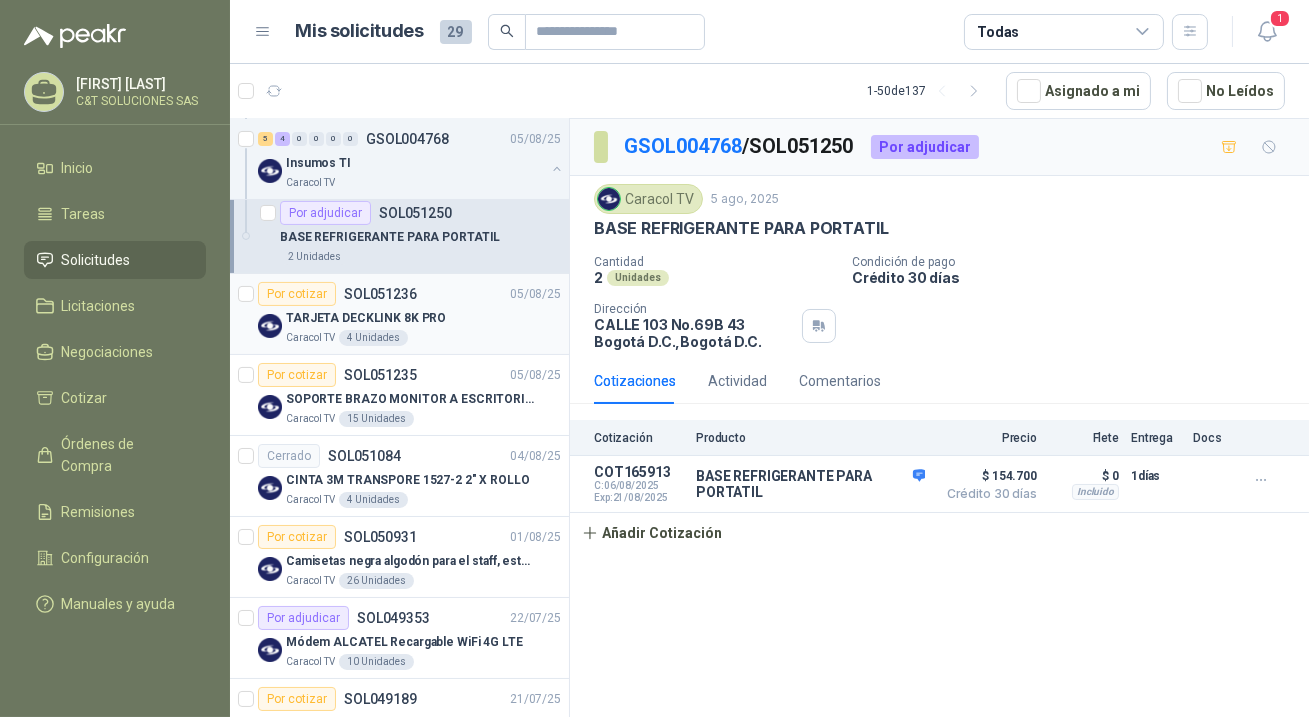 click on "TARJETA DECKLINK 8K PRO" at bounding box center (366, 318) 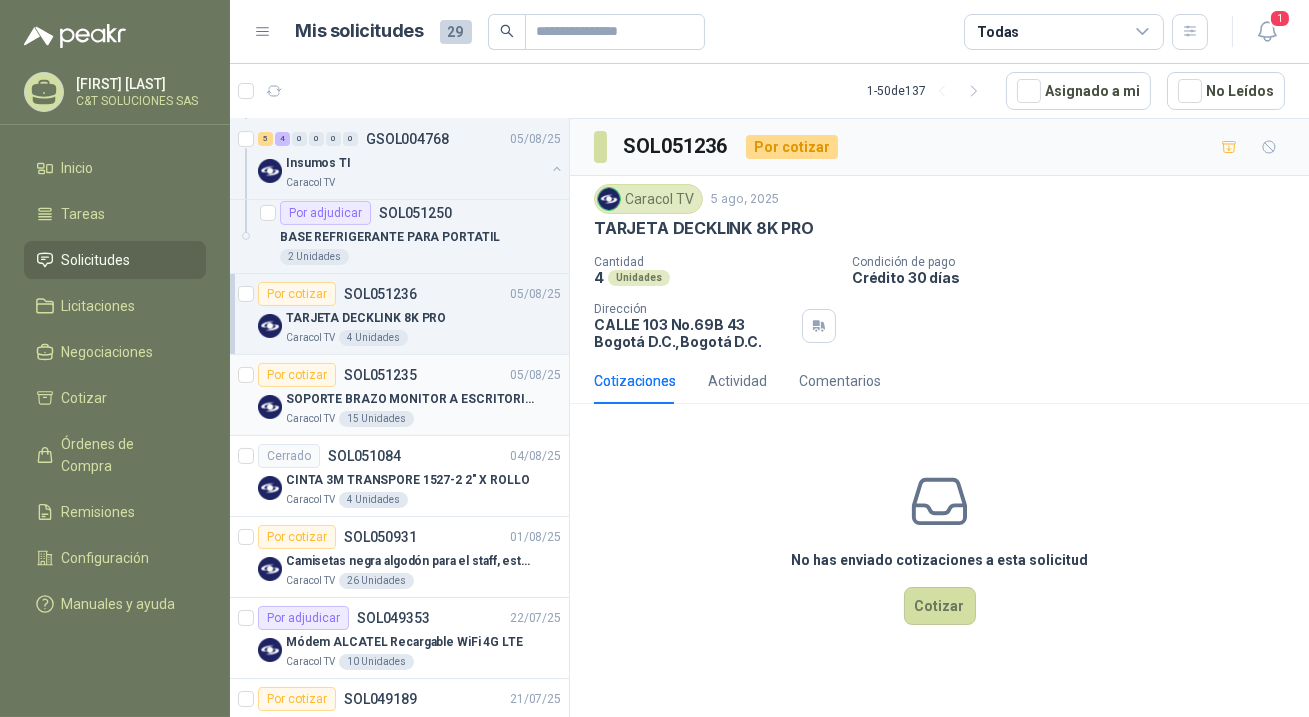 click on "Por cotizar" at bounding box center (297, 375) 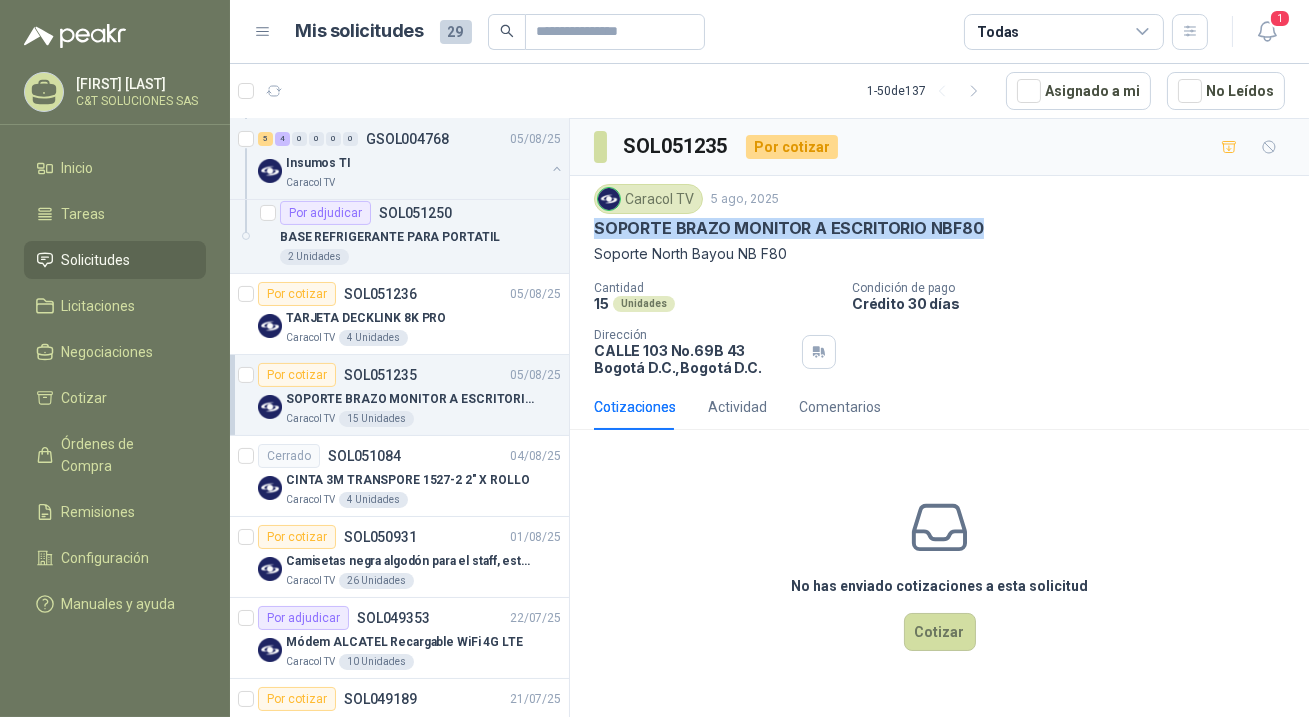 drag, startPoint x: 597, startPoint y: 227, endPoint x: 972, endPoint y: 235, distance: 375.08533 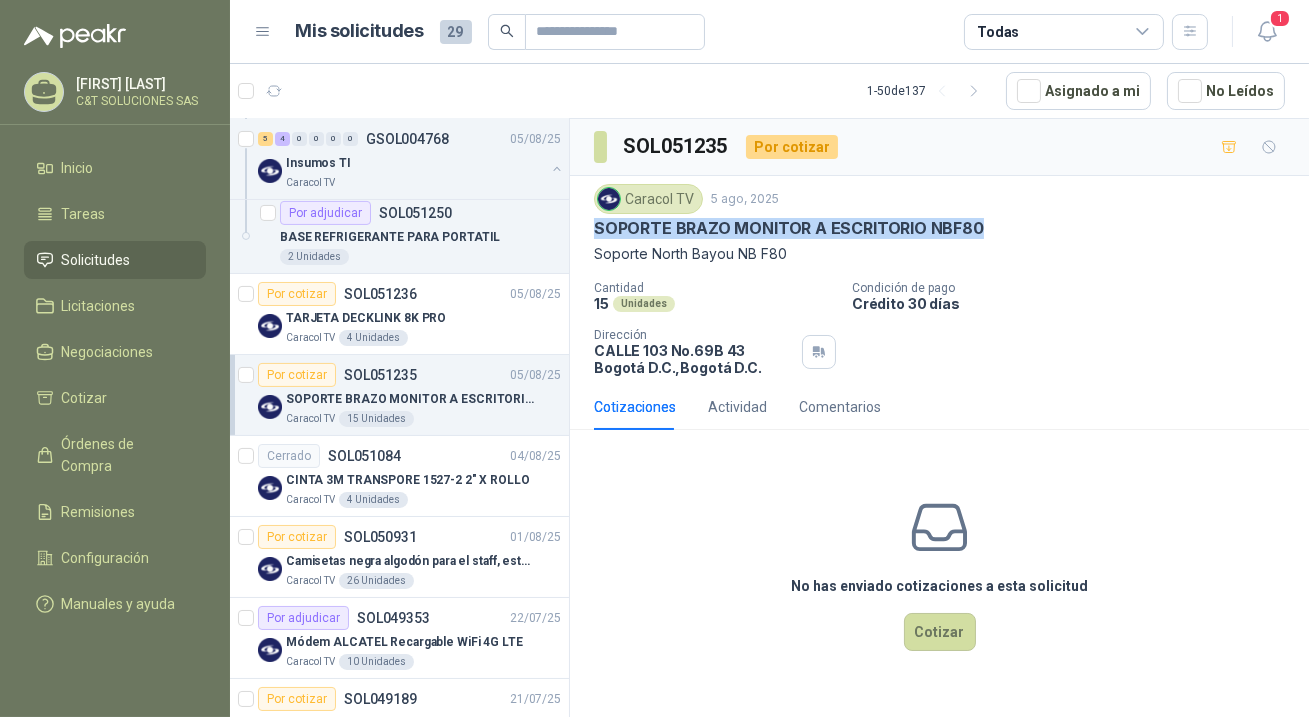 copy on "SOPORTE BRAZO MONITOR A ESCRITORIO NBF80" 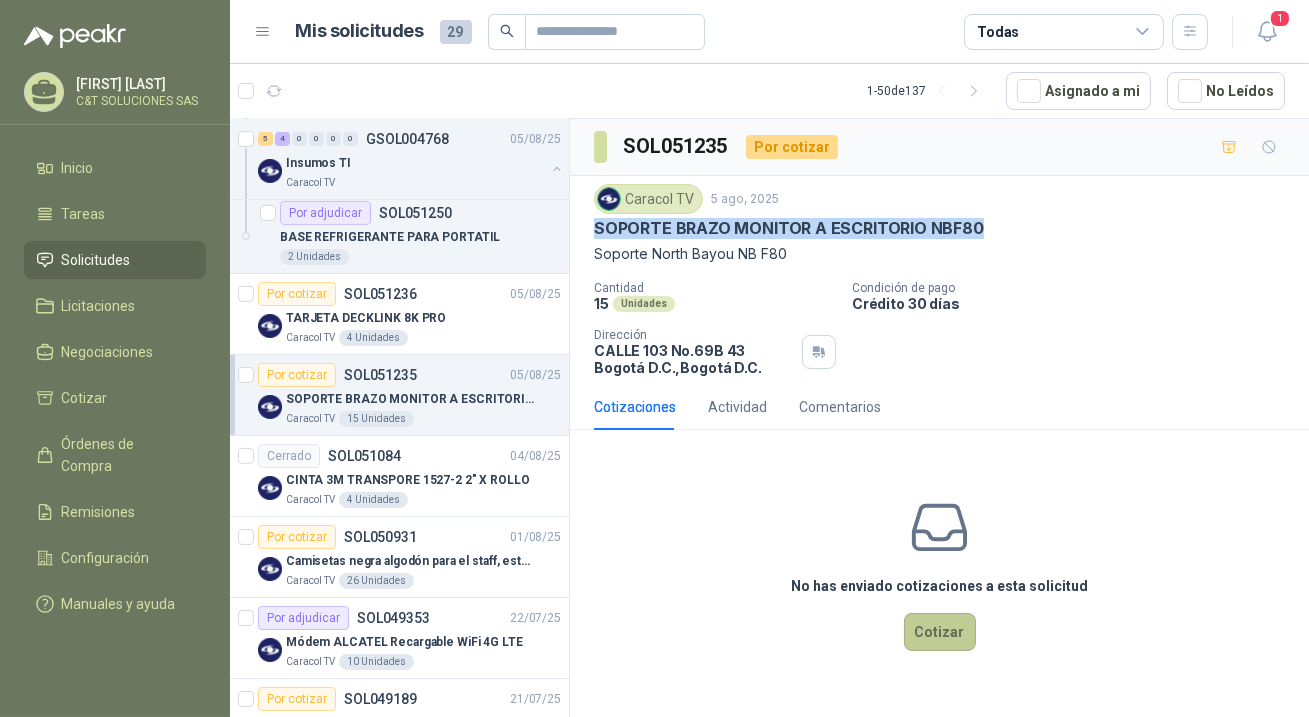 click on "Cotizar" at bounding box center (940, 632) 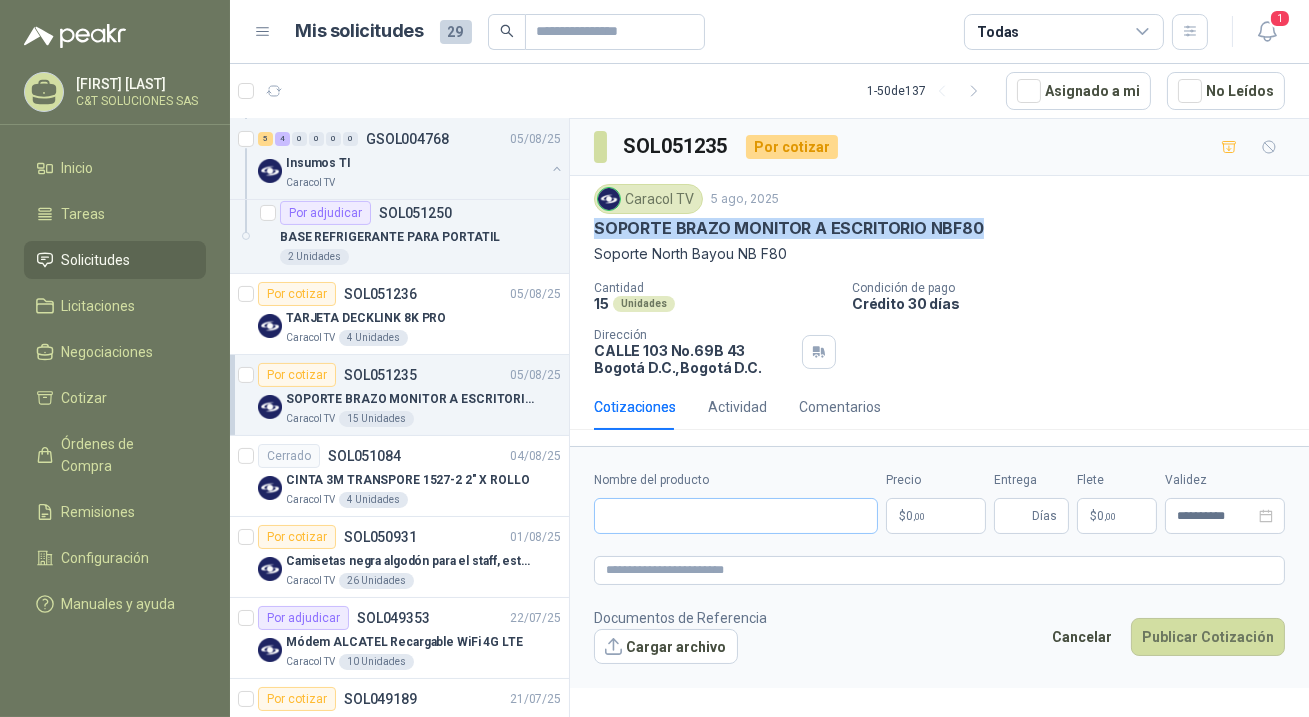 type 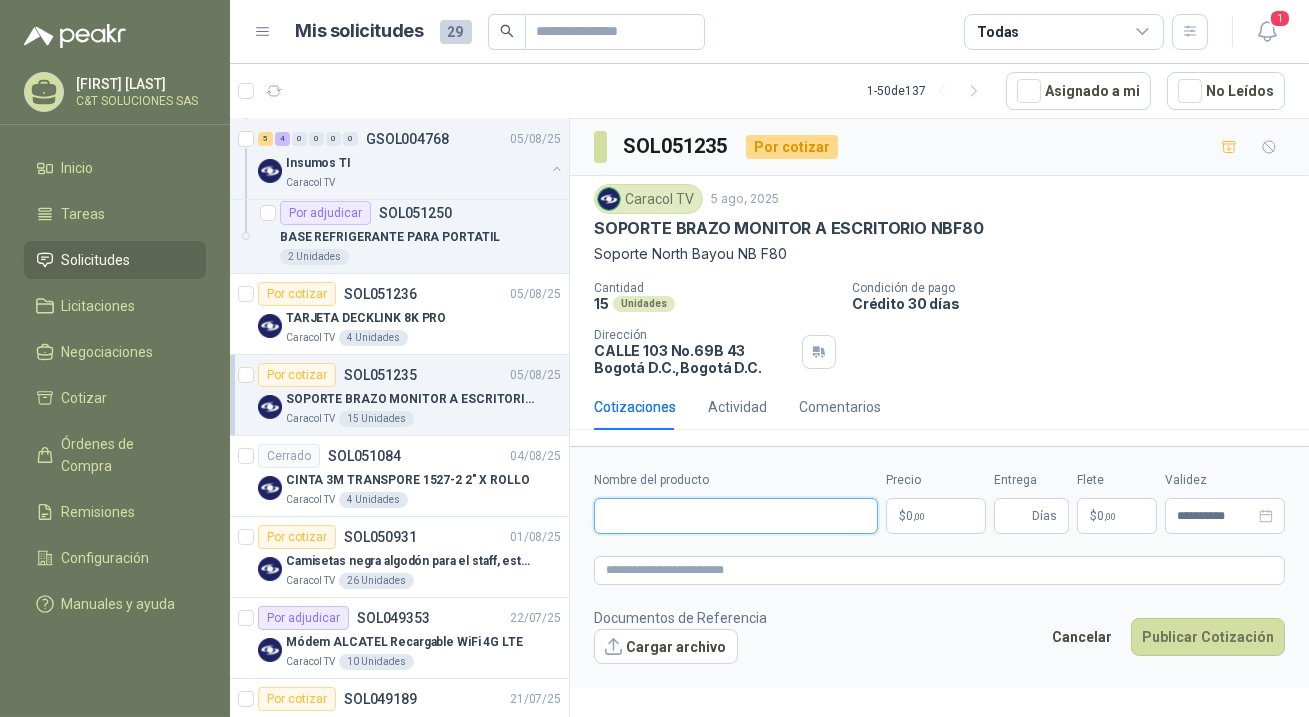 click on "Nombre del producto" at bounding box center [736, 516] 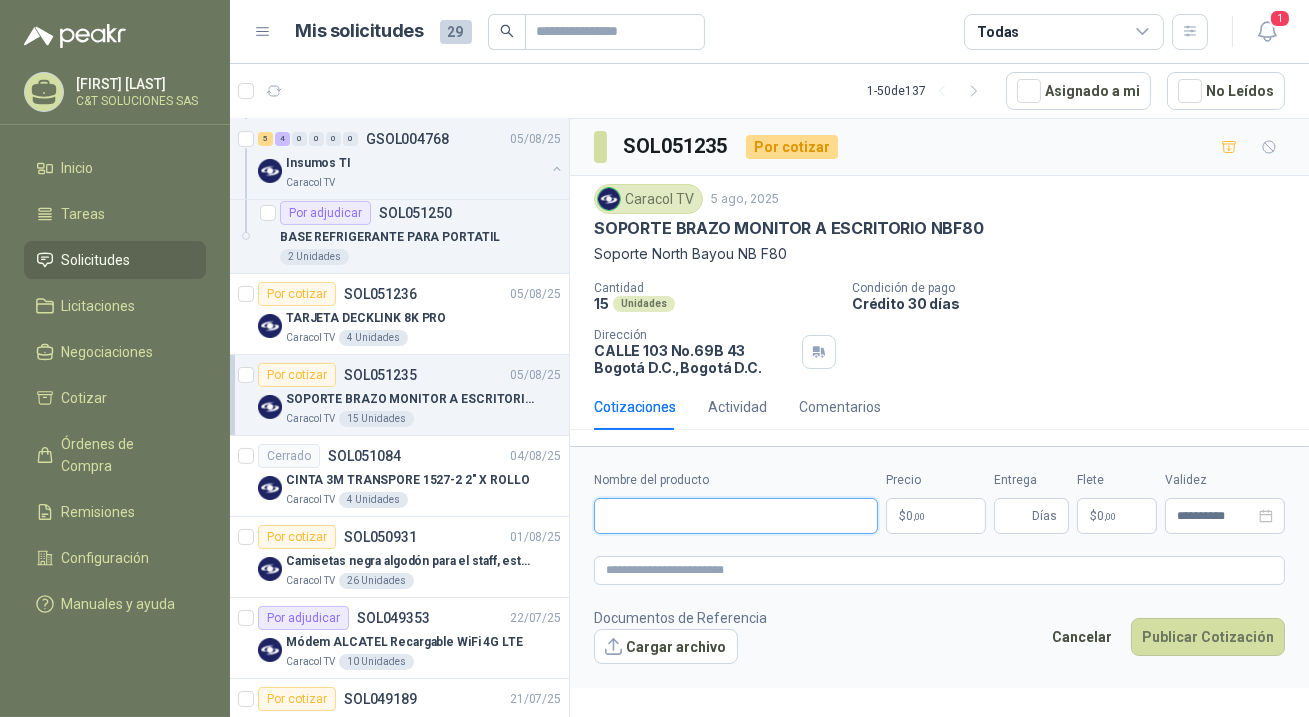 paste on "**********" 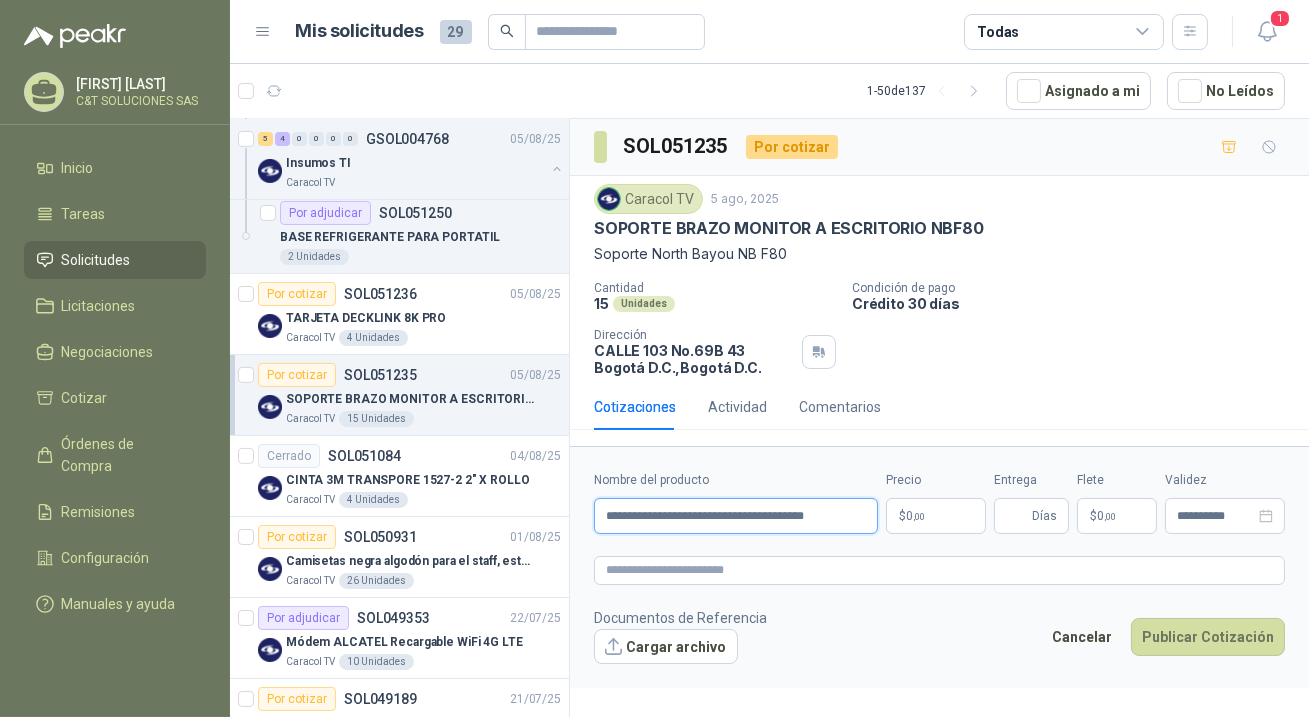 scroll, scrollTop: 0, scrollLeft: 3, axis: horizontal 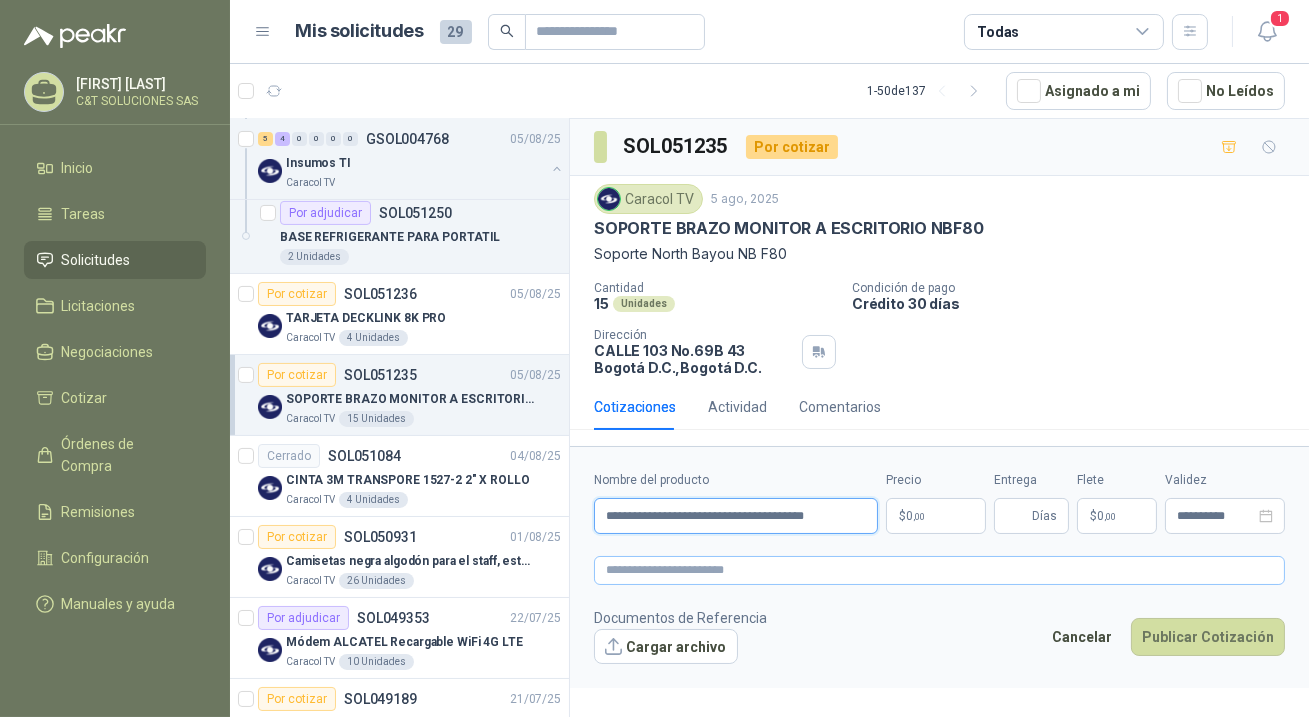 type on "**********" 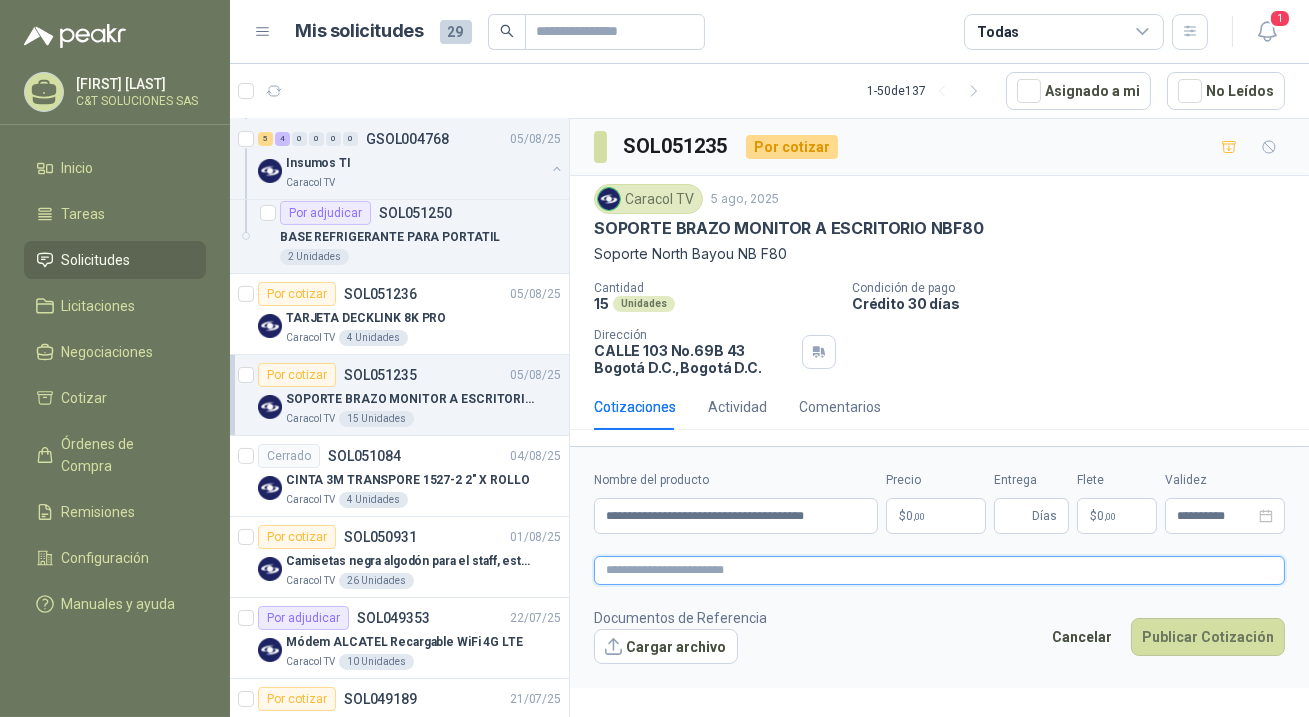 scroll, scrollTop: 0, scrollLeft: 0, axis: both 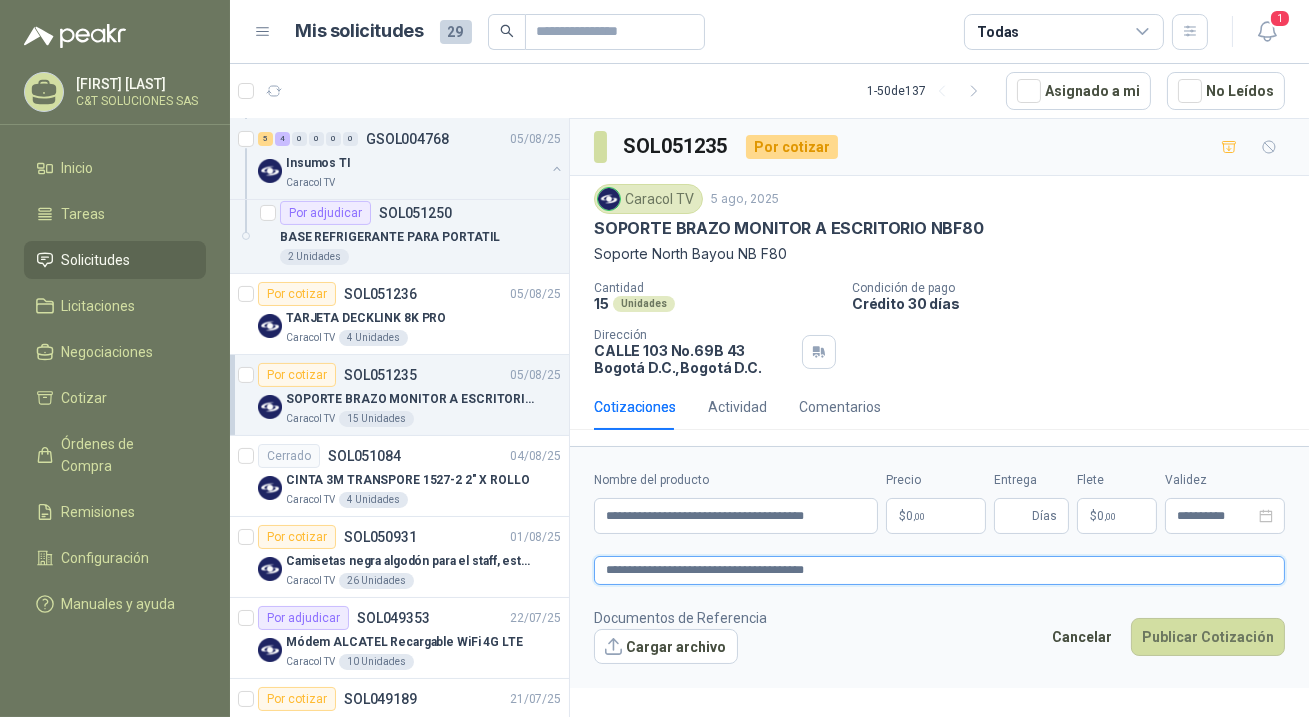 type on "**********" 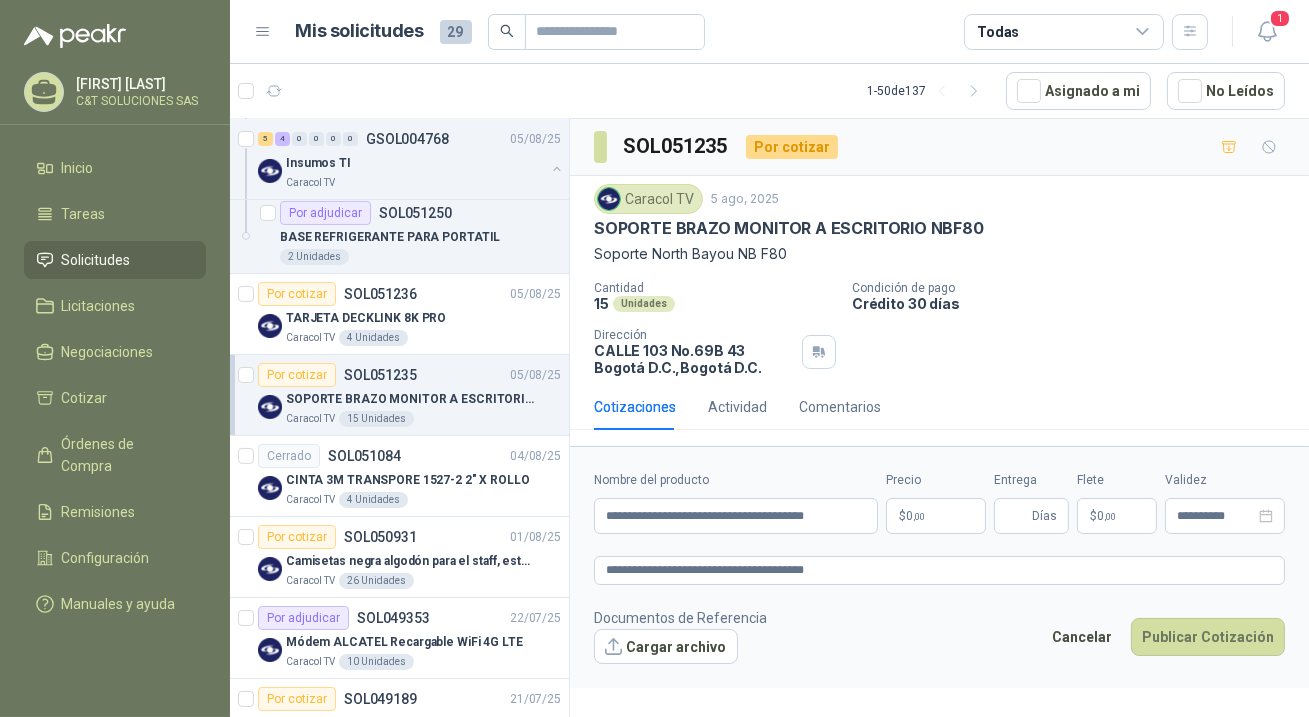 click on "$  0 ,00" at bounding box center [936, 516] 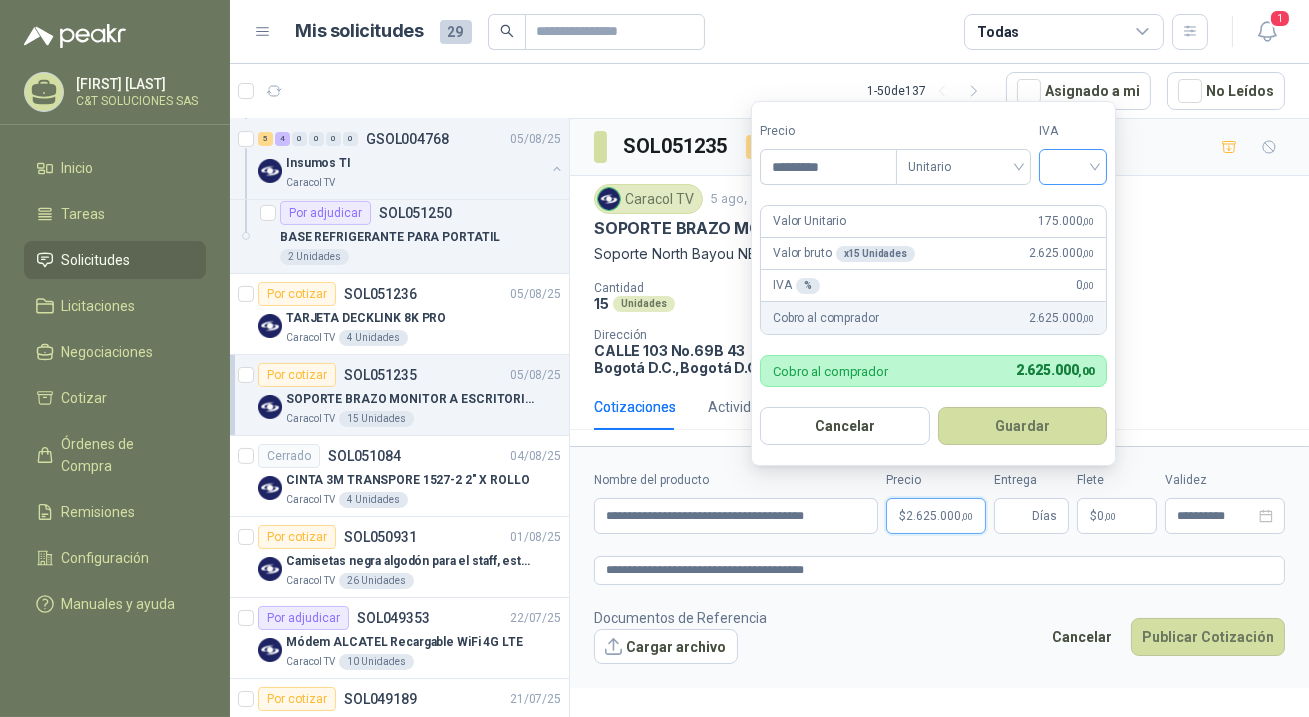 type on "*********" 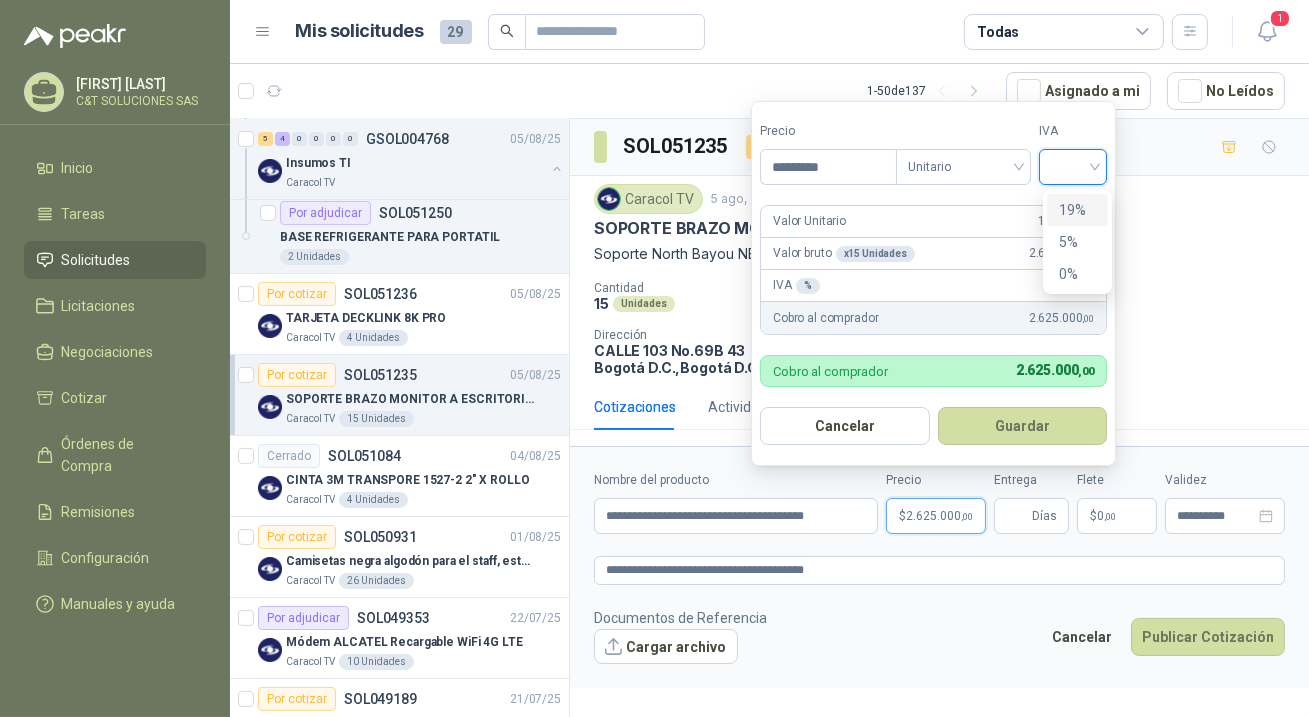 click on "19%" at bounding box center [1077, 210] 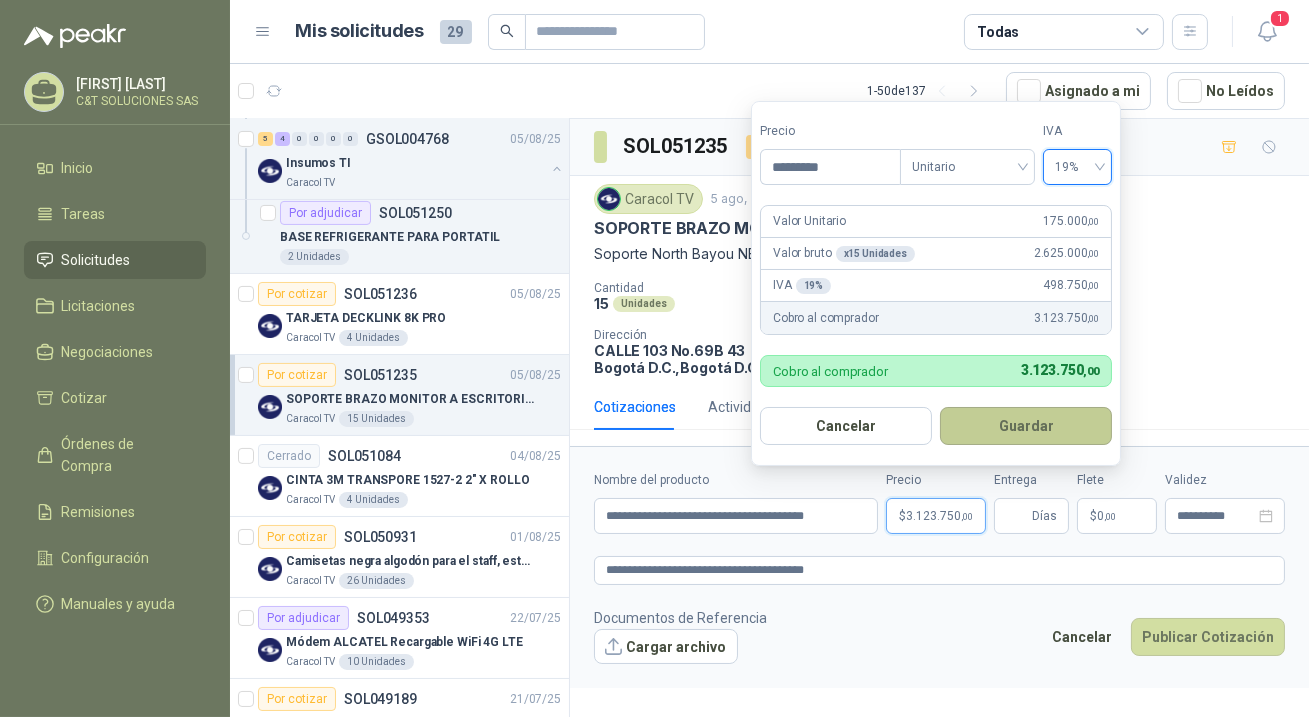 click on "Guardar" at bounding box center (1026, 426) 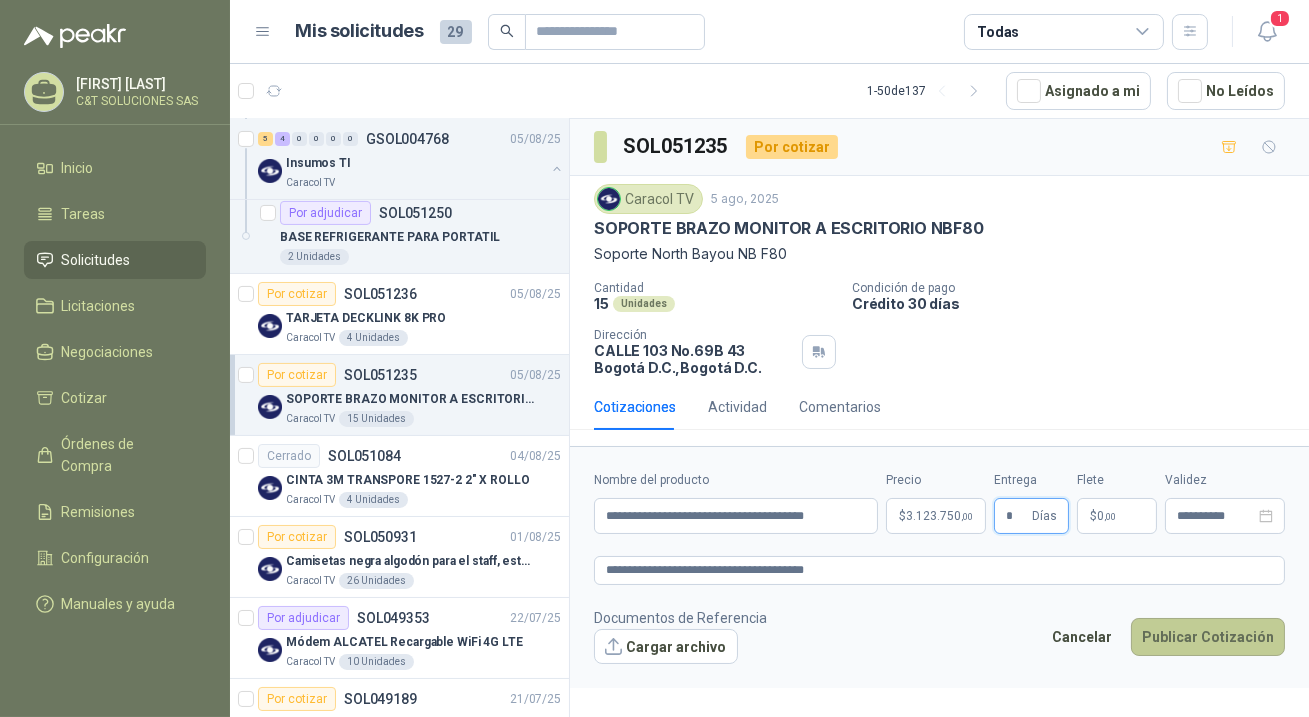 type on "*" 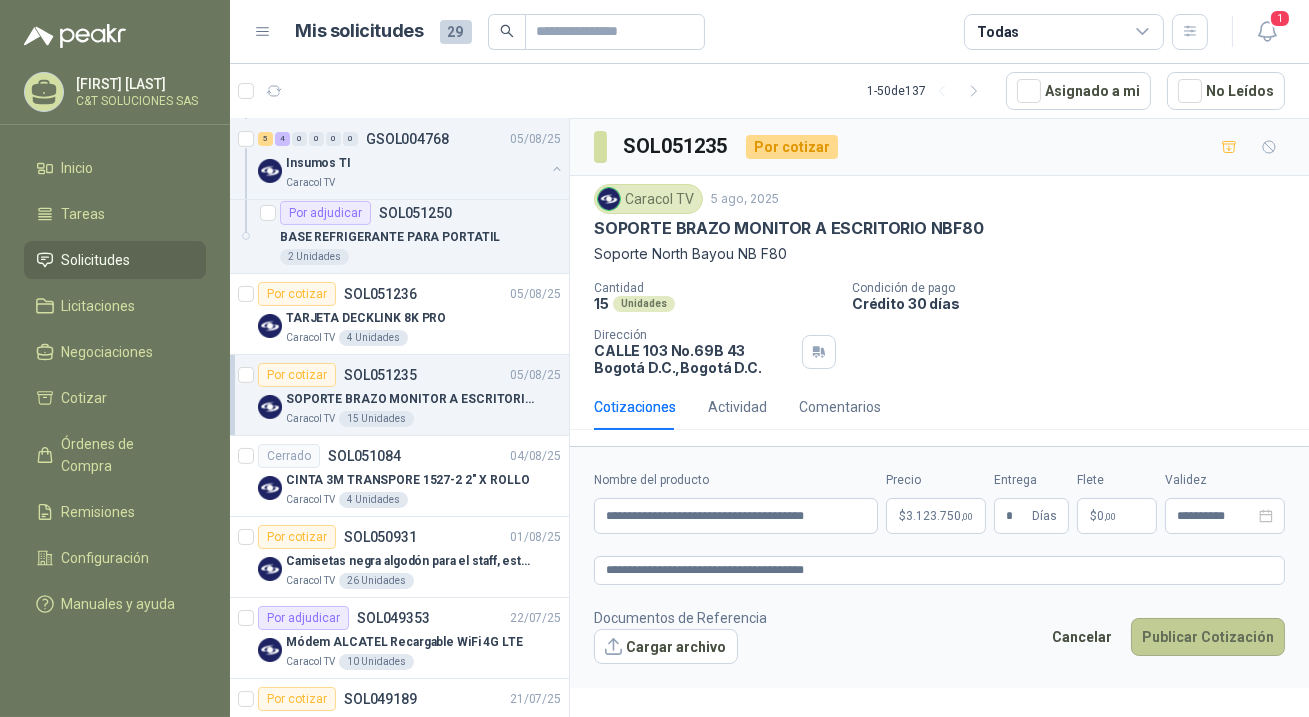 click on "Publicar Cotización" at bounding box center [1208, 637] 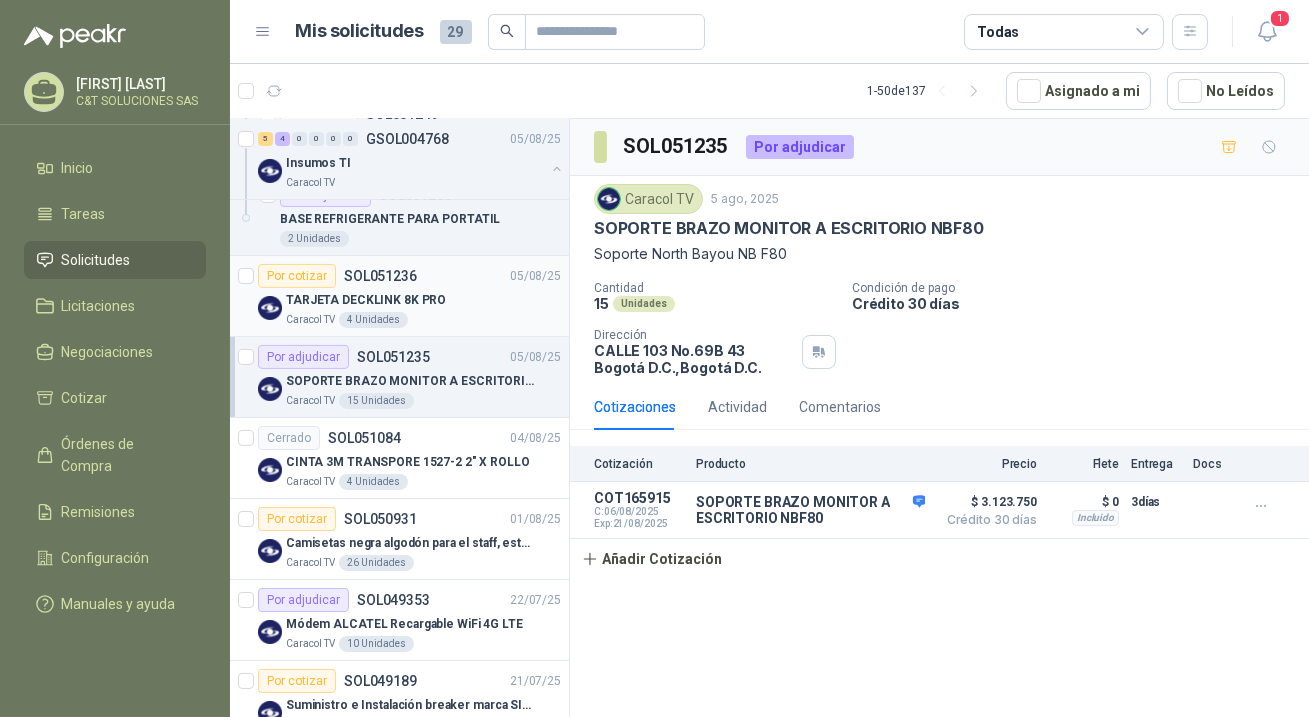 scroll, scrollTop: 1000, scrollLeft: 0, axis: vertical 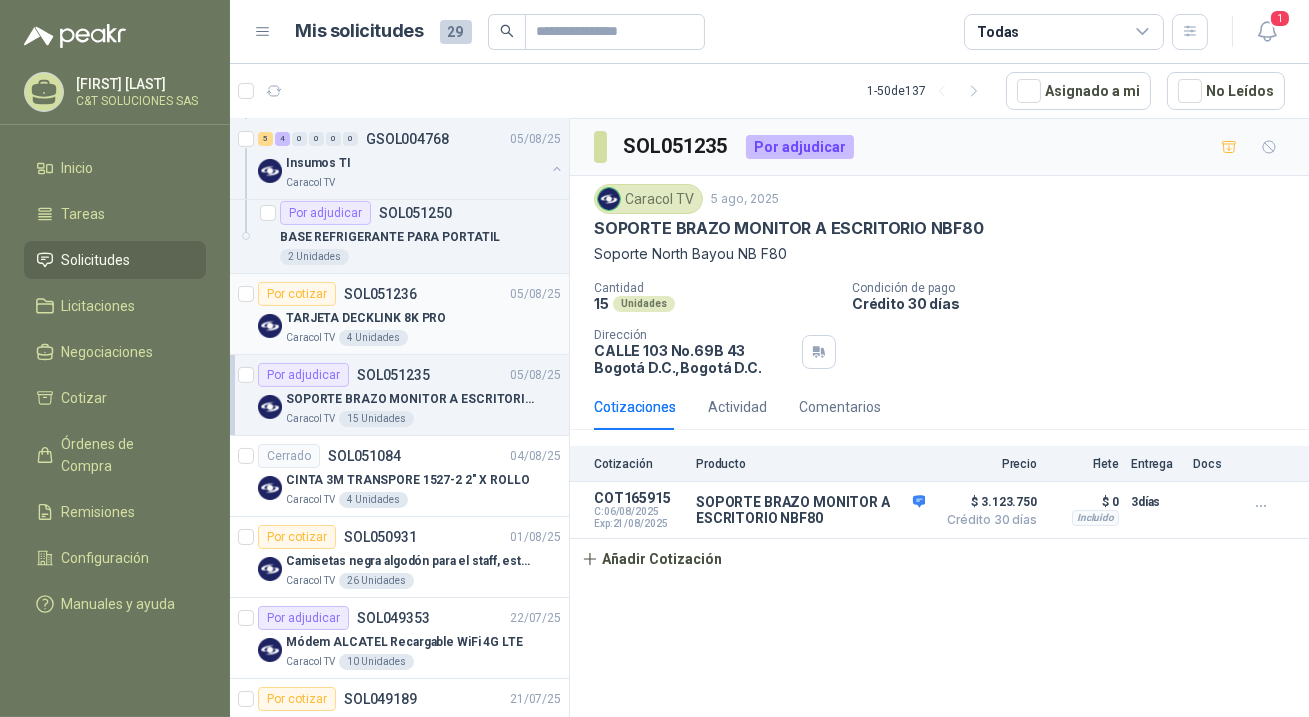click on "Por cotizar" at bounding box center (297, 294) 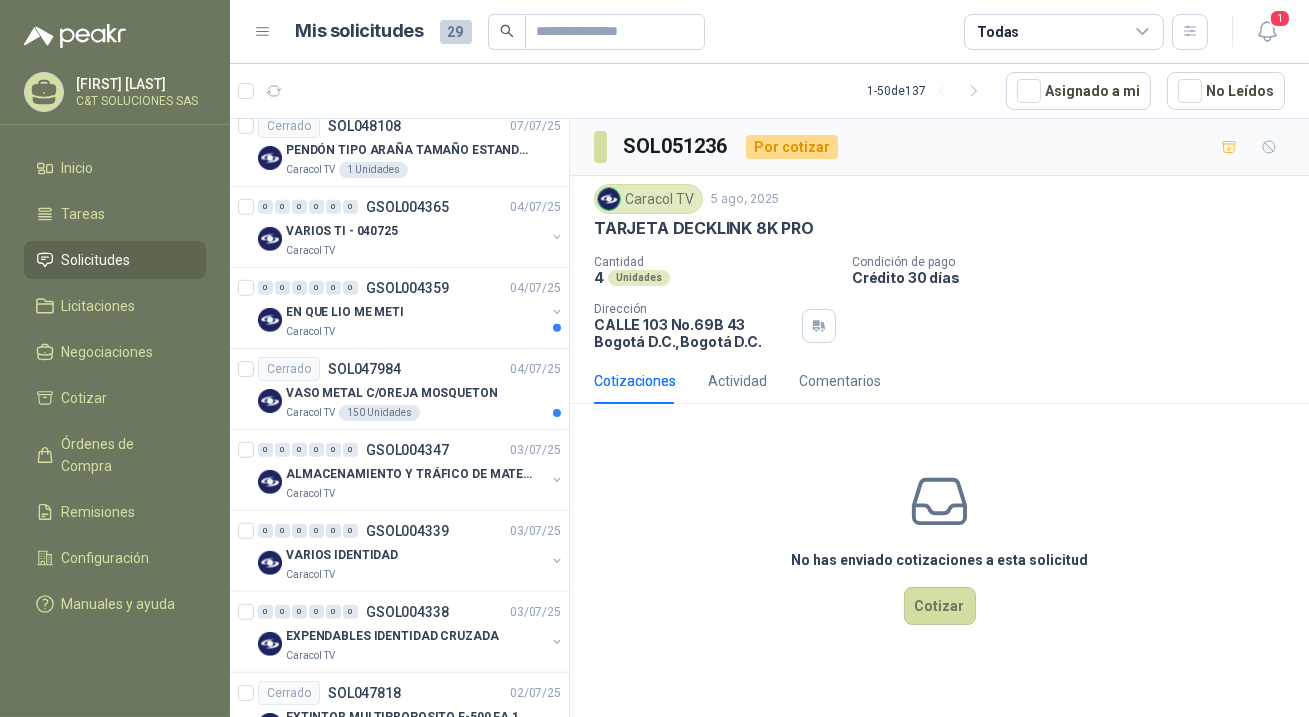 scroll, scrollTop: 2181, scrollLeft: 0, axis: vertical 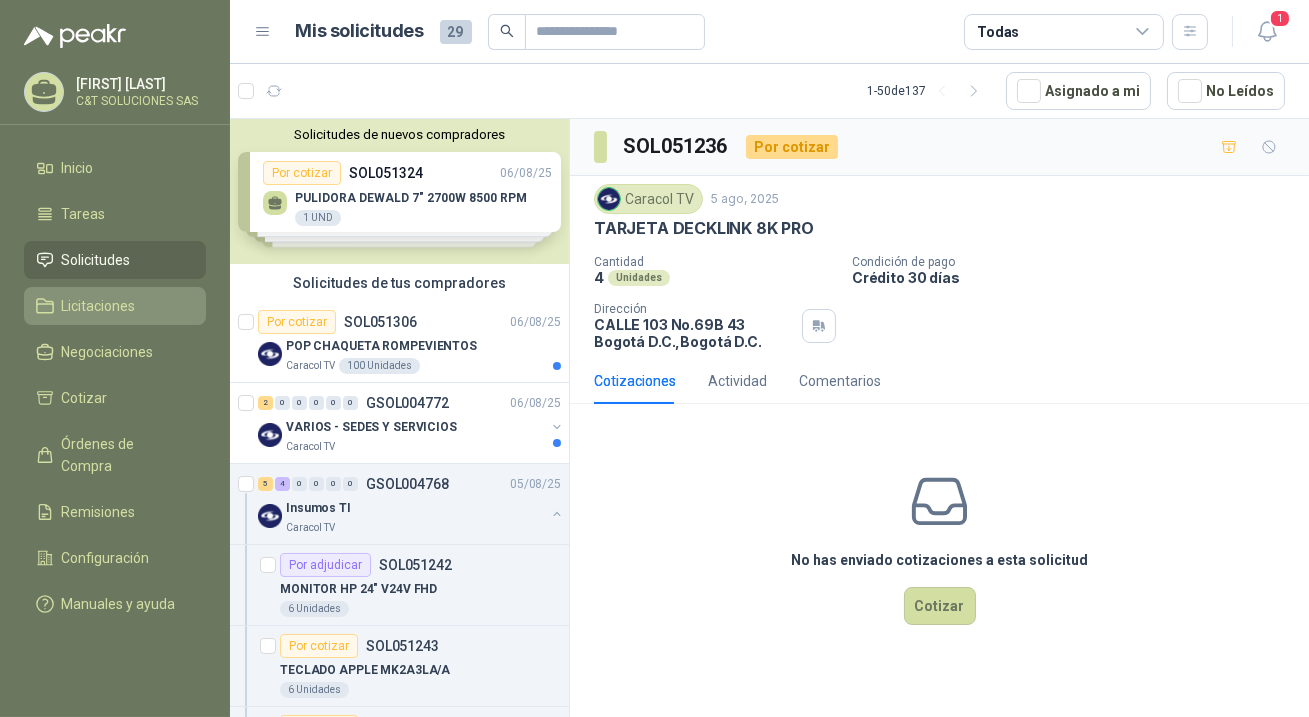 click on "Licitaciones" at bounding box center (115, 306) 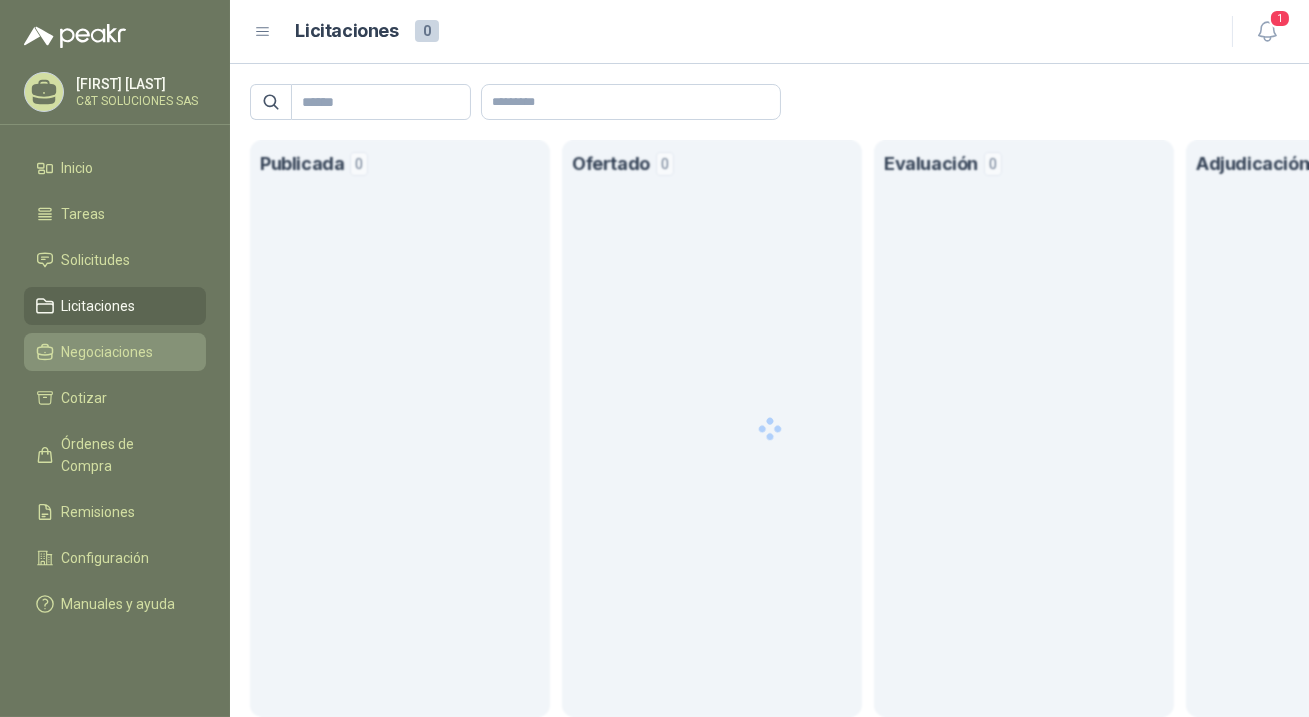 click on "Negociaciones" at bounding box center [108, 352] 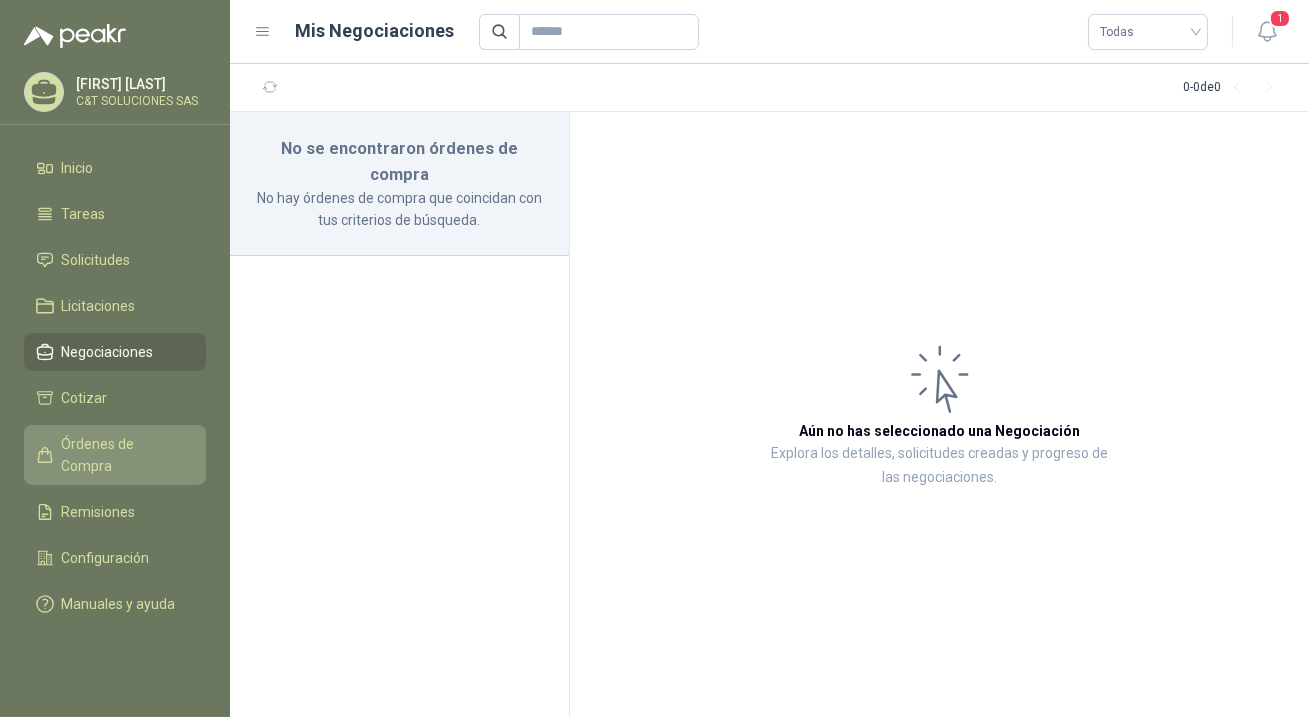 click on "Órdenes de Compra" at bounding box center [124, 455] 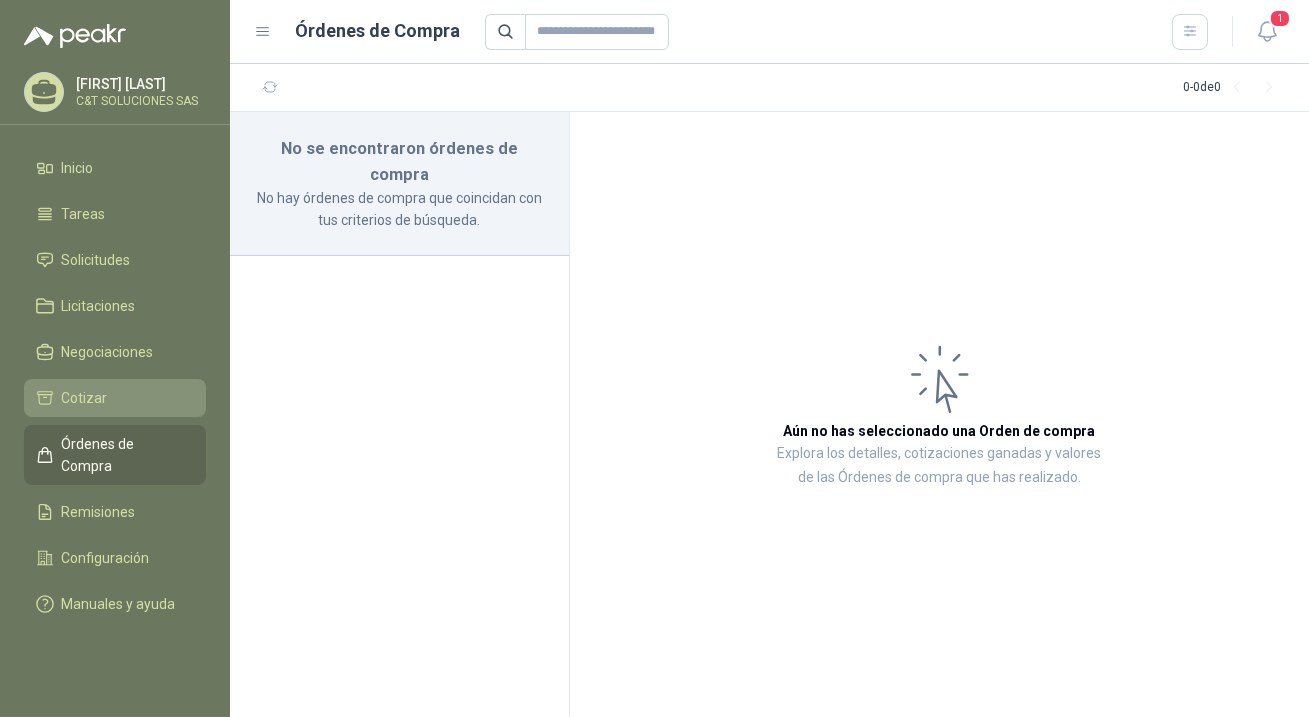 click on "Cotizar" at bounding box center [85, 398] 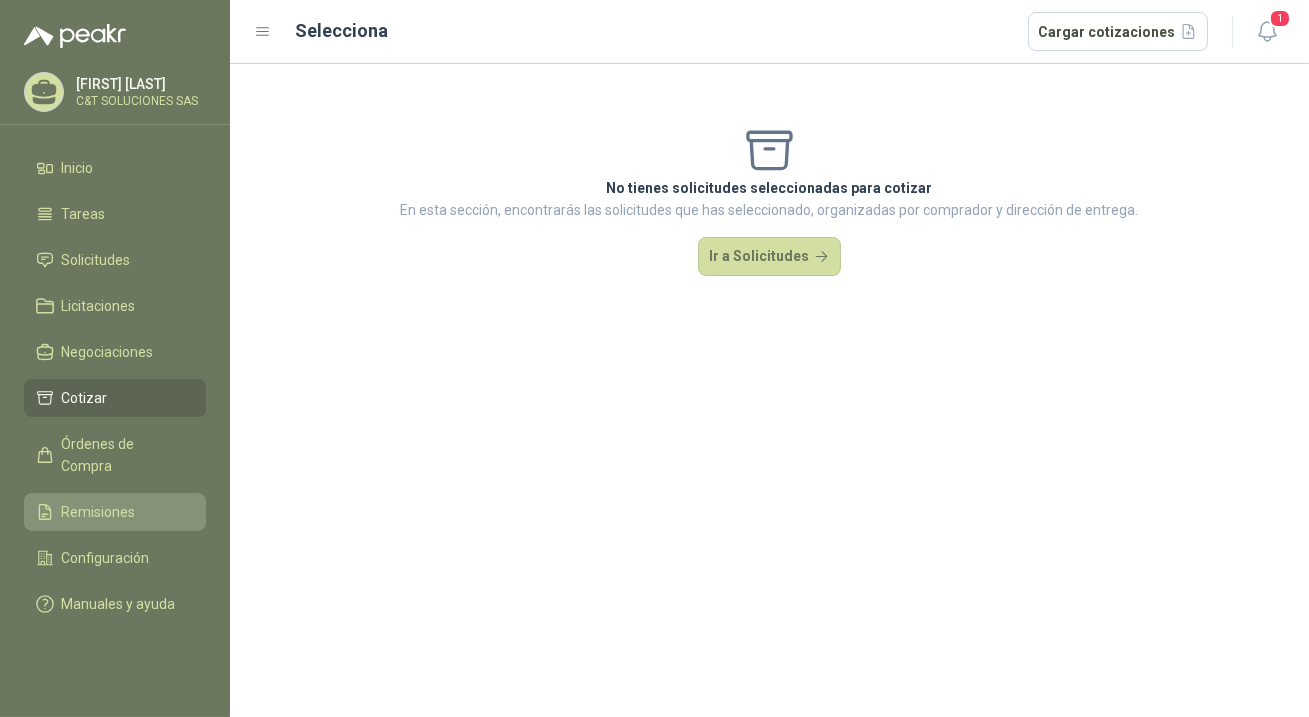 click on "Remisiones" at bounding box center (99, 512) 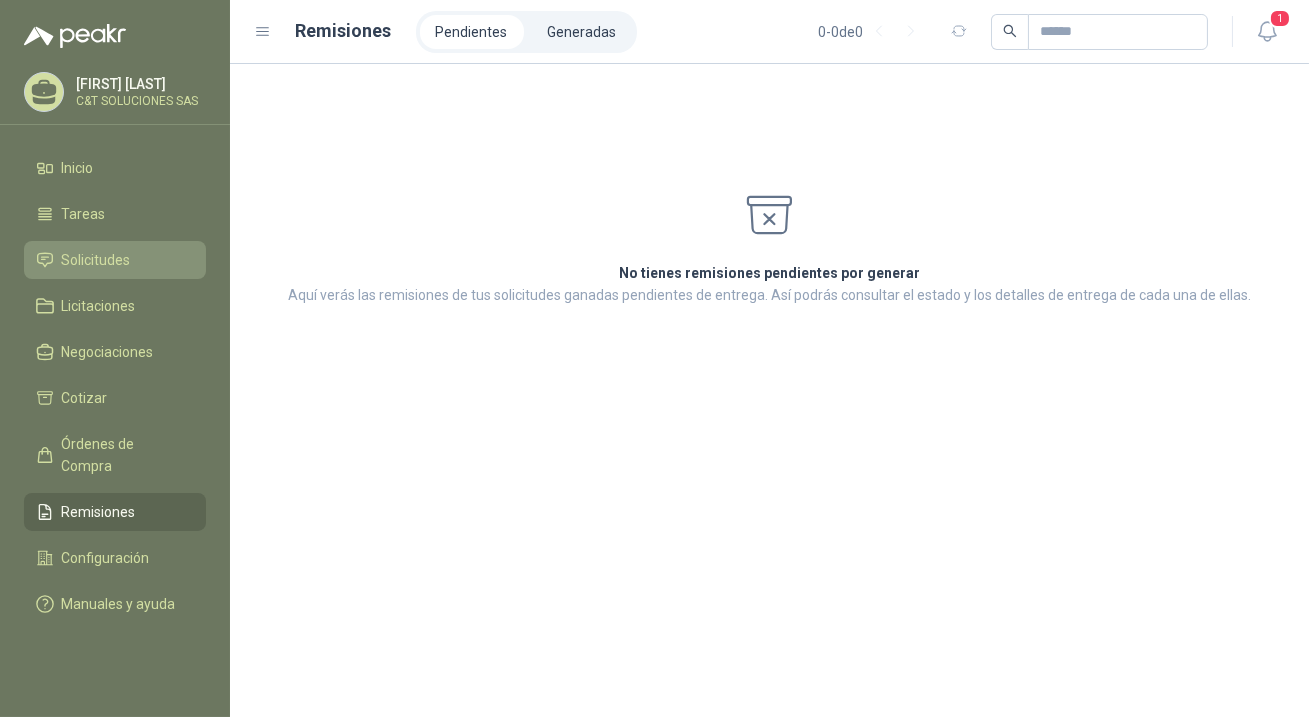 click on "Solicitudes" at bounding box center [96, 260] 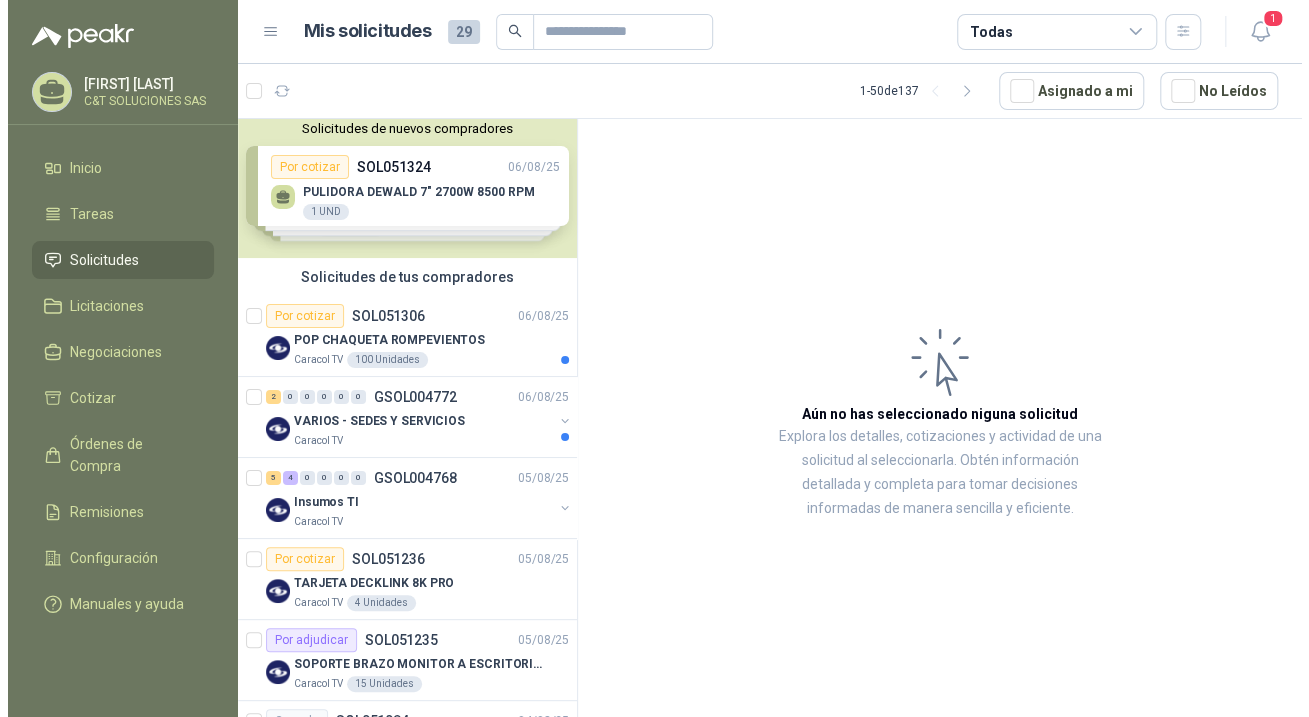 scroll, scrollTop: 0, scrollLeft: 0, axis: both 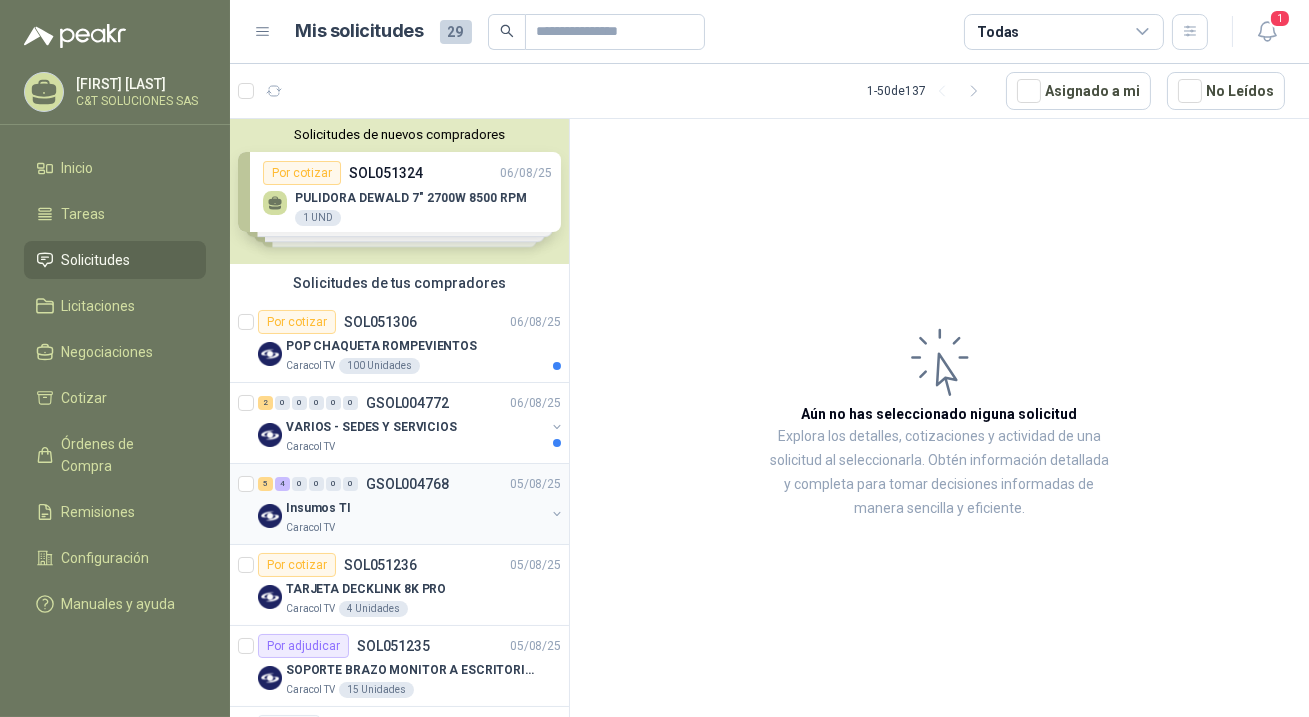 click on "Insumos TI" at bounding box center [318, 508] 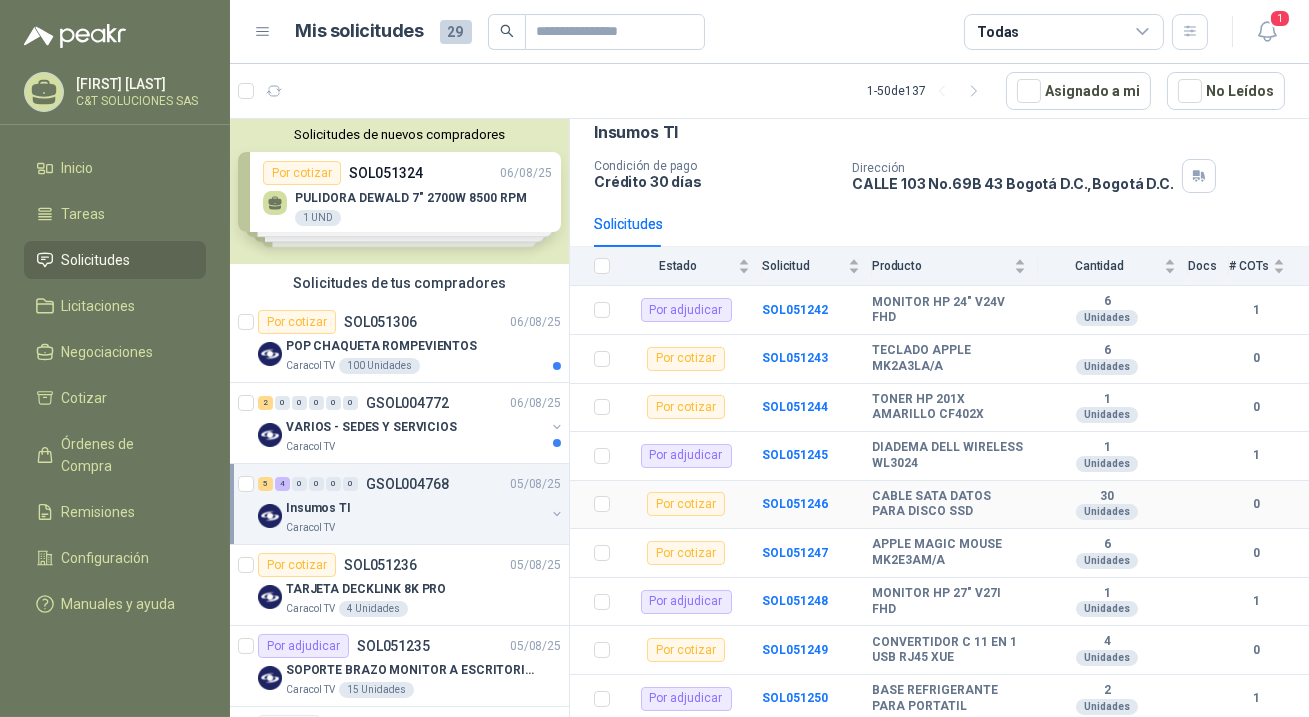scroll, scrollTop: 103, scrollLeft: 0, axis: vertical 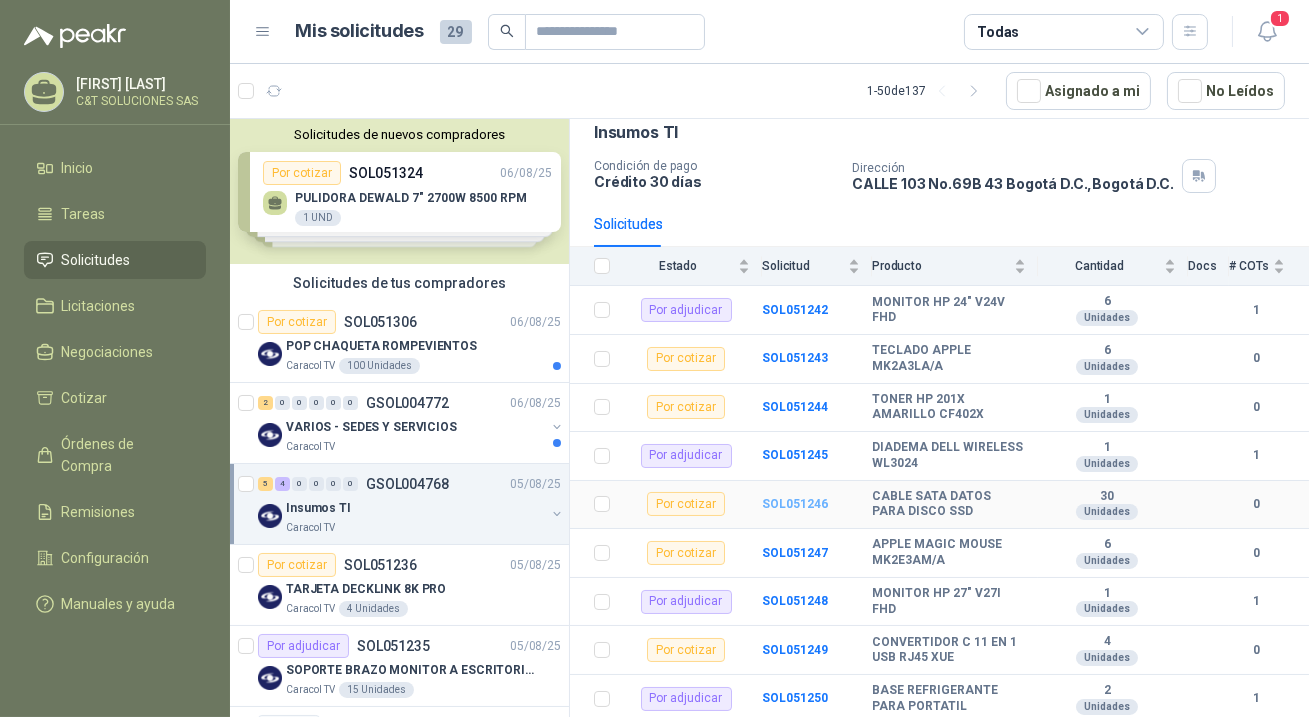 click on "SOL051246" at bounding box center (795, 504) 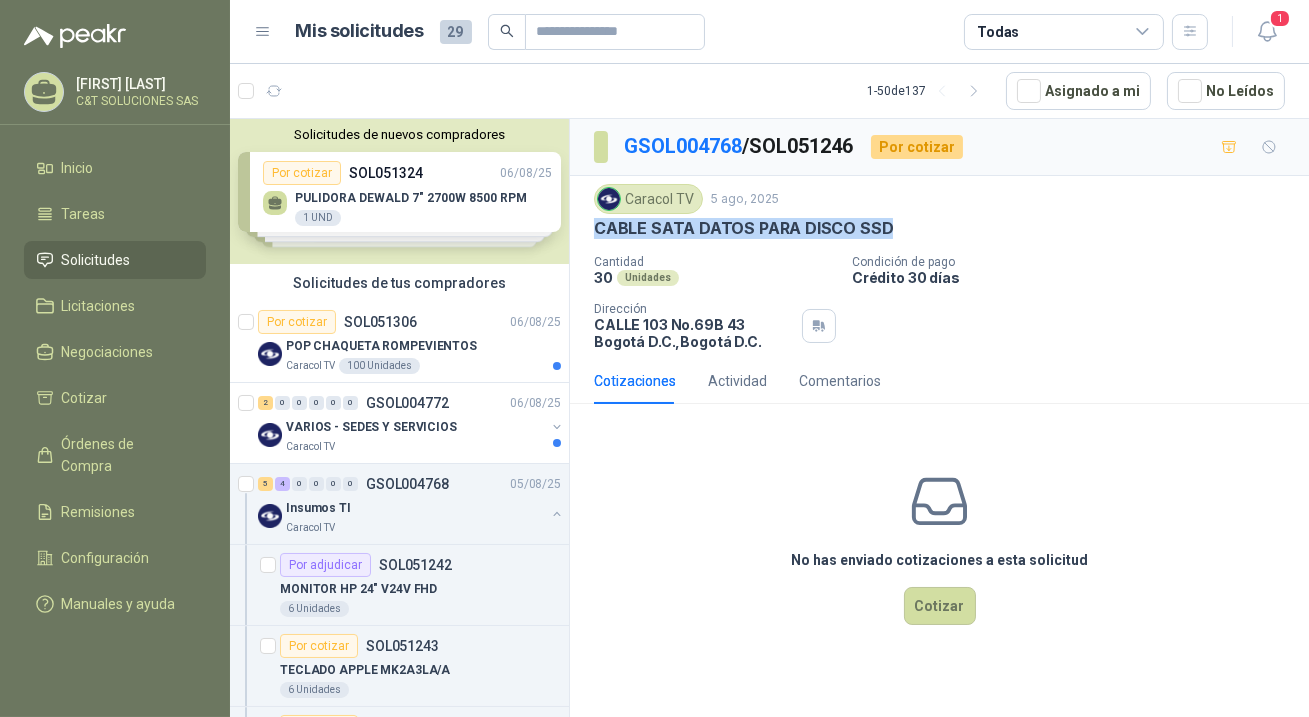 drag, startPoint x: 596, startPoint y: 225, endPoint x: 918, endPoint y: 237, distance: 322.2235 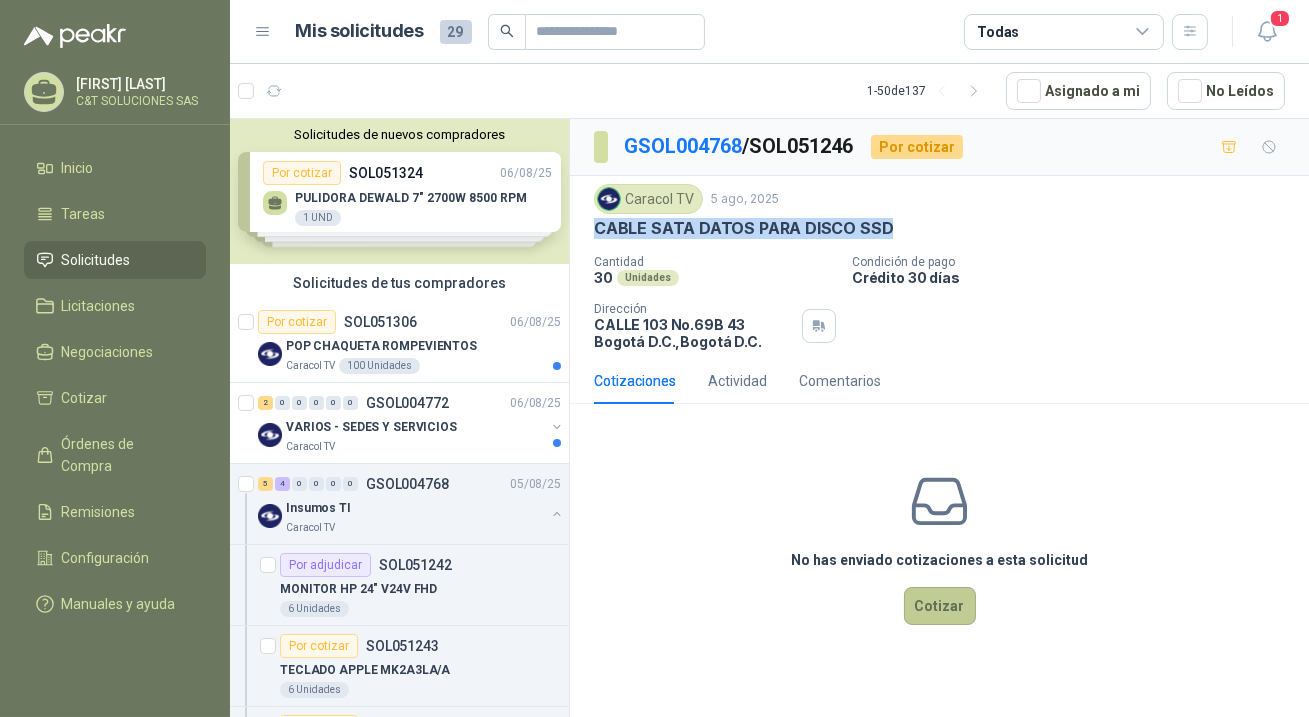 click on "Cotizar" at bounding box center (940, 606) 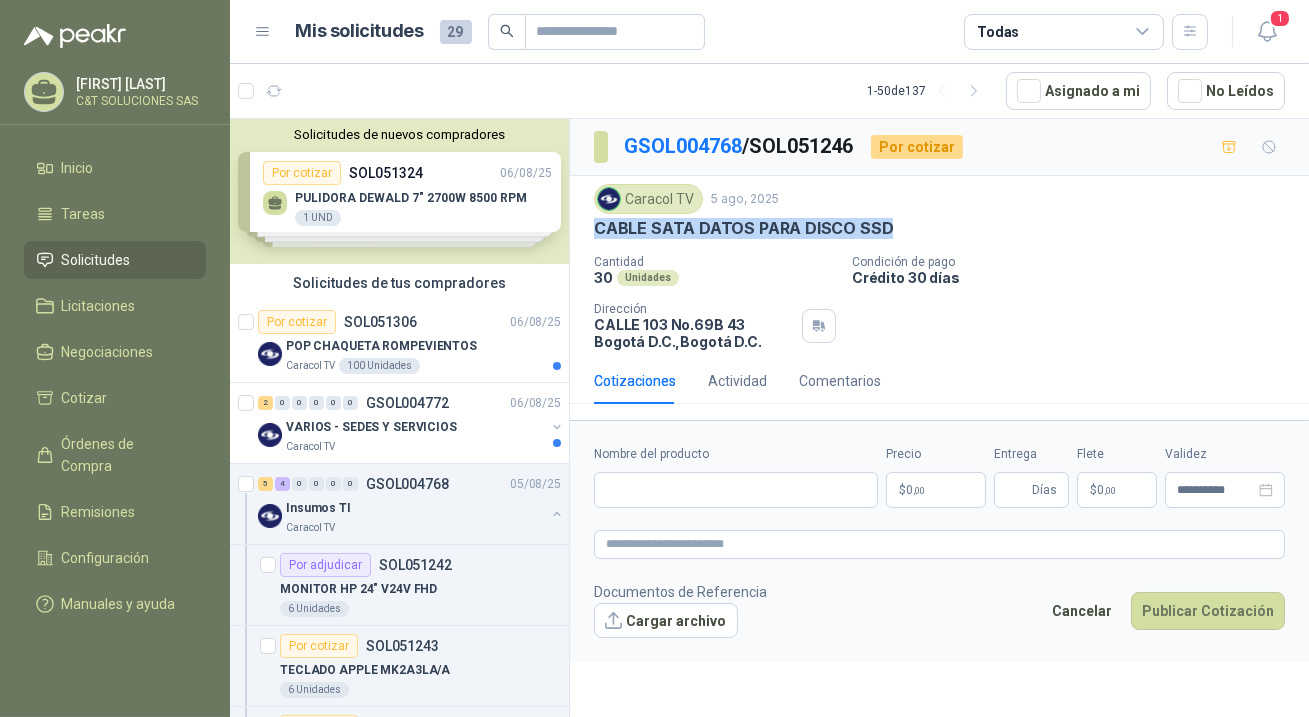 type 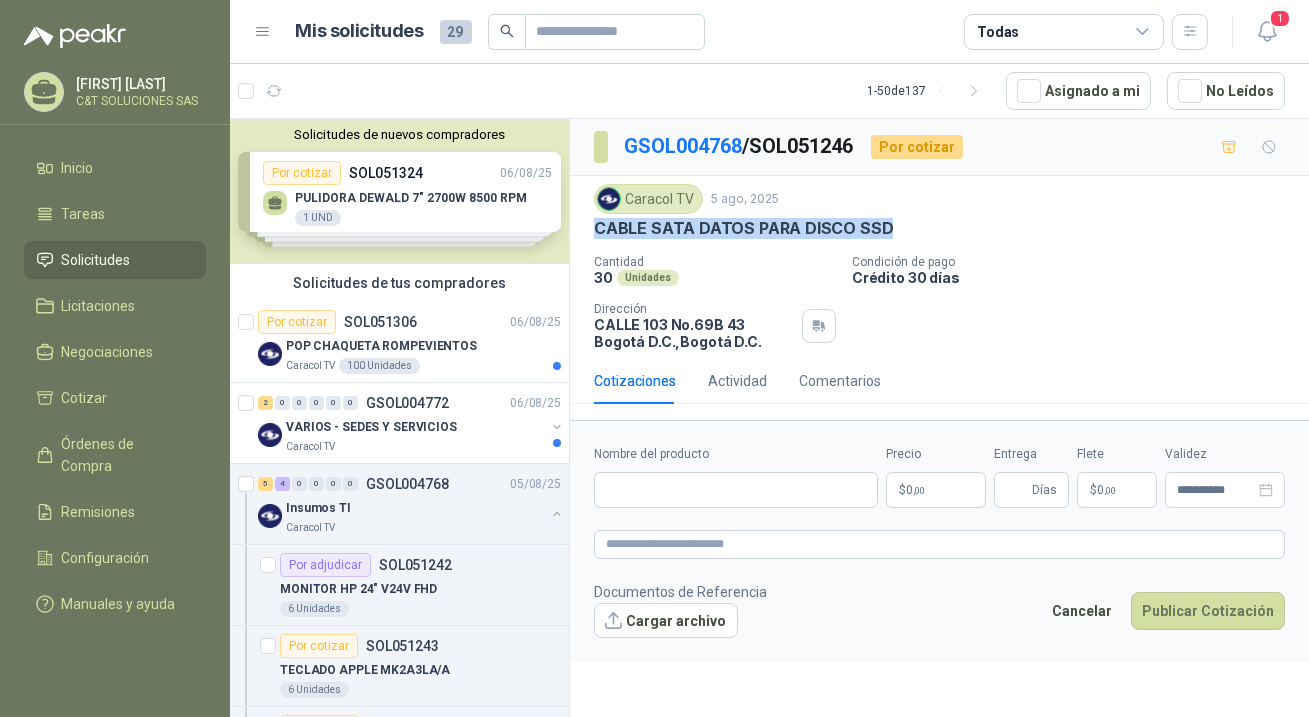 copy on "CABLE SATA DATOS PARA DISCO SSD" 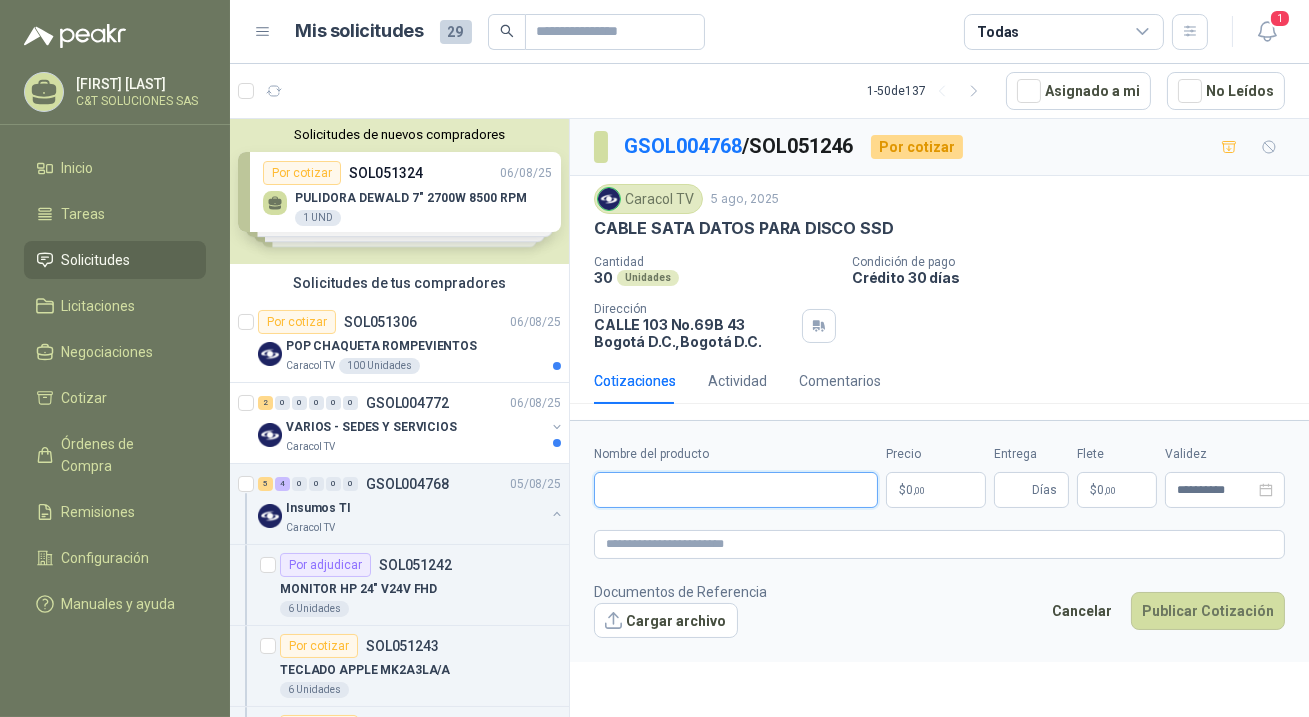click on "Nombre del producto" at bounding box center [736, 490] 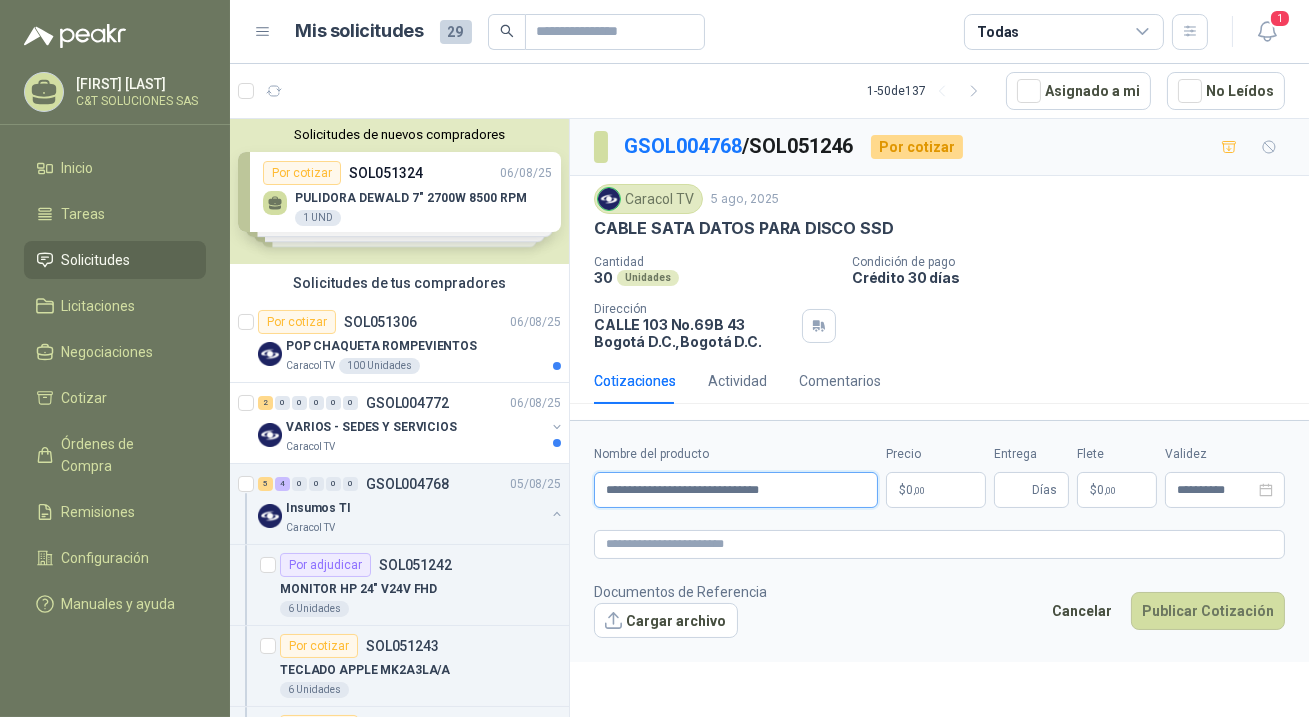 type on "**********" 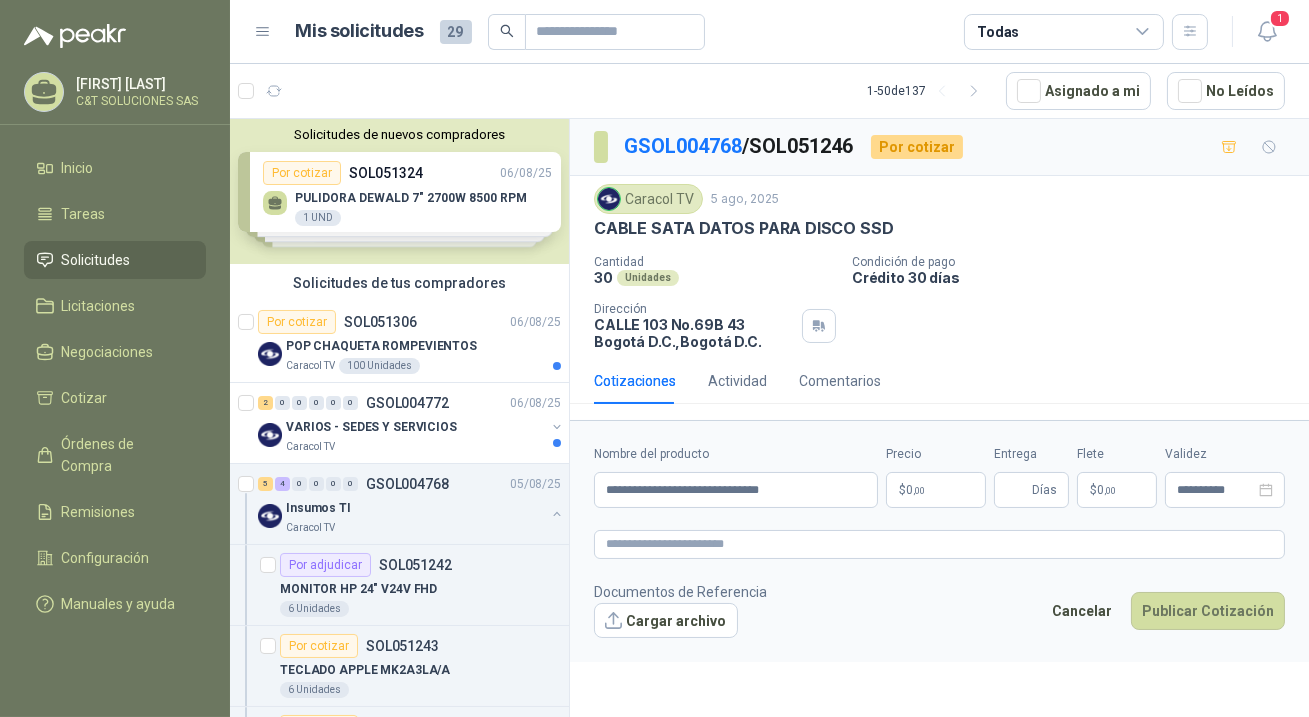 click on "**********" at bounding box center (939, 541) 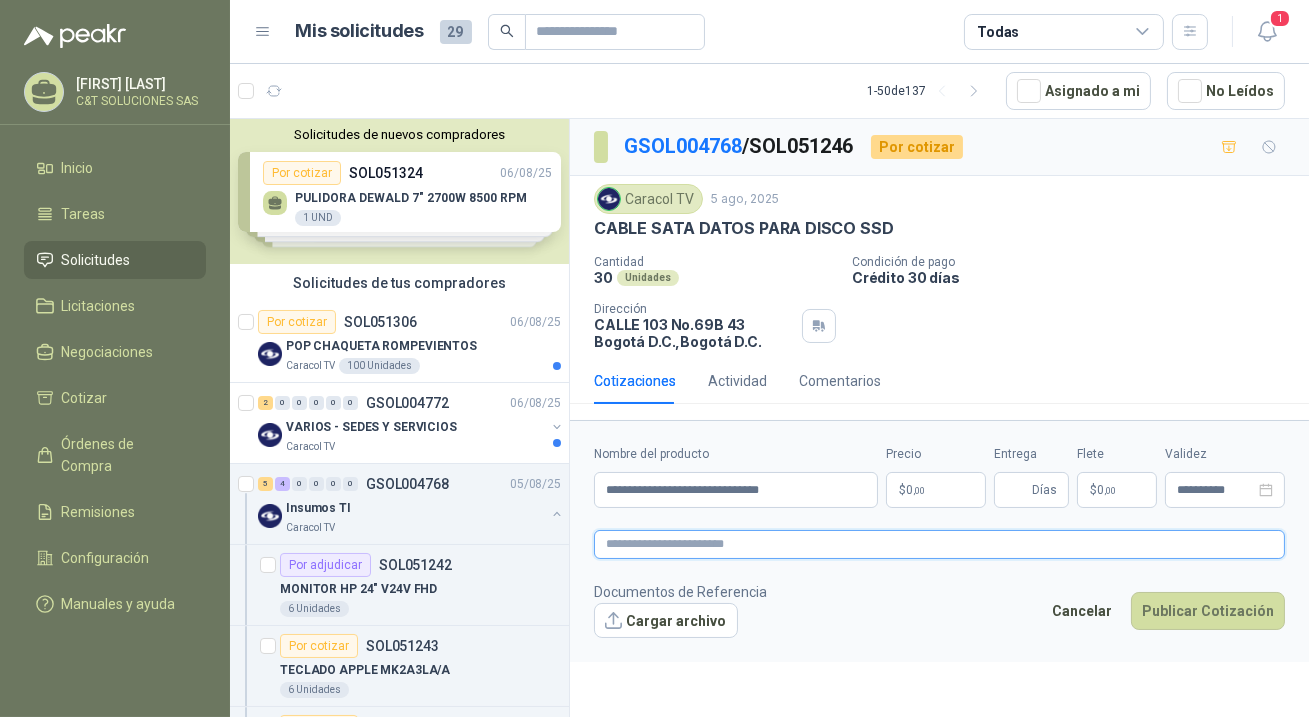 click at bounding box center (939, 544) 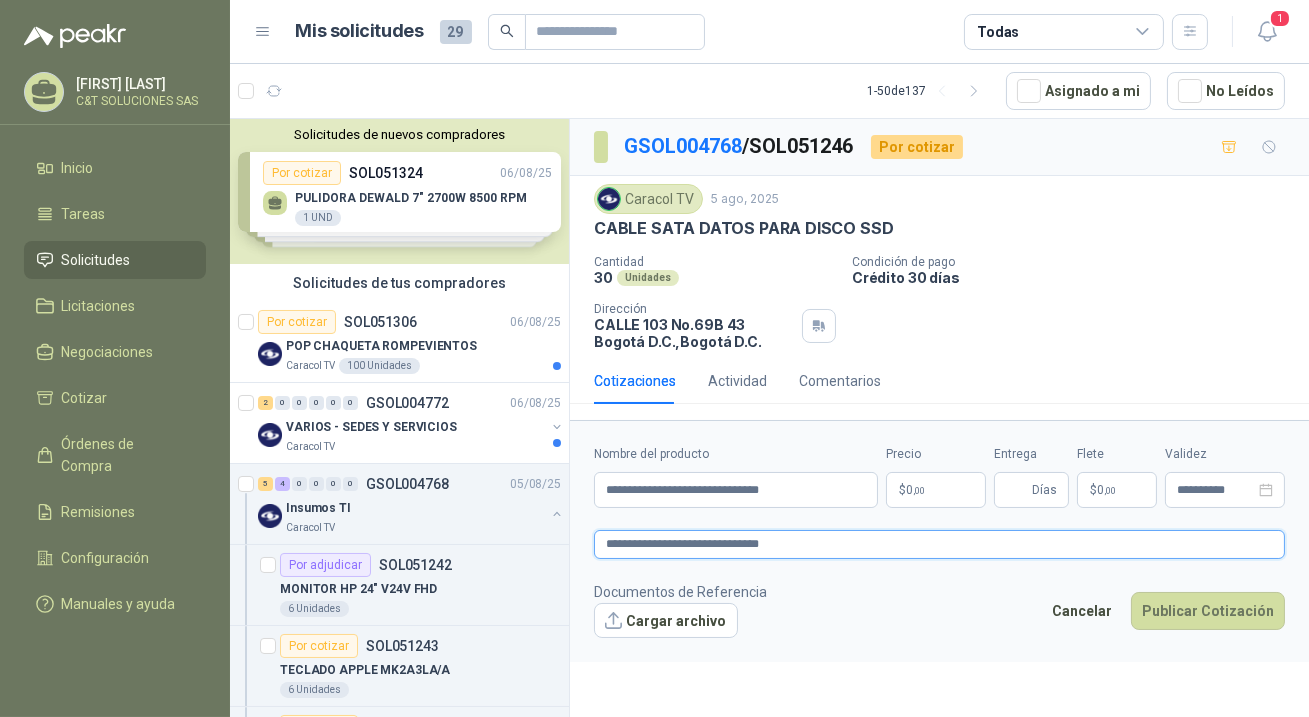 type on "**********" 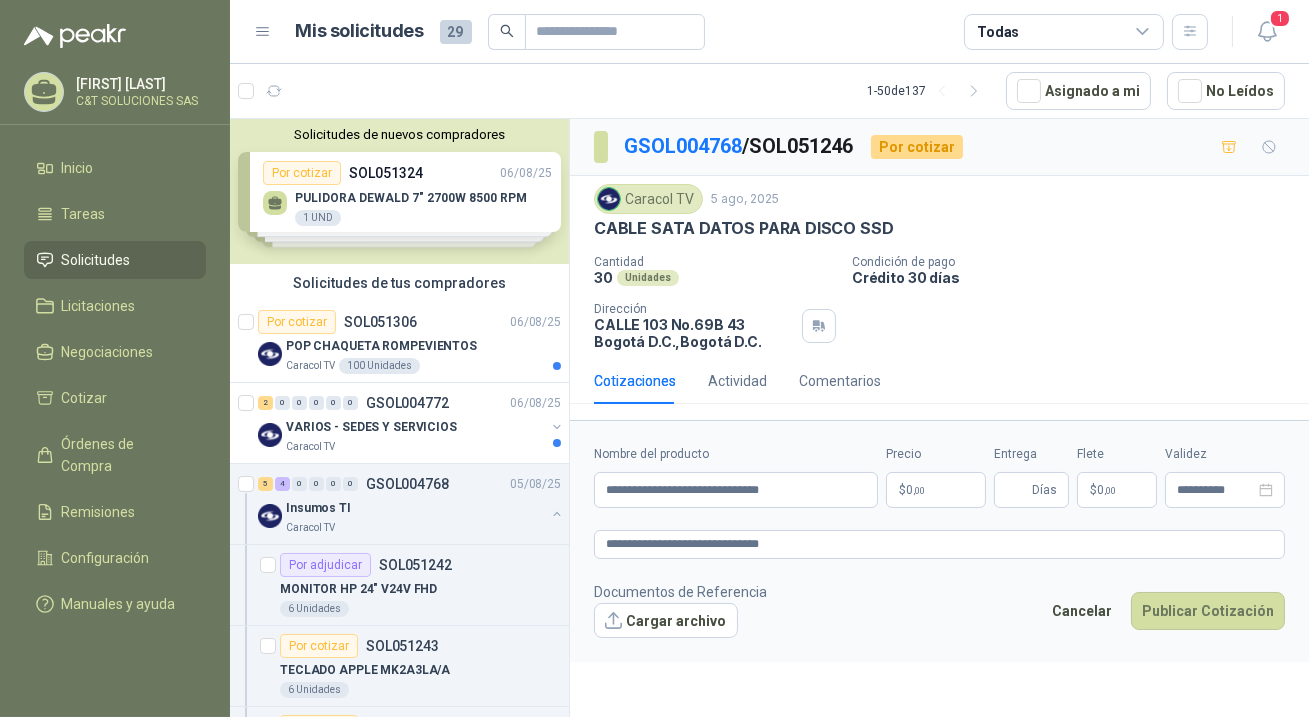click on "$  0 ,00" at bounding box center (936, 490) 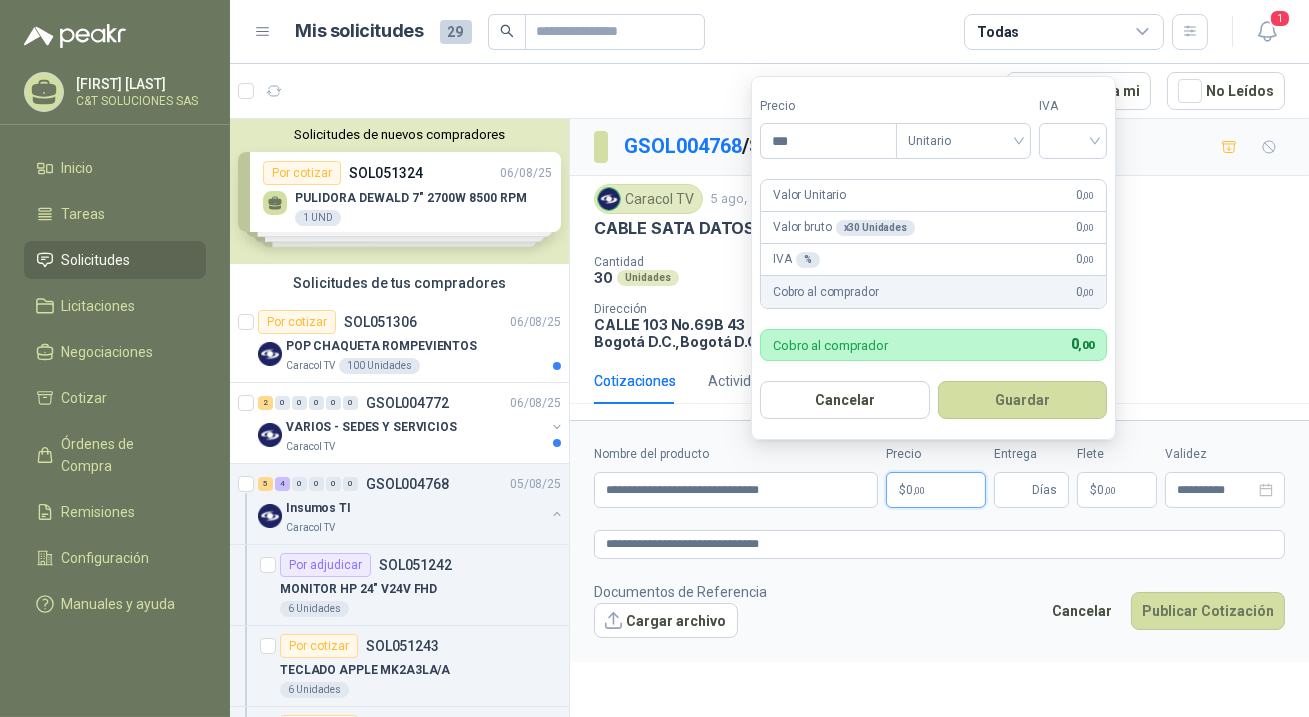 click on "$  0 ,00" at bounding box center [936, 490] 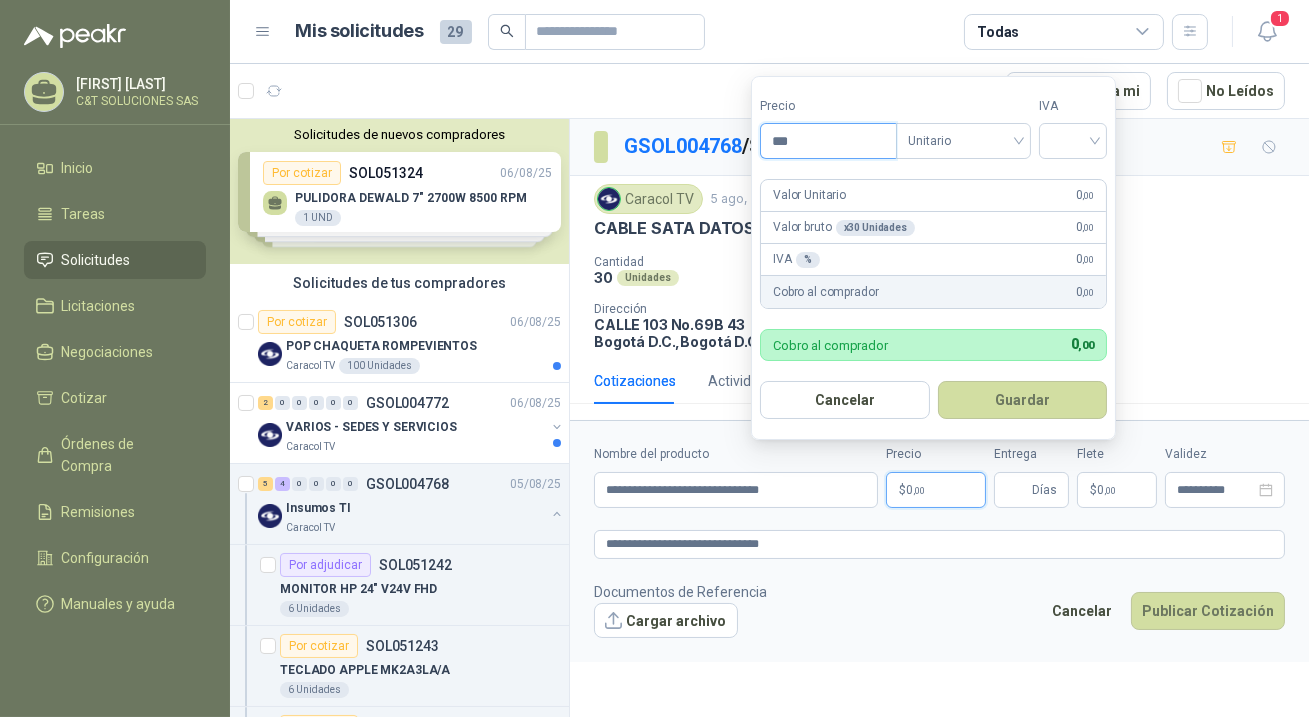 click on "***" at bounding box center [828, 141] 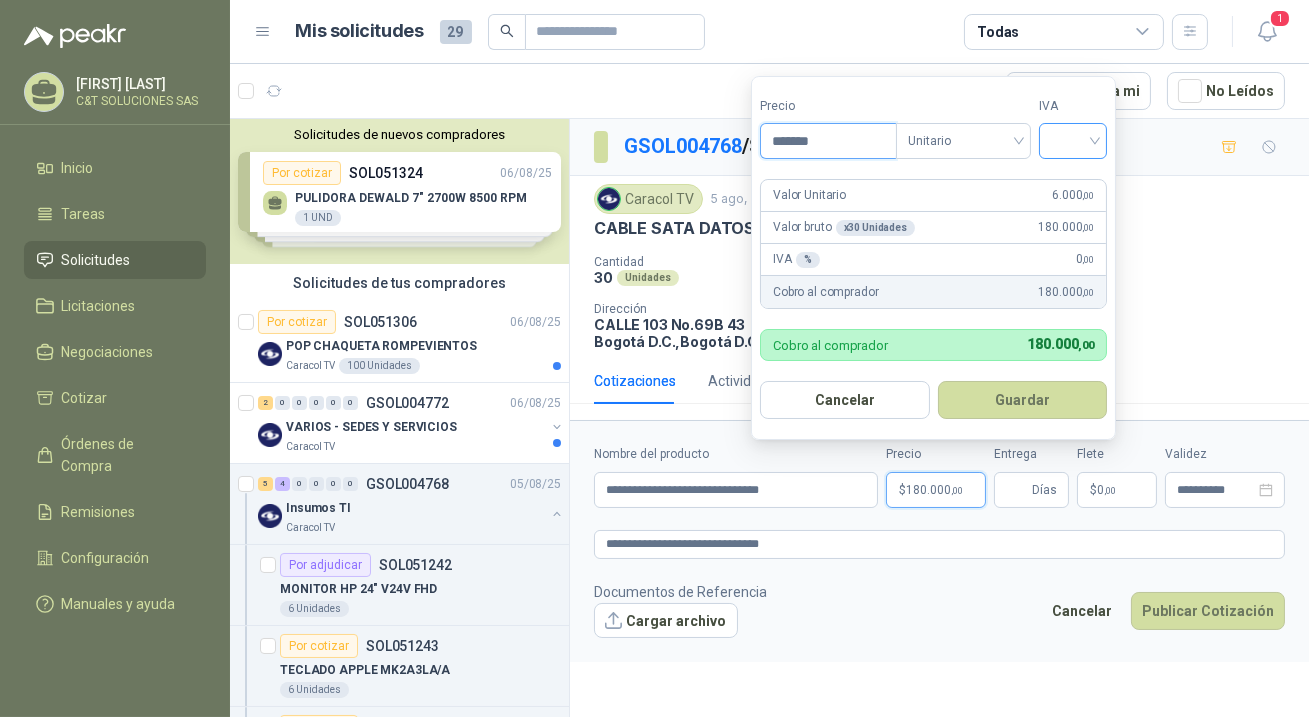 type on "*******" 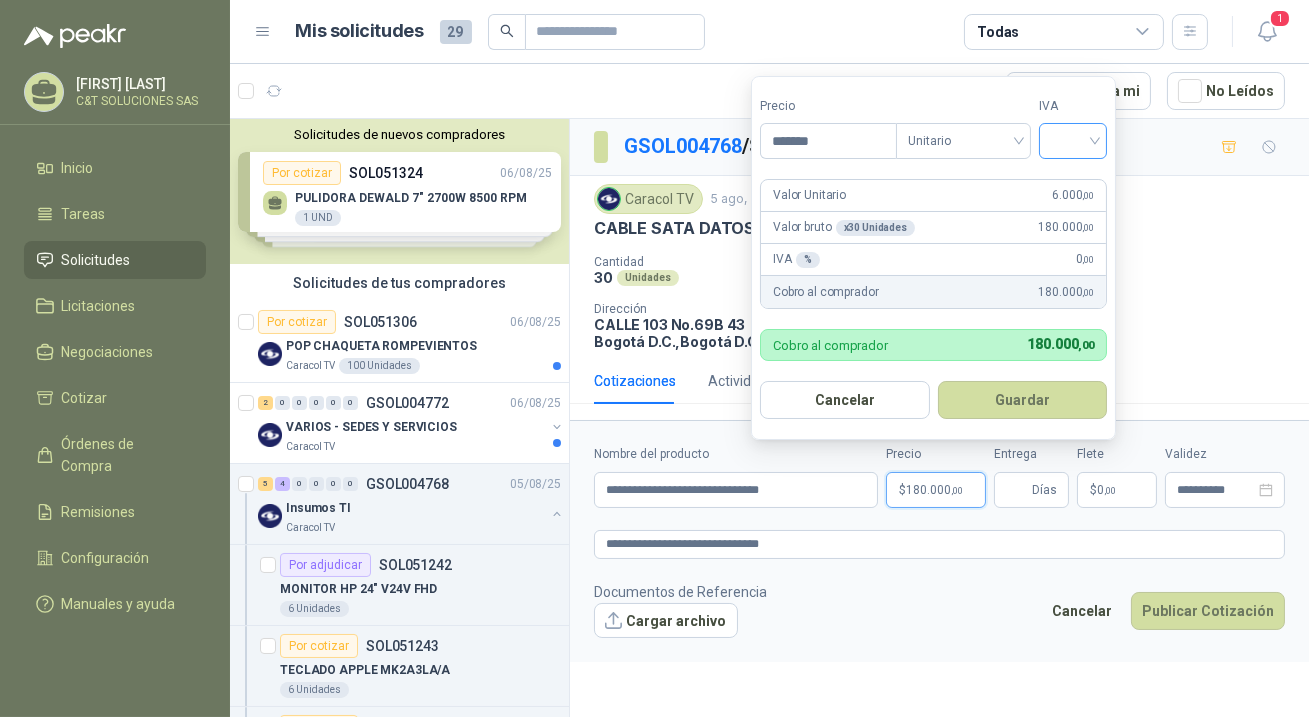 click at bounding box center (1073, 139) 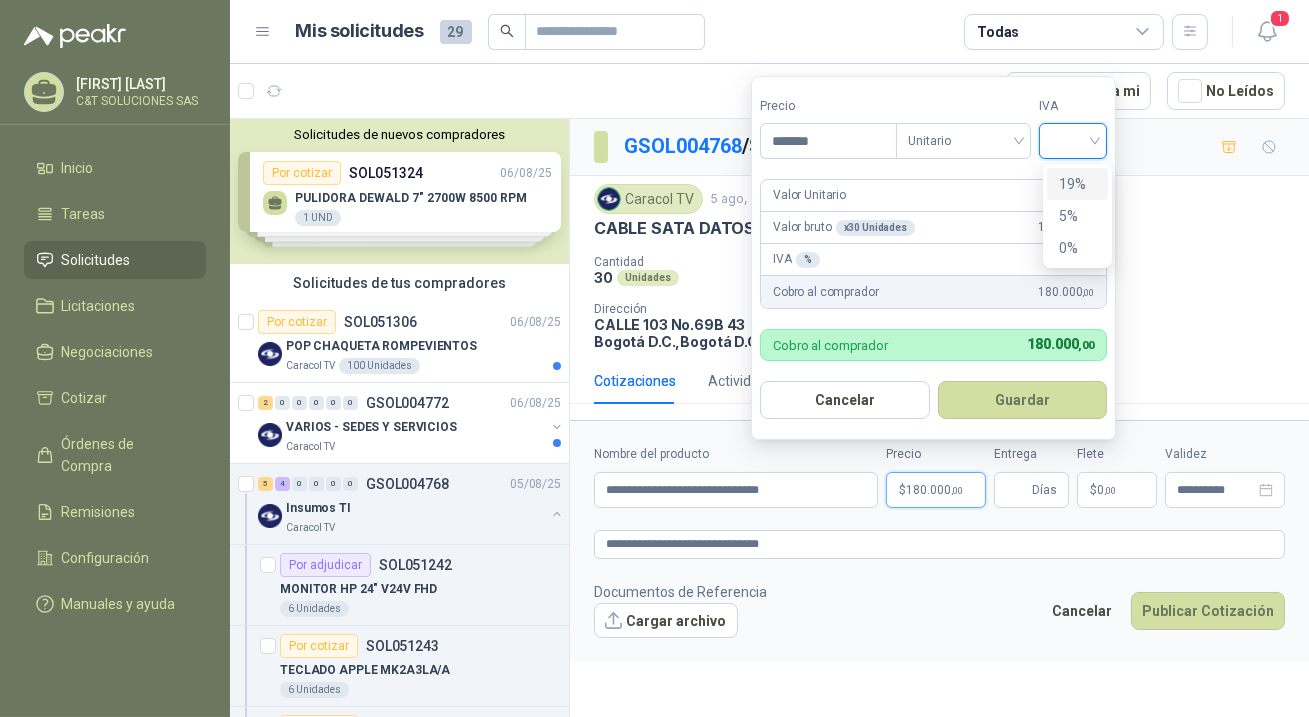 click on "19%" at bounding box center (1077, 184) 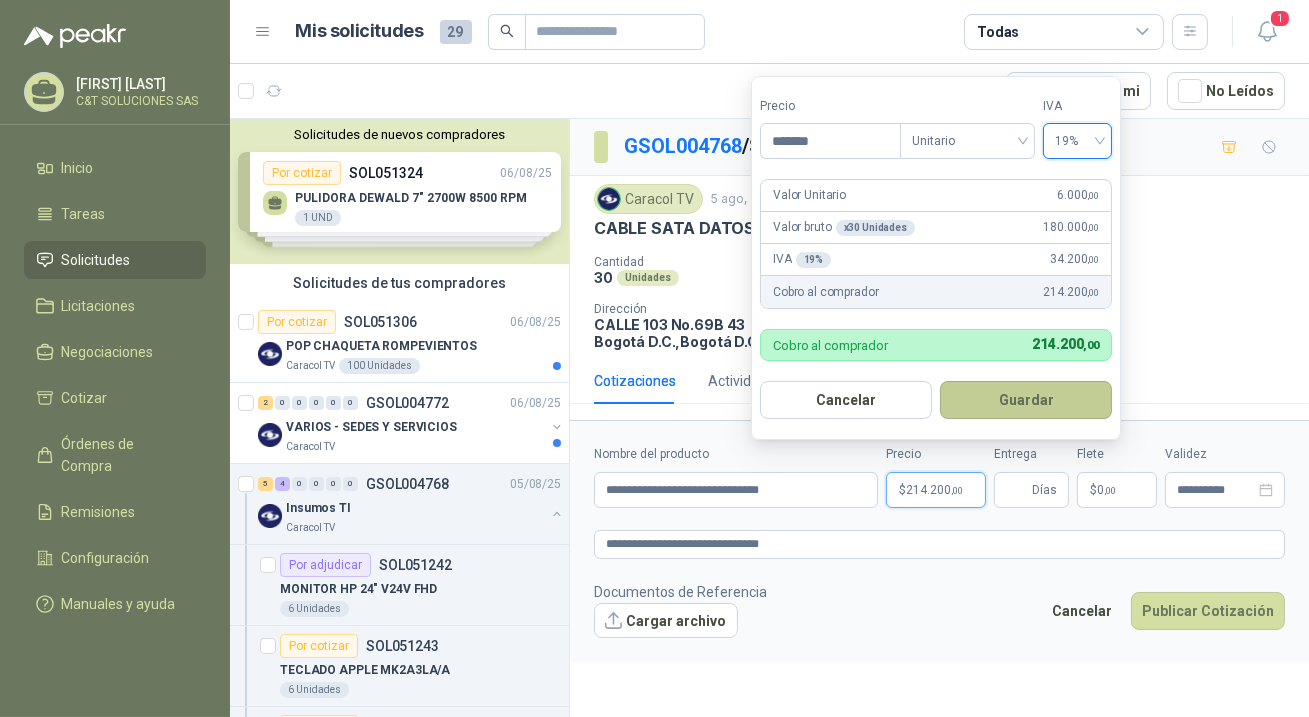 click on "Guardar" at bounding box center (1026, 400) 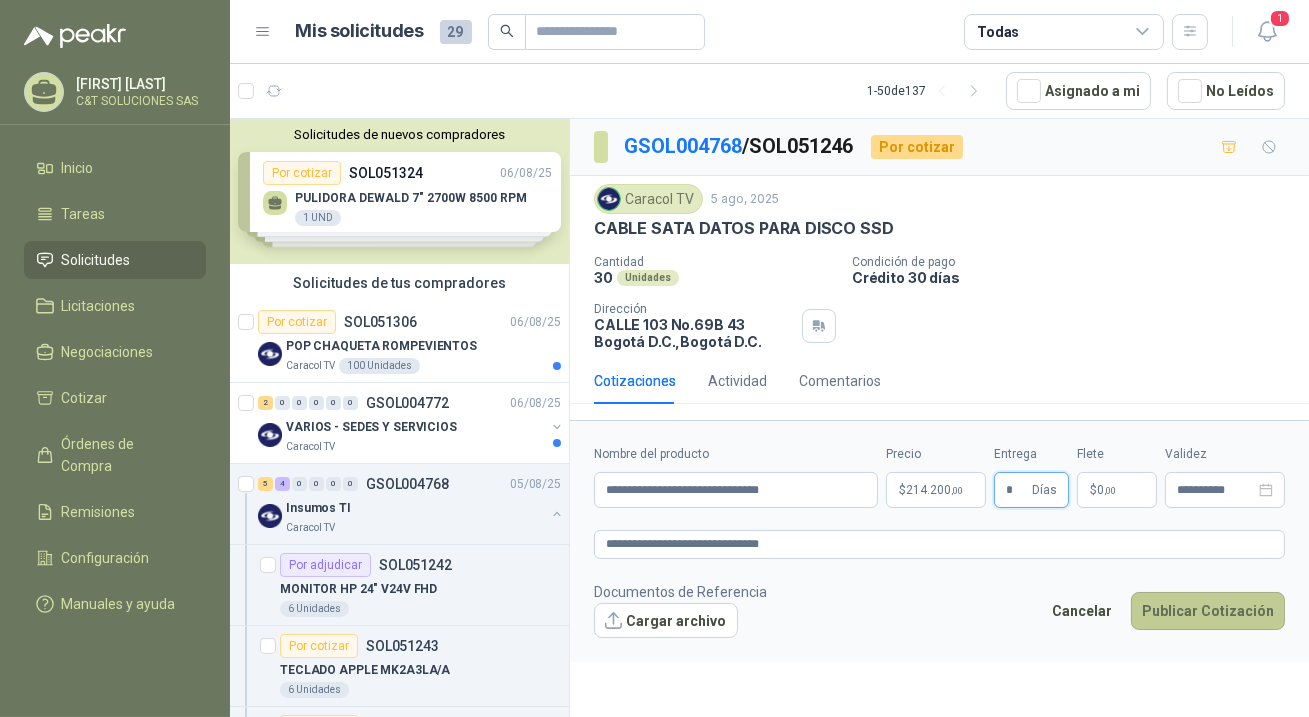 type on "*" 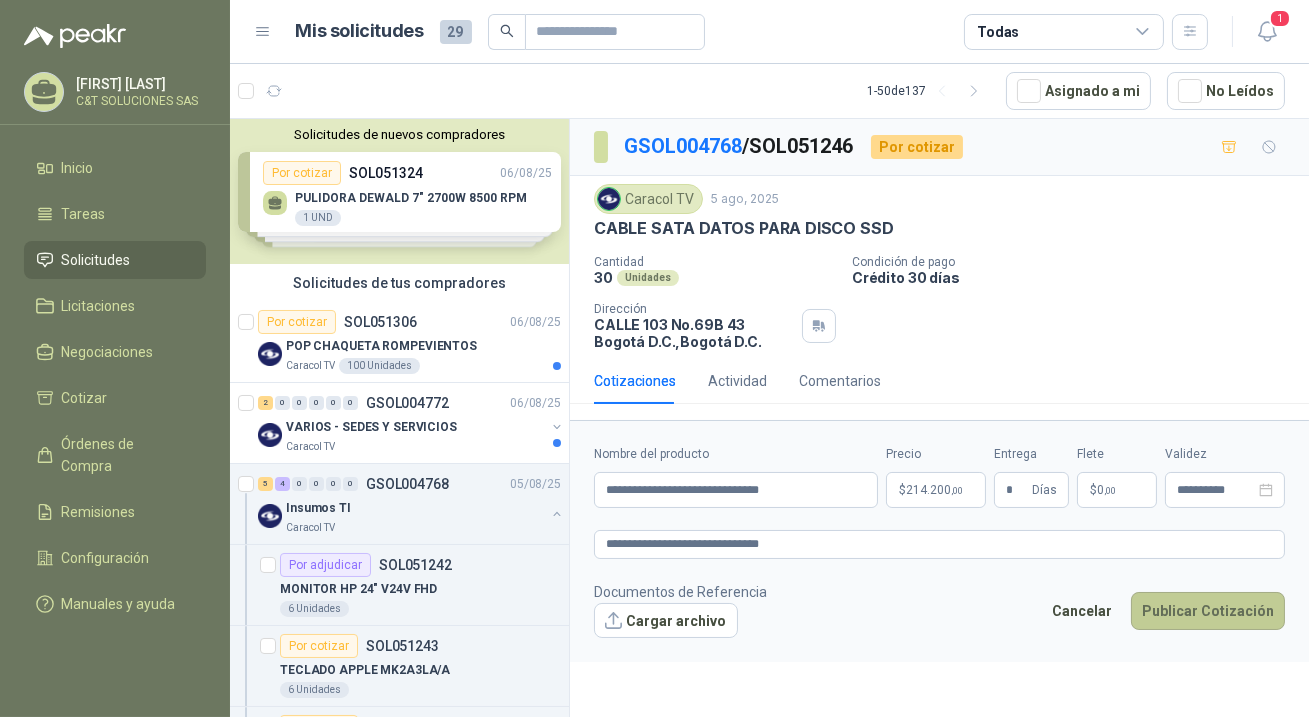 click on "Publicar Cotización" at bounding box center [1208, 611] 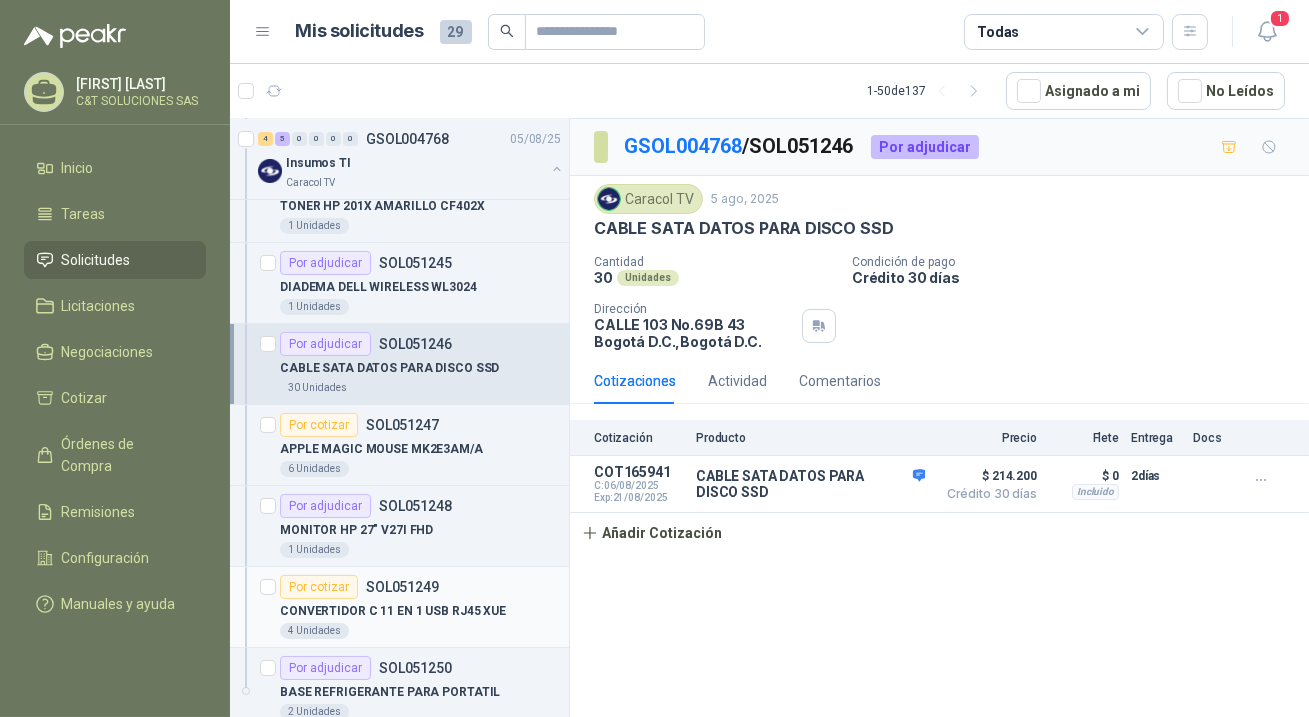 scroll, scrollTop: 636, scrollLeft: 0, axis: vertical 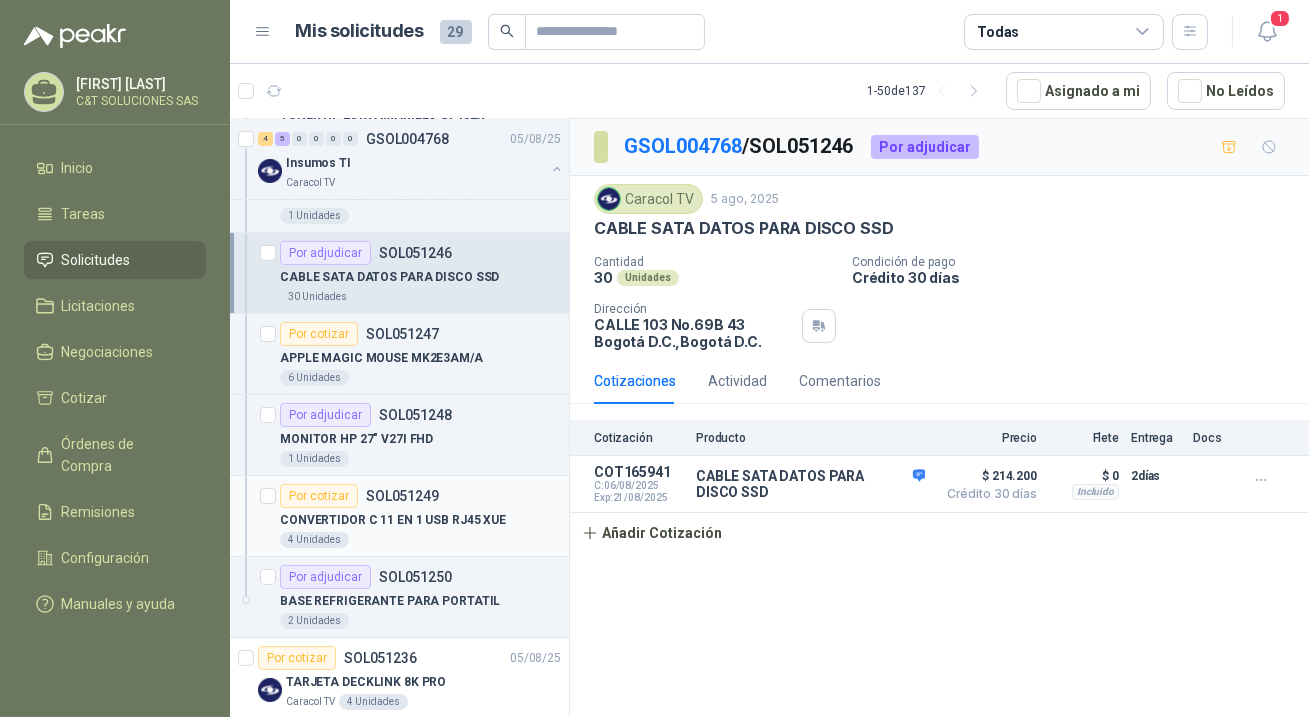 click on "Por cotizar" at bounding box center (319, 496) 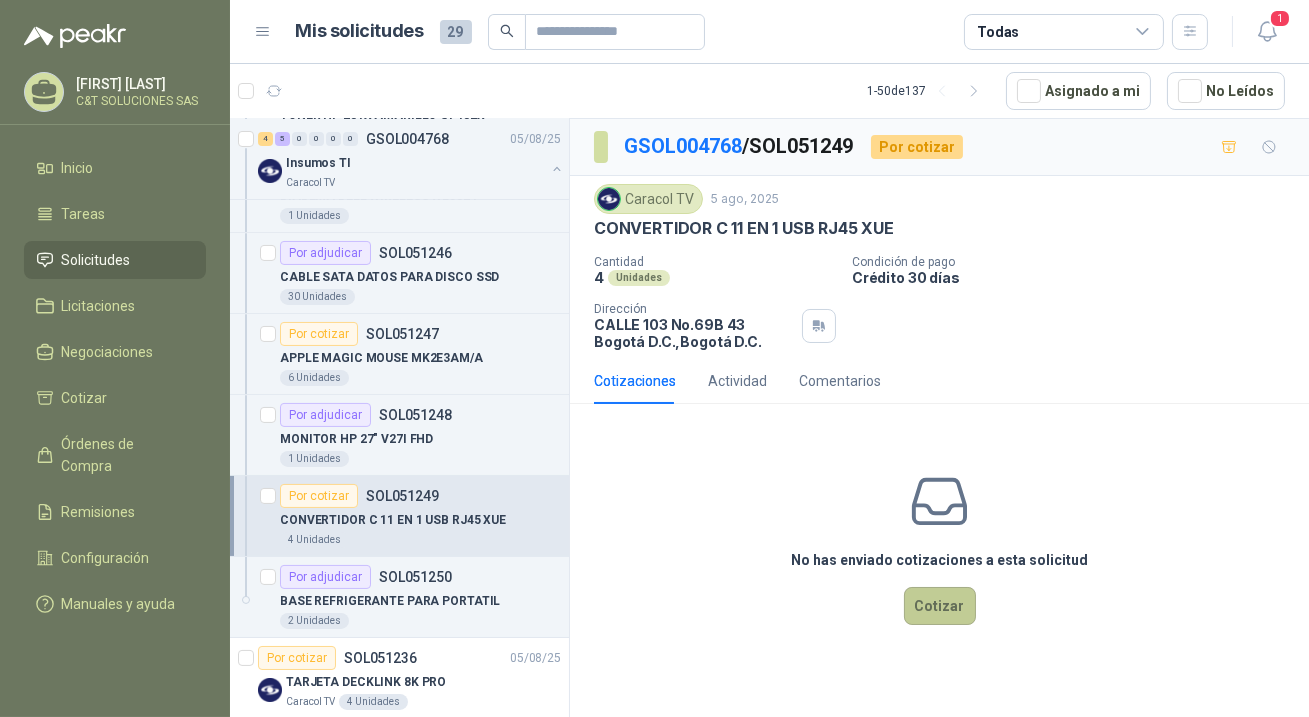 click on "Cotizar" at bounding box center [940, 606] 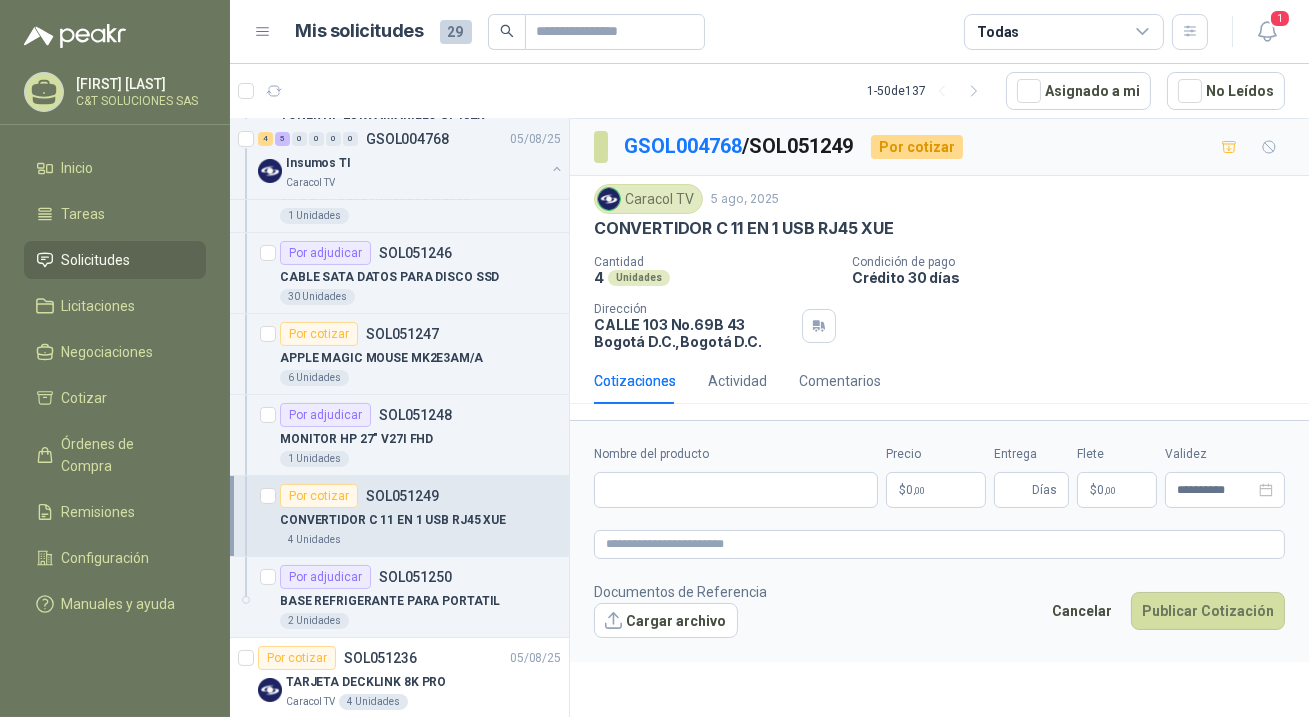 type 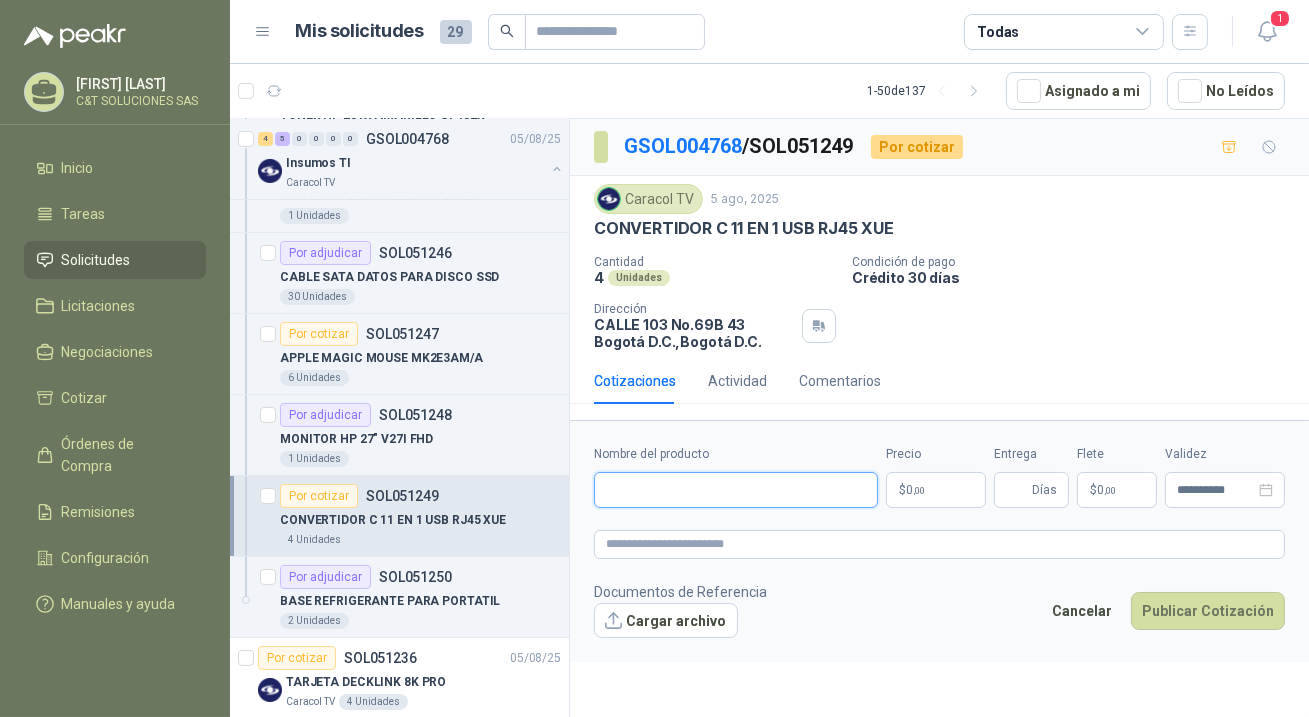 click on "Nombre del producto" at bounding box center (736, 490) 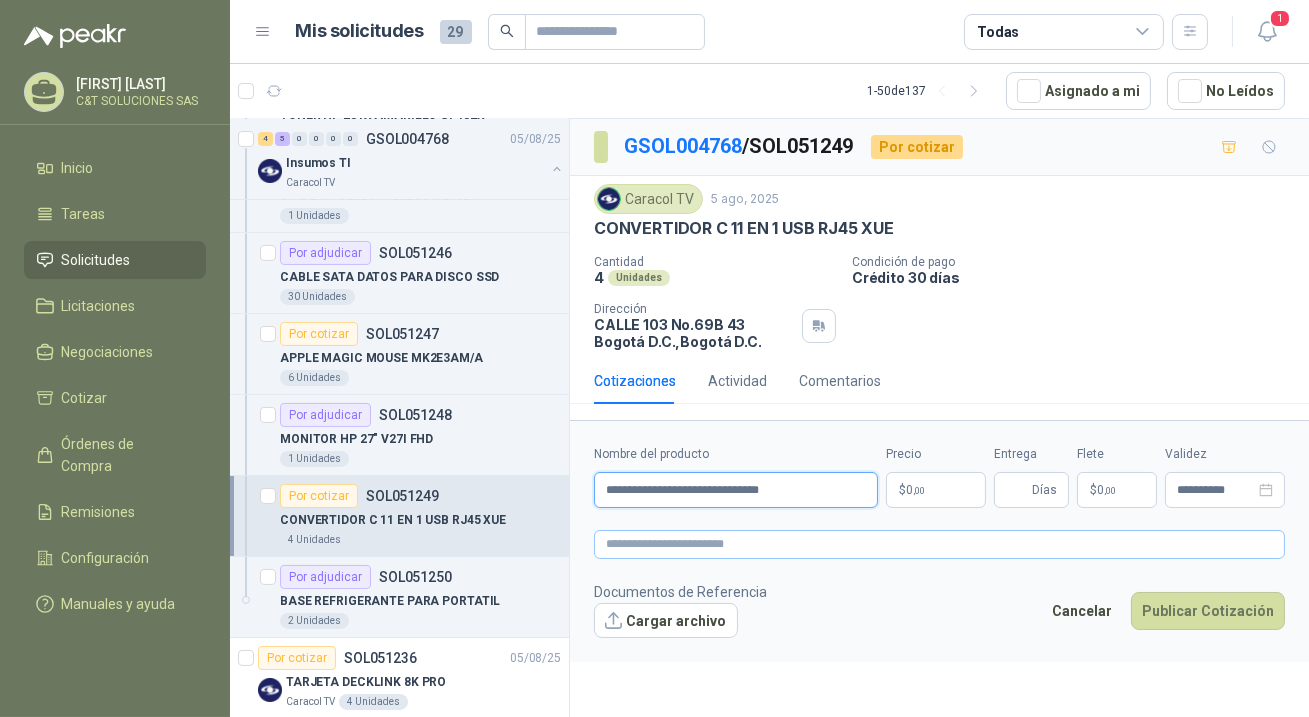 type on "**********" 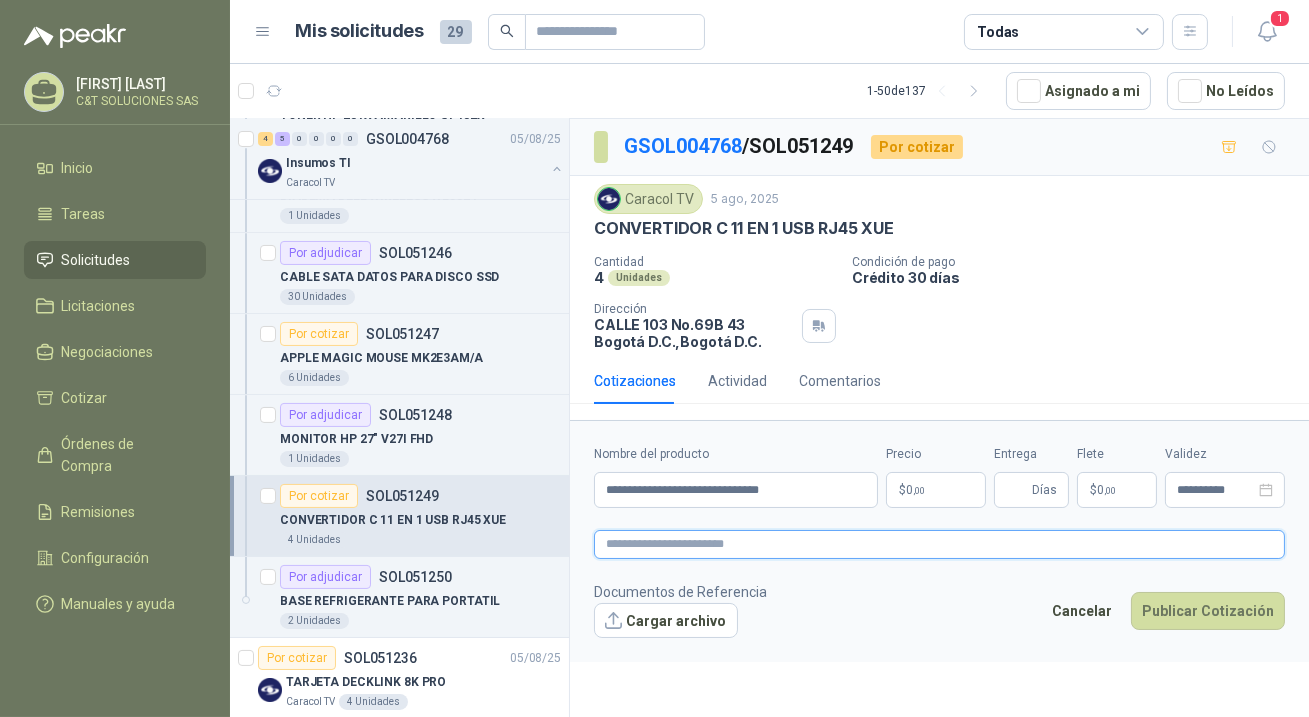 click at bounding box center (939, 544) 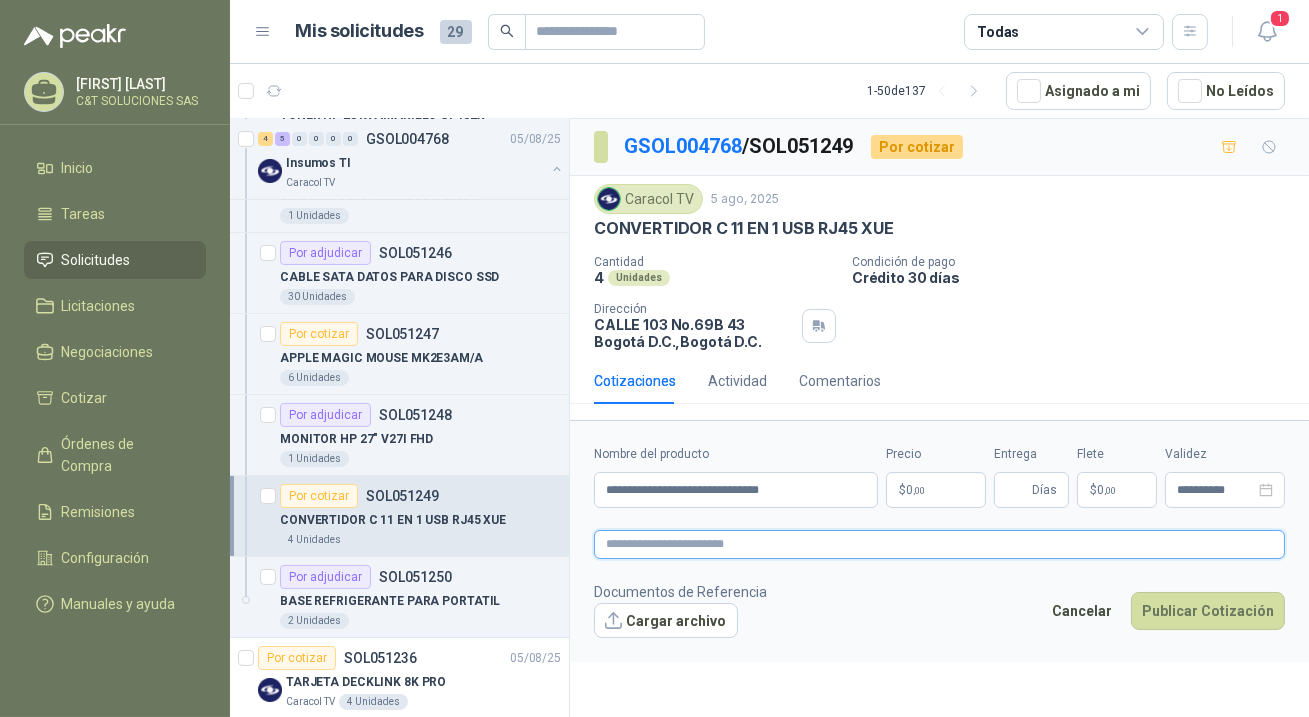 paste on "**********" 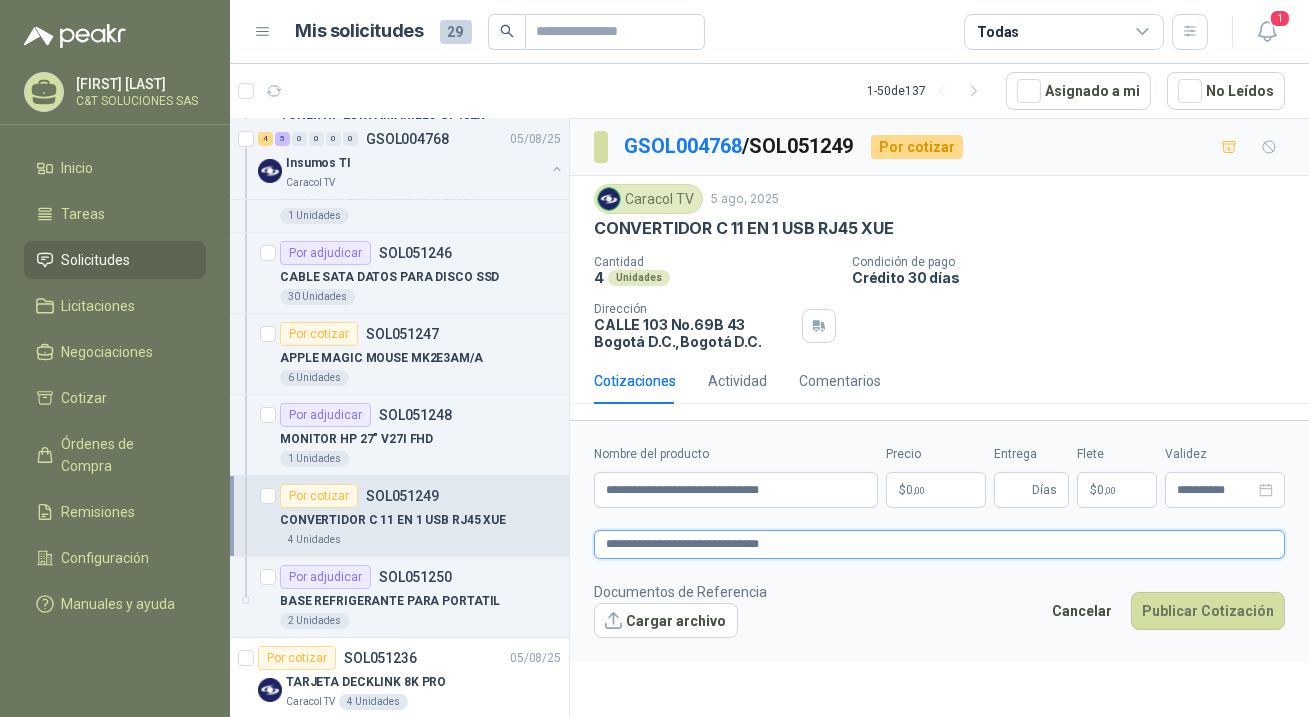 type on "**********" 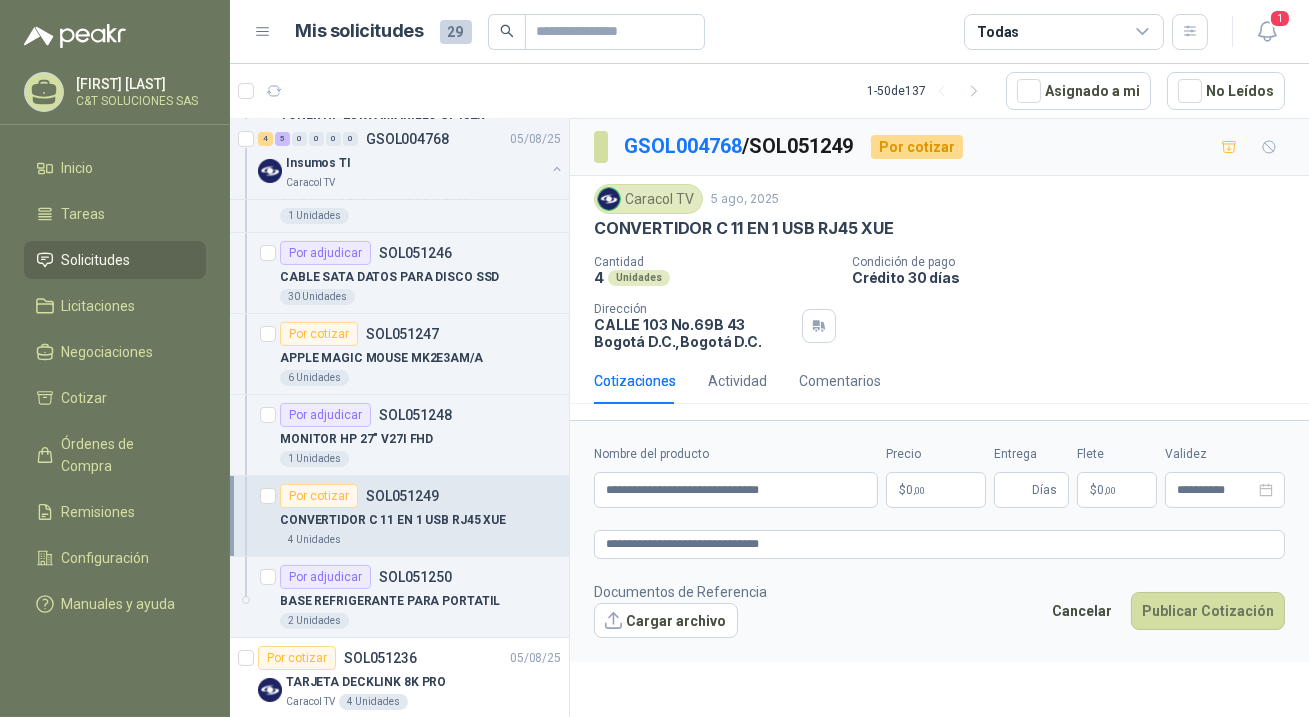 click on "$  0 ,00" at bounding box center [936, 490] 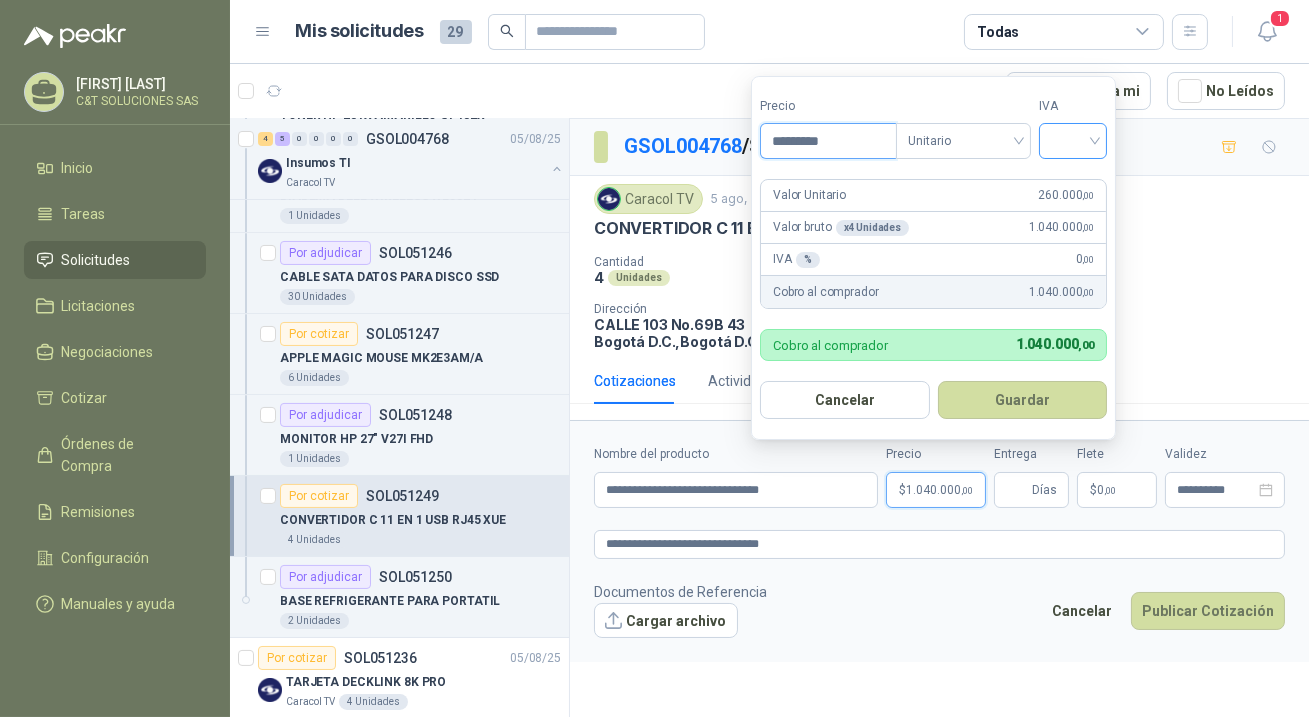 type on "*********" 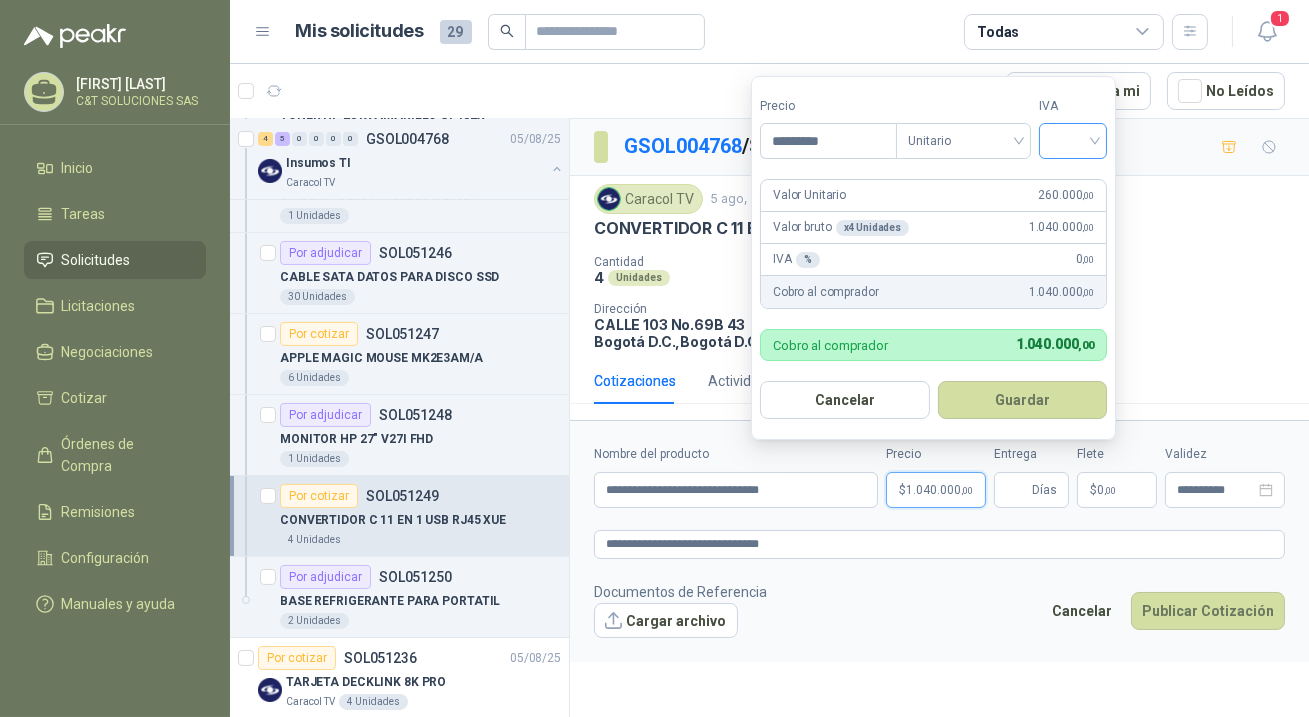 click at bounding box center [1073, 139] 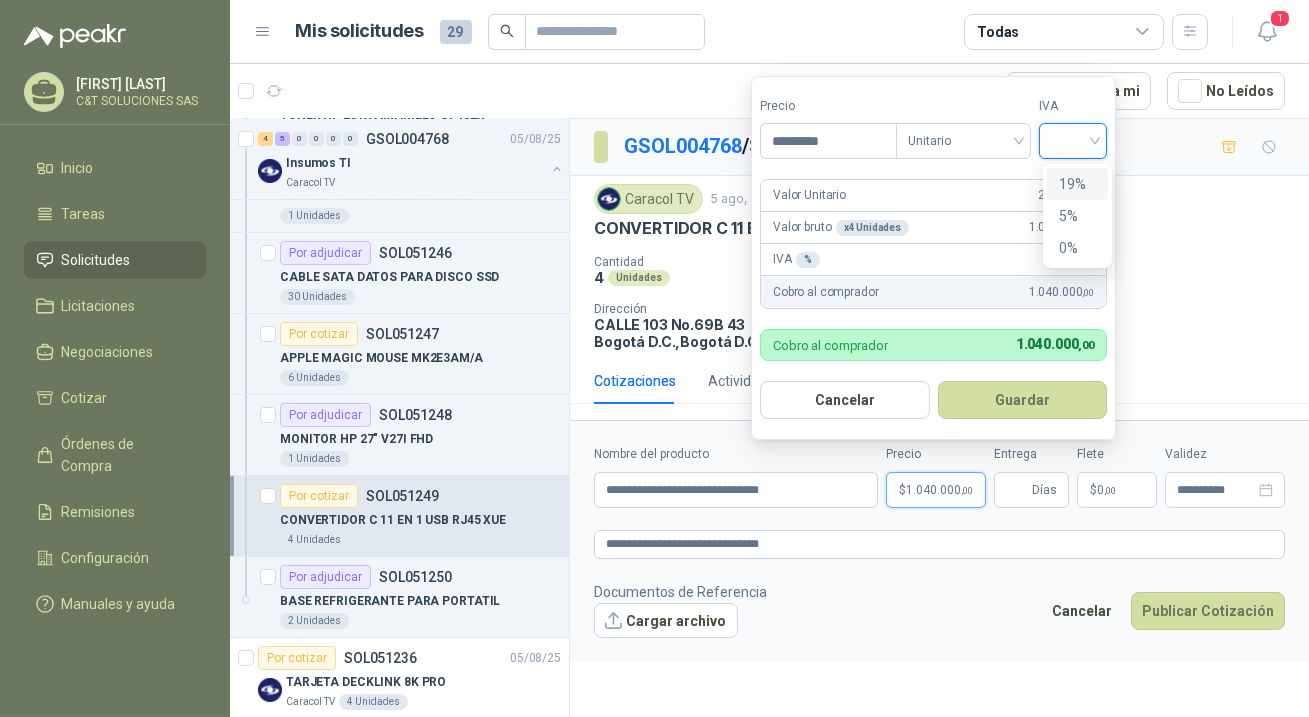 click on "19%" at bounding box center [1077, 184] 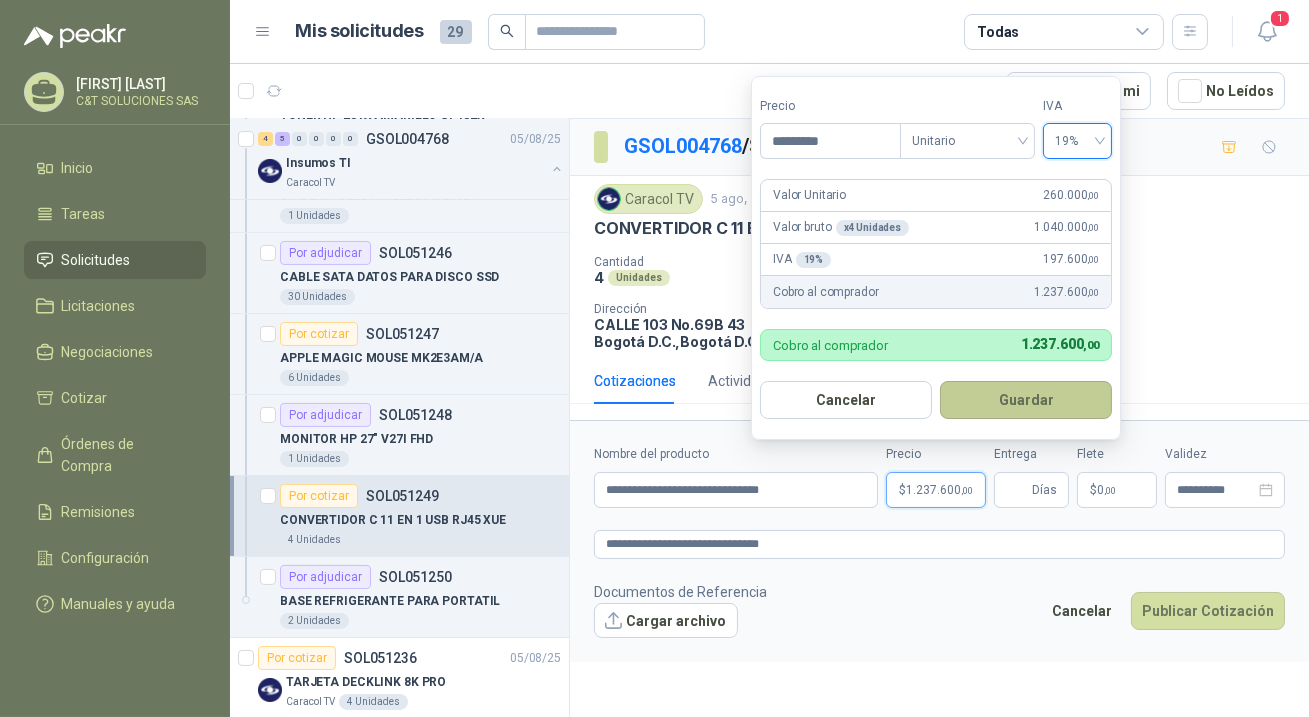 click on "Guardar" at bounding box center (1026, 400) 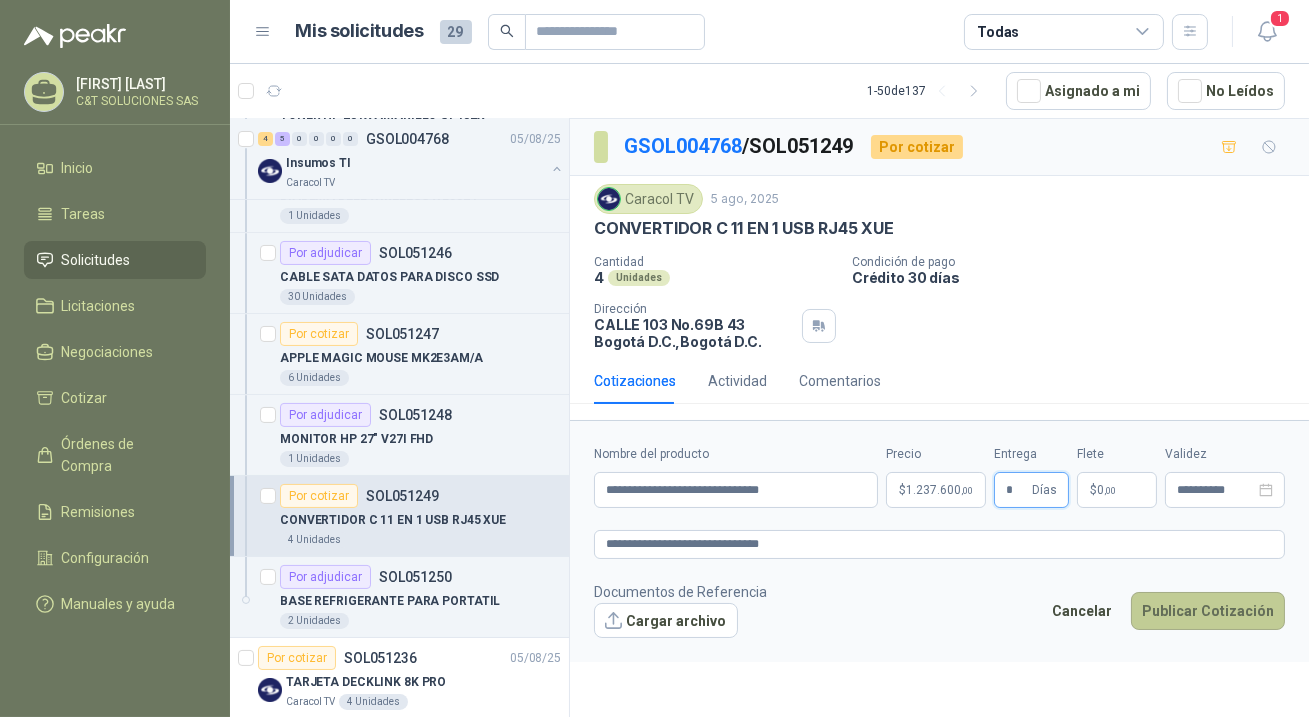 type on "*" 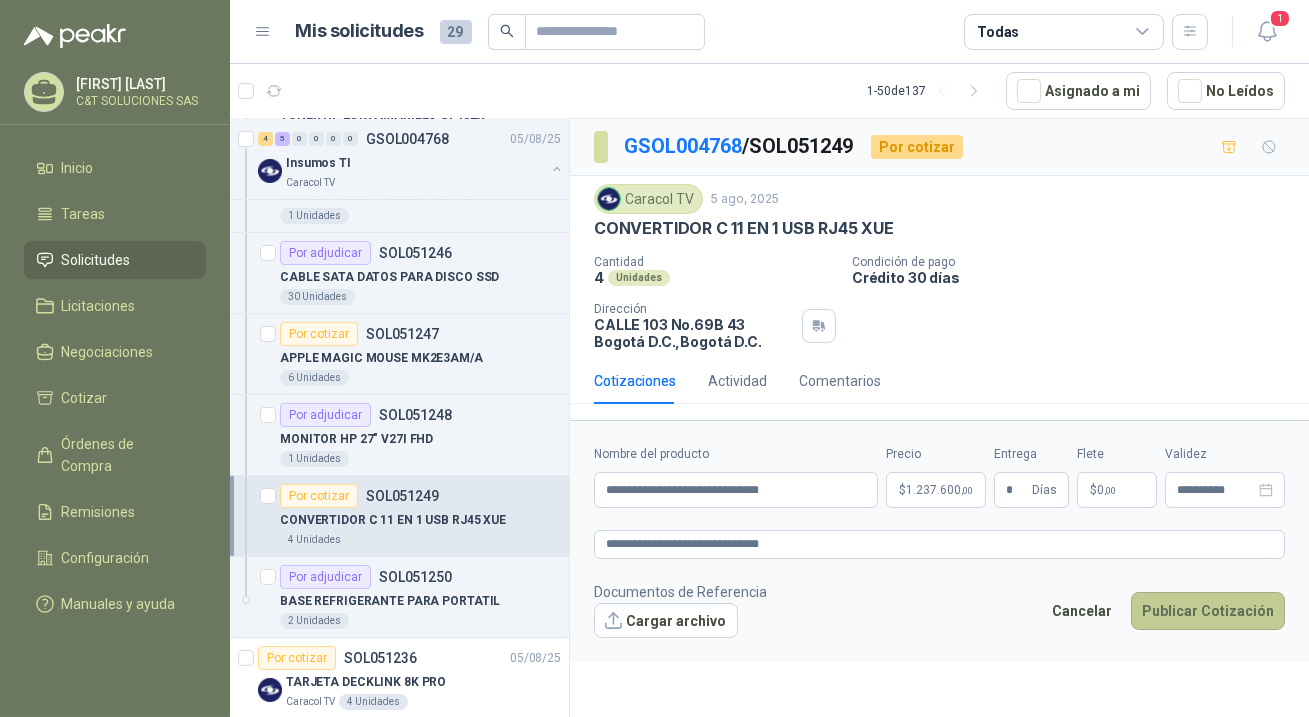 click on "Publicar Cotización" at bounding box center [1208, 611] 